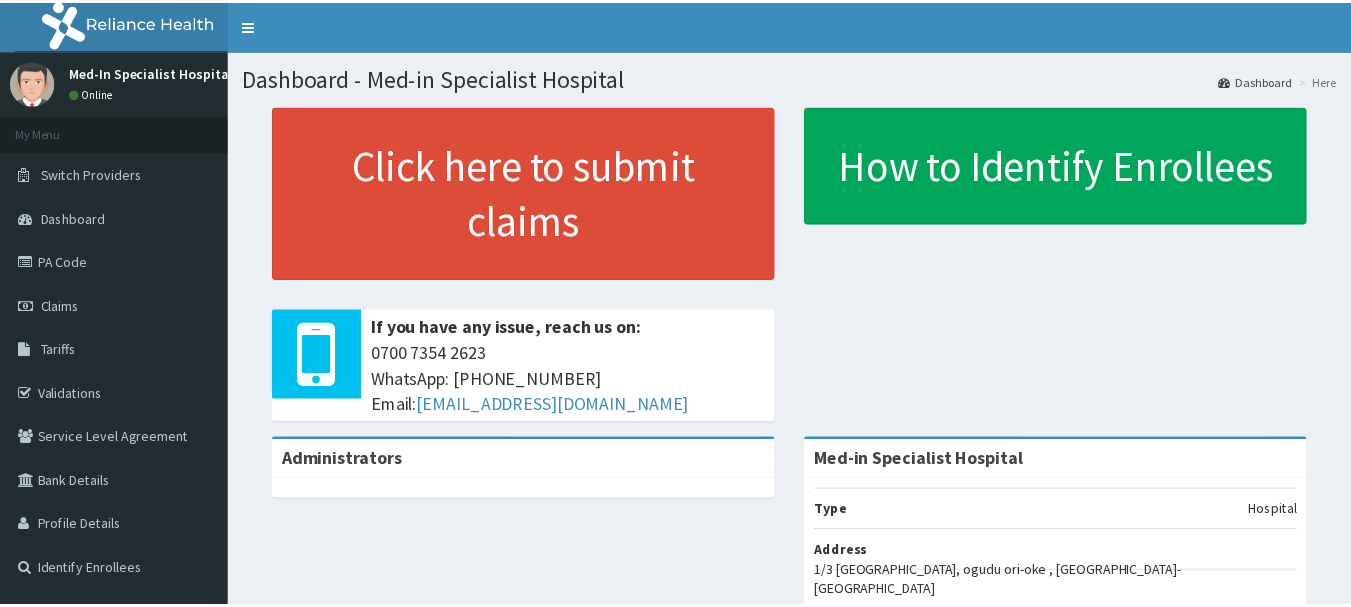 scroll, scrollTop: 0, scrollLeft: 0, axis: both 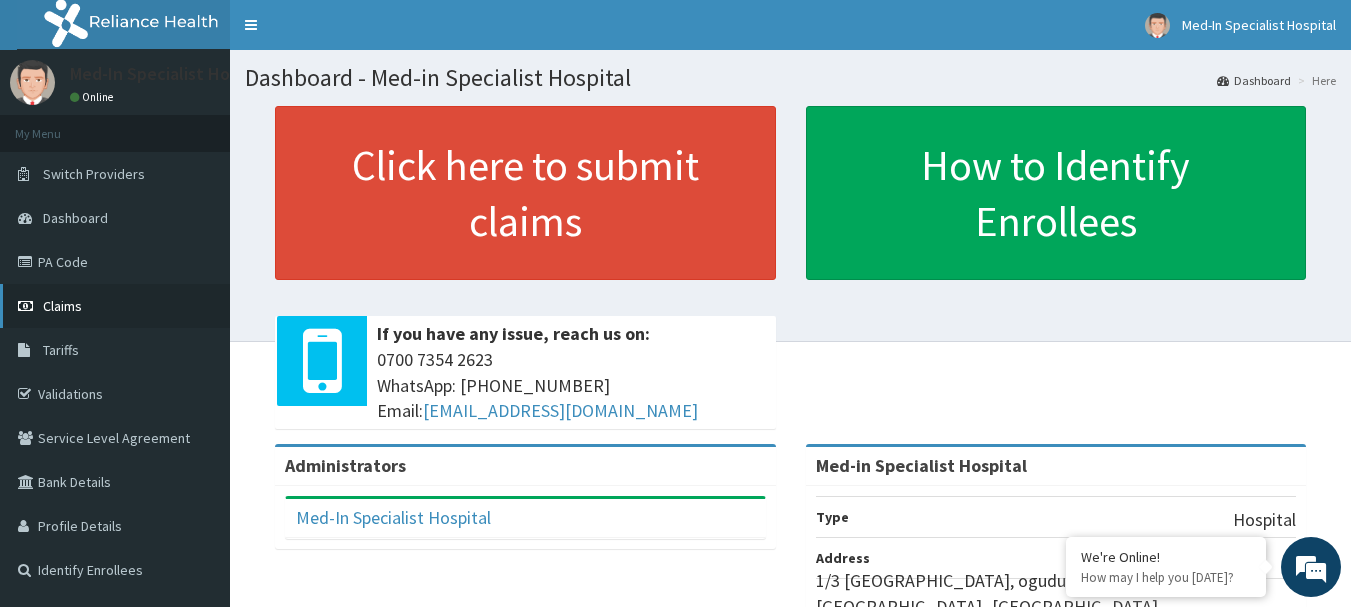 click on "Claims" at bounding box center [115, 306] 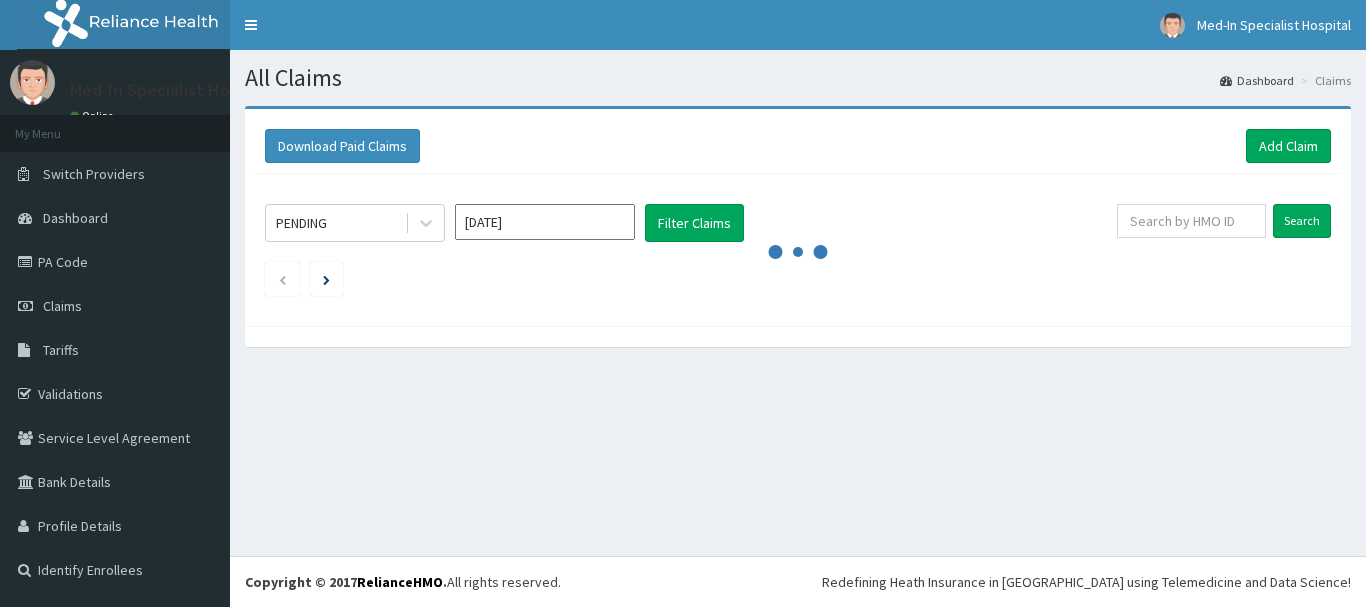scroll, scrollTop: 0, scrollLeft: 0, axis: both 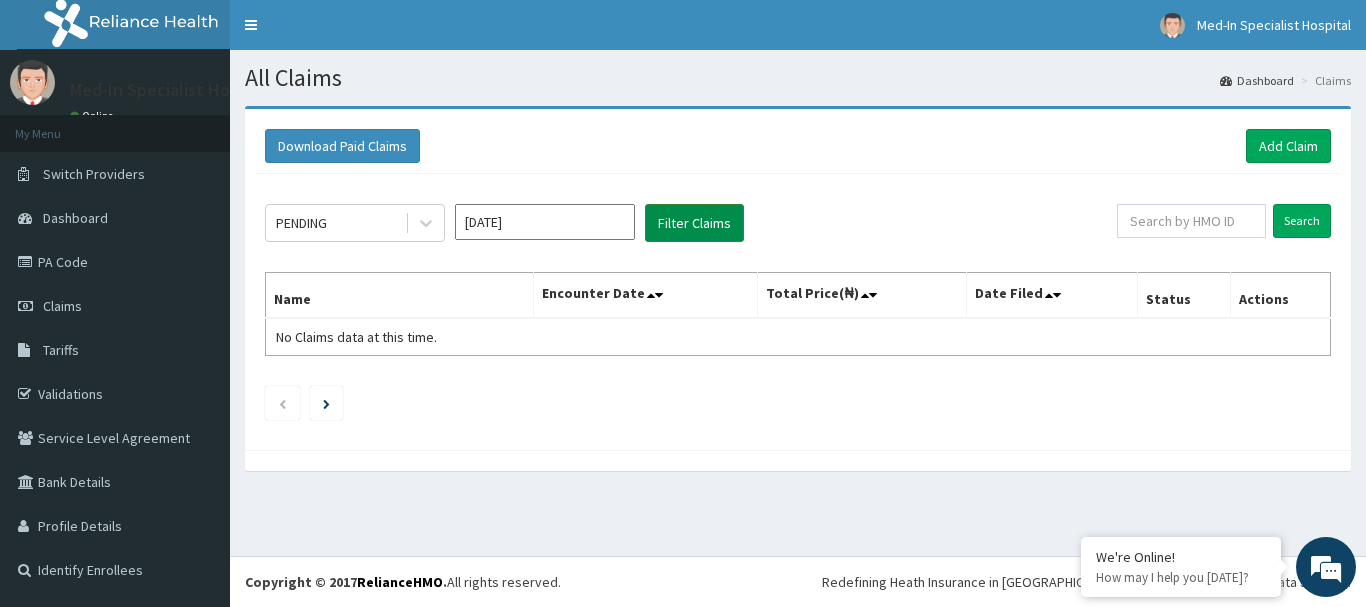click on "Filter Claims" at bounding box center [694, 223] 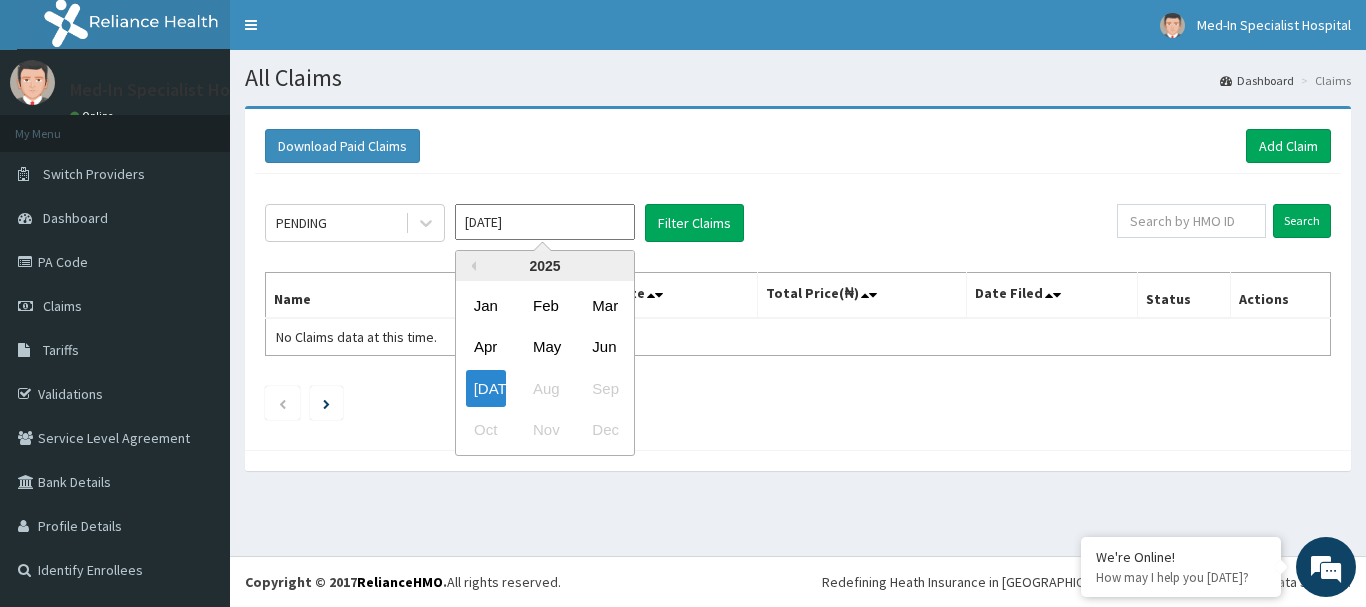 click on "Jul 2025" at bounding box center (545, 222) 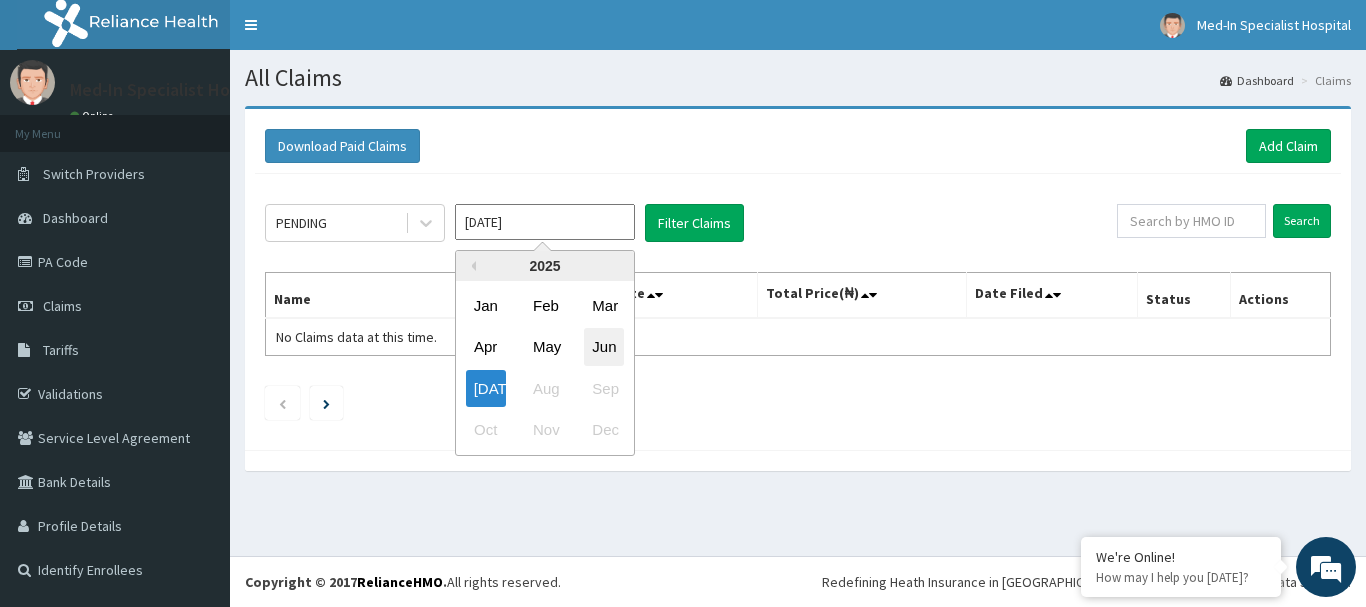 click on "Jun" at bounding box center (604, 347) 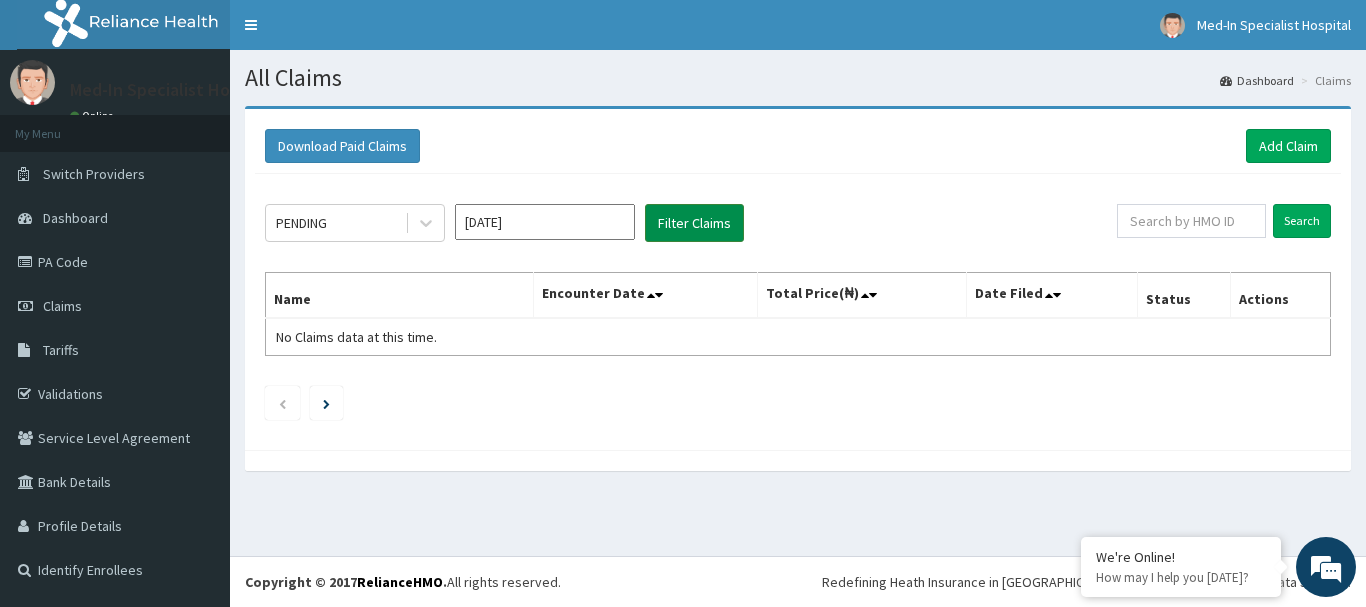 click on "Filter Claims" at bounding box center (694, 223) 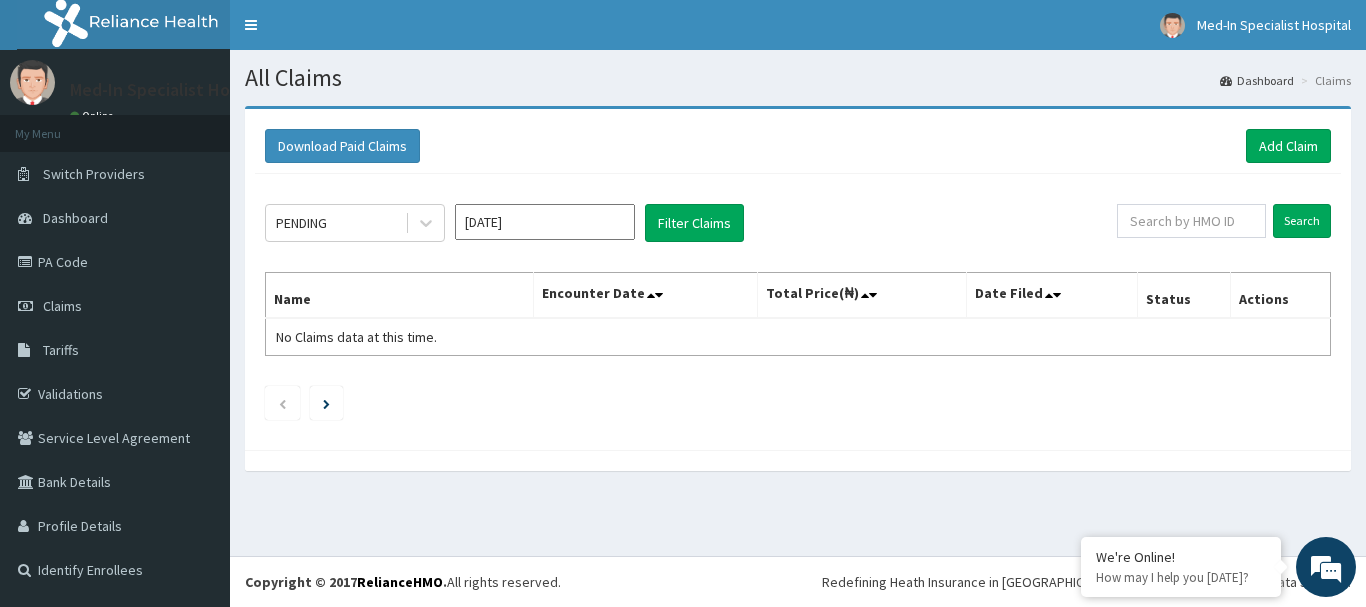 click on "Jun 2025" at bounding box center [545, 222] 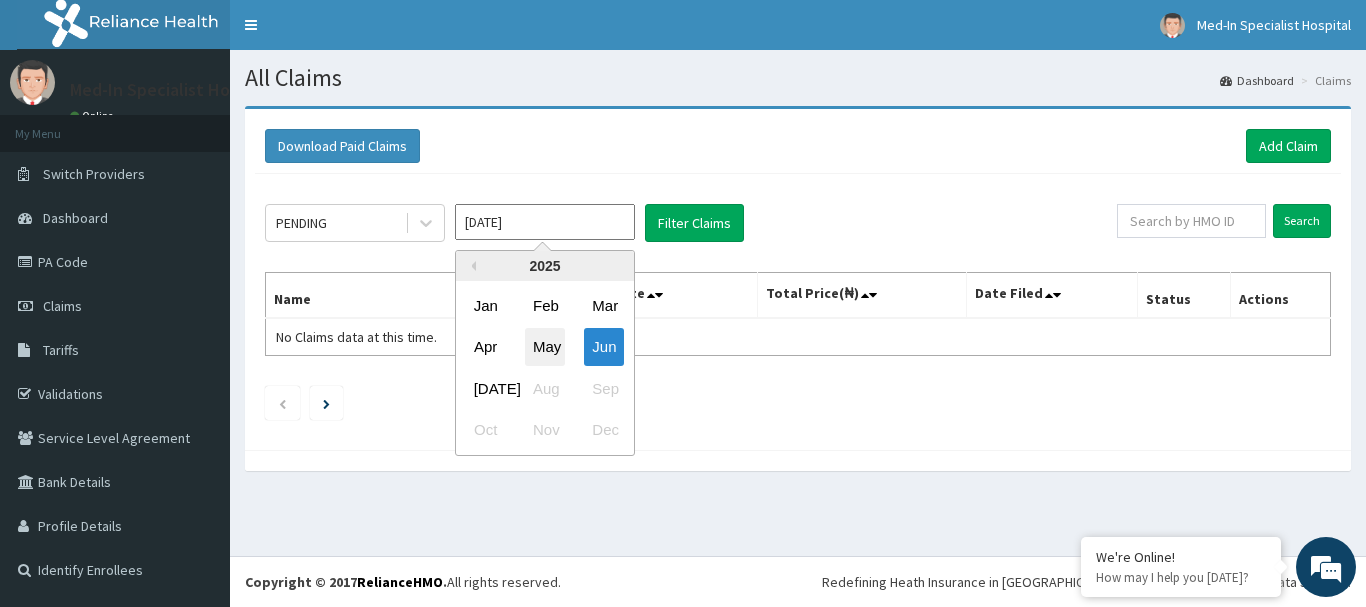 click on "May" at bounding box center [545, 347] 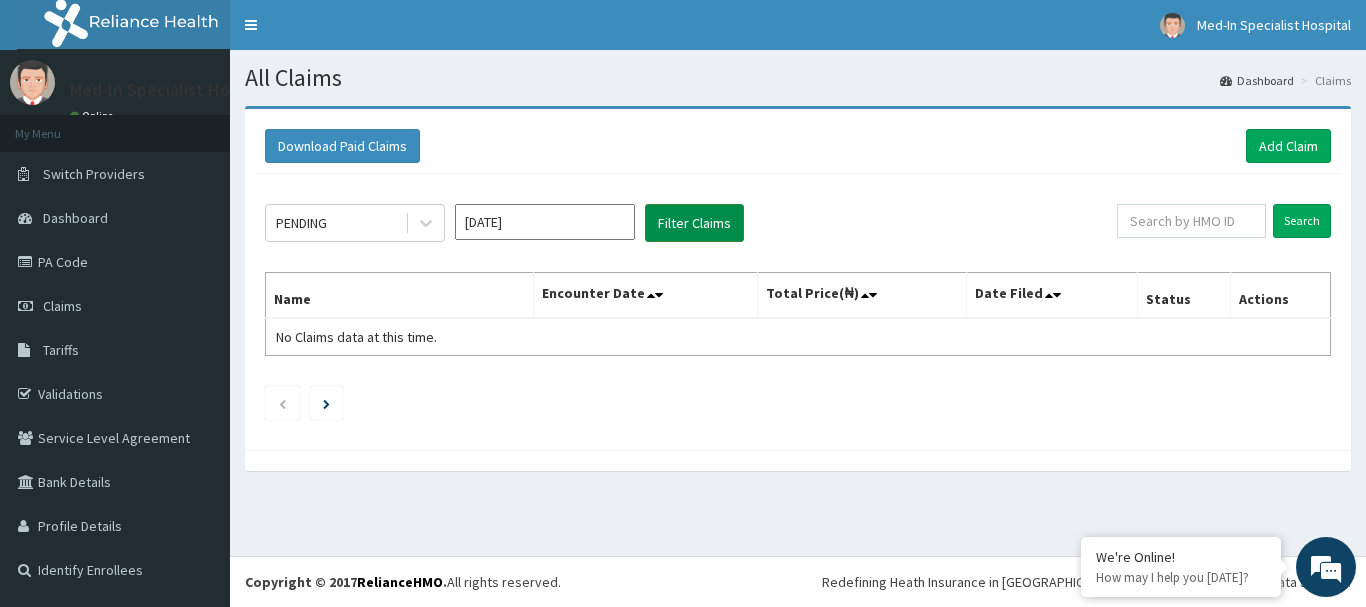 click on "Filter Claims" at bounding box center [694, 223] 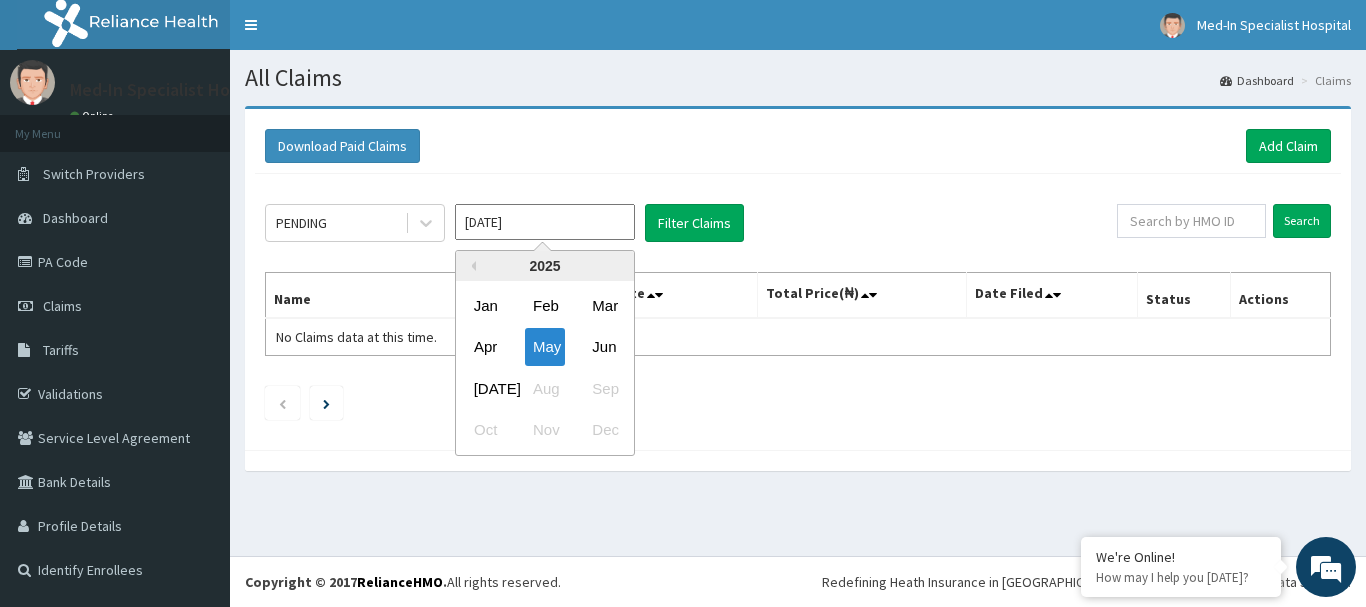 click on "May 2025" at bounding box center [545, 222] 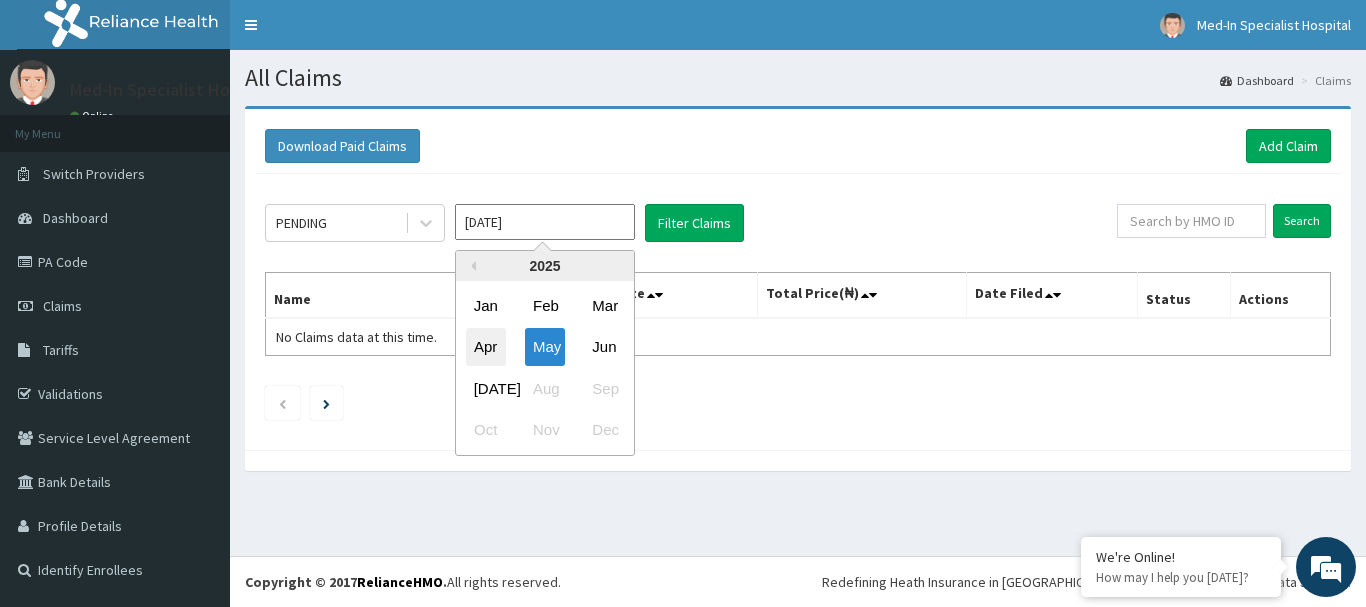 click on "Apr" at bounding box center [486, 347] 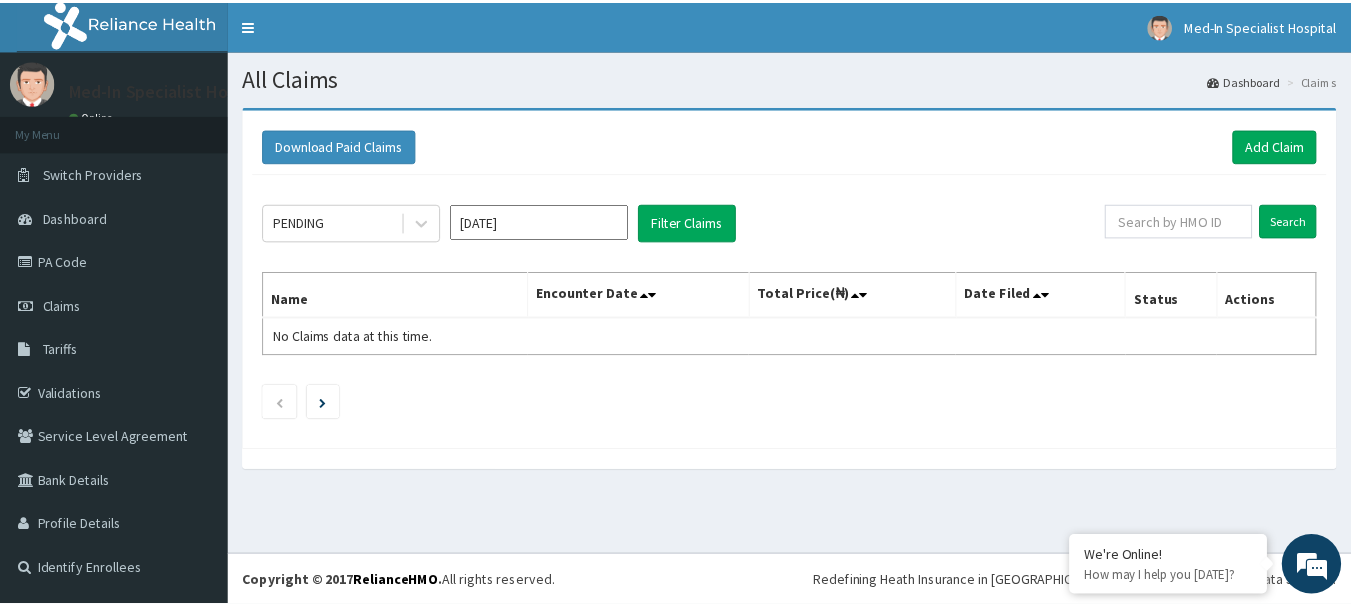 scroll, scrollTop: 0, scrollLeft: 0, axis: both 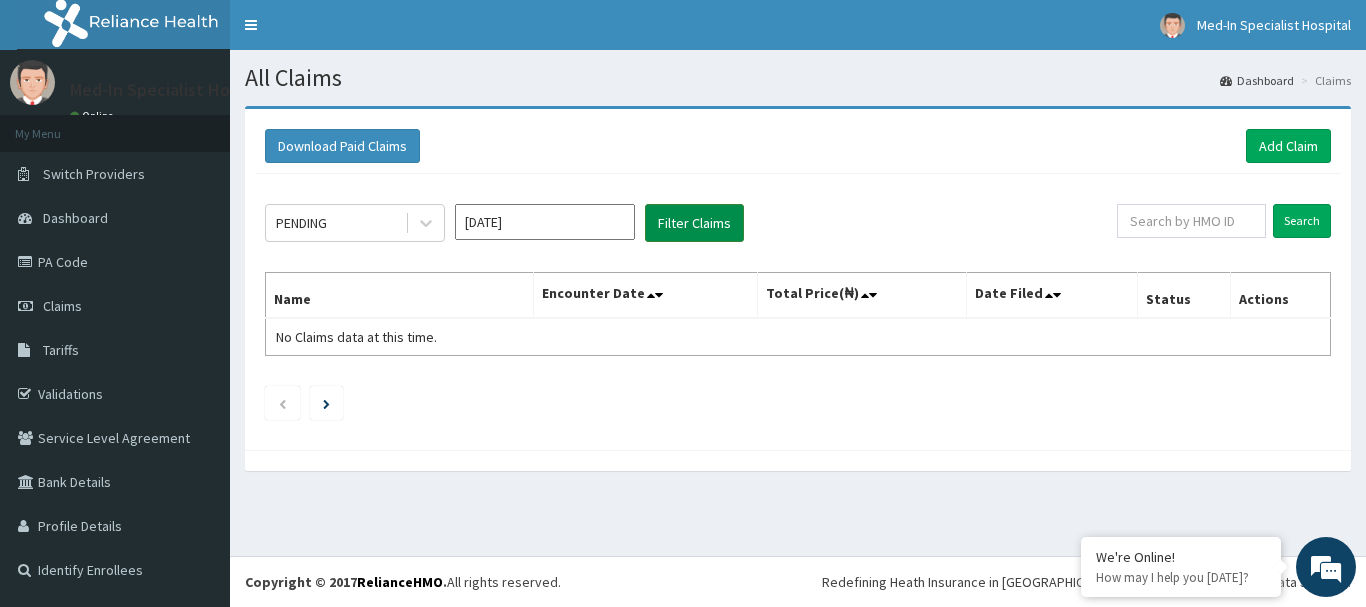 click on "Filter Claims" at bounding box center (694, 223) 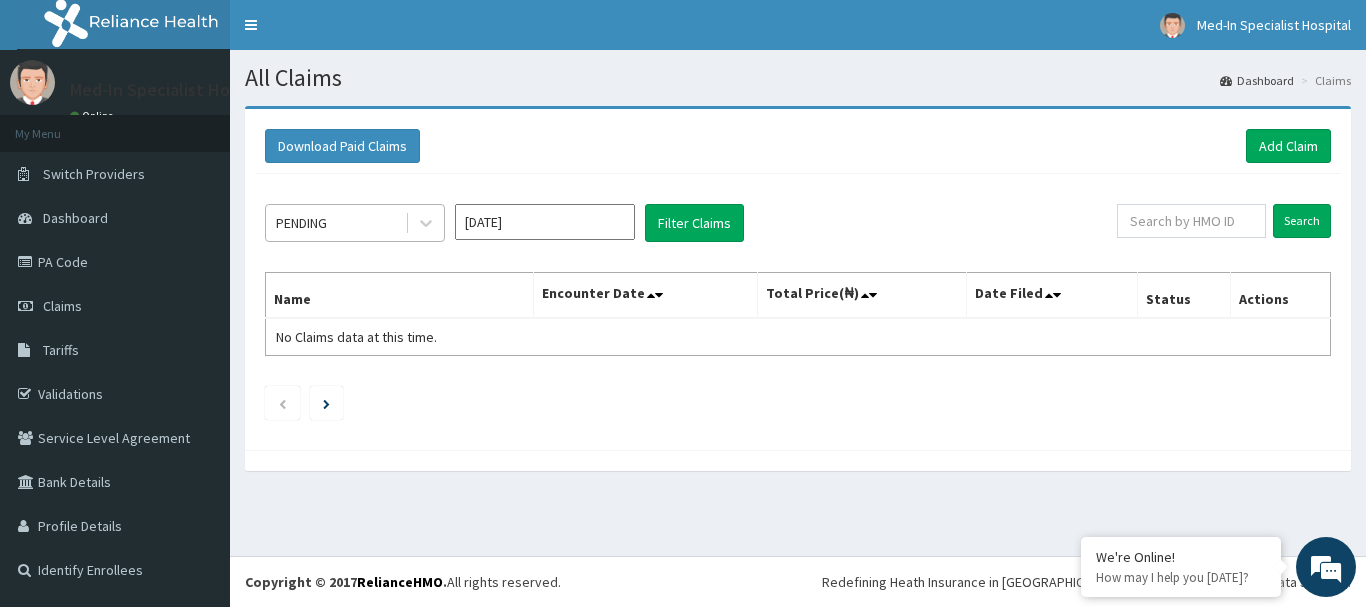 click on "PENDING" at bounding box center (335, 223) 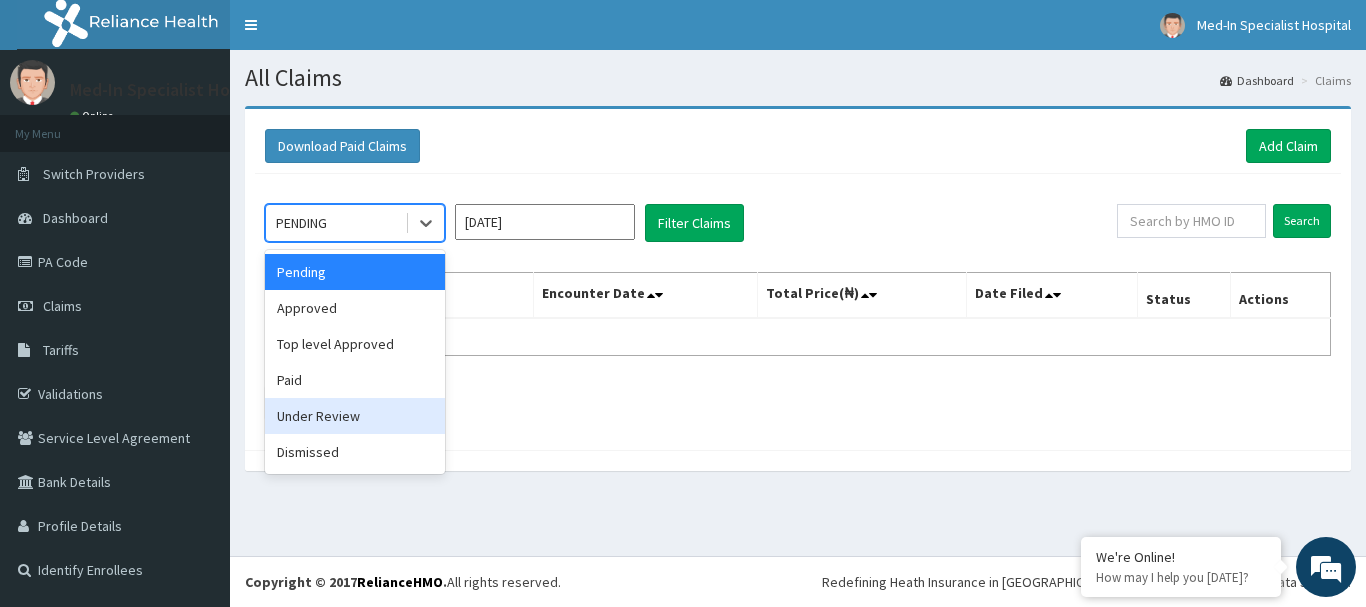 click on "Under Review" at bounding box center (355, 416) 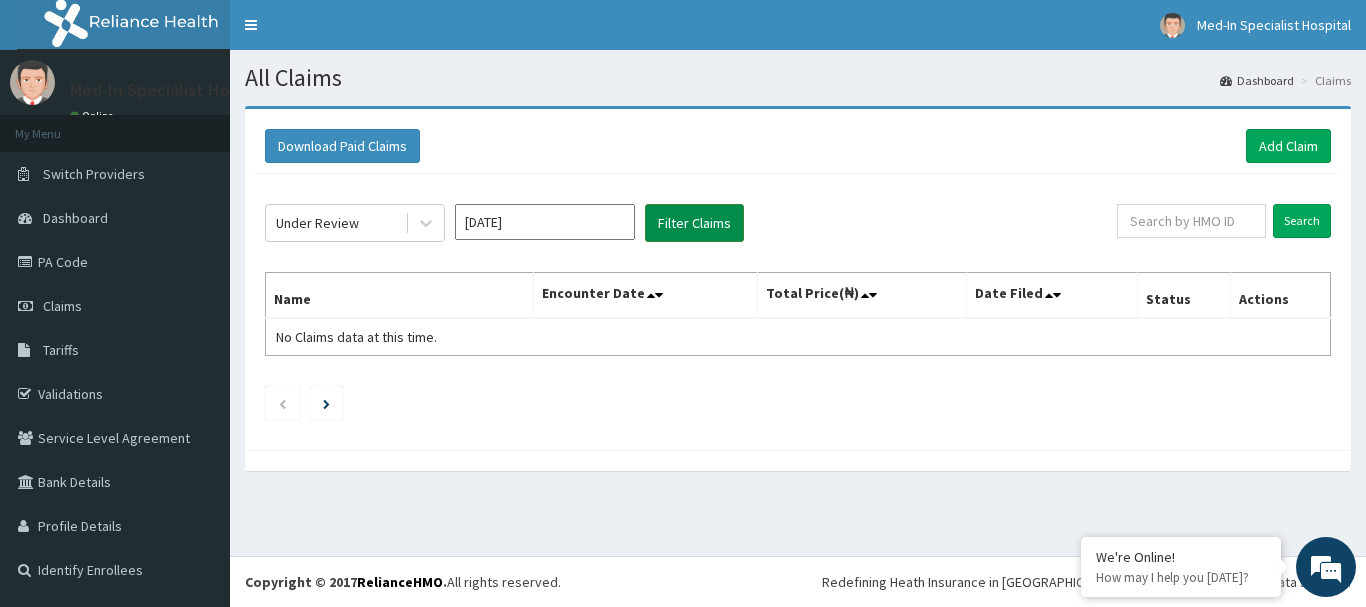 click on "Filter Claims" at bounding box center [694, 223] 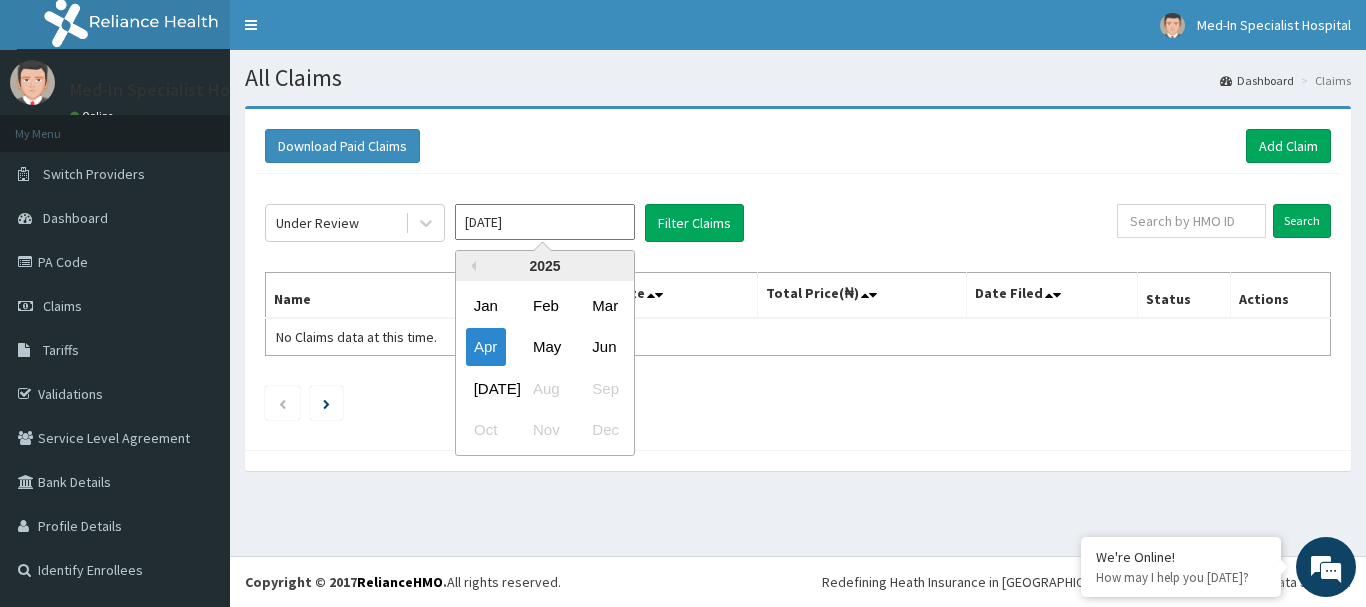 click on "Apr 2025" at bounding box center (545, 222) 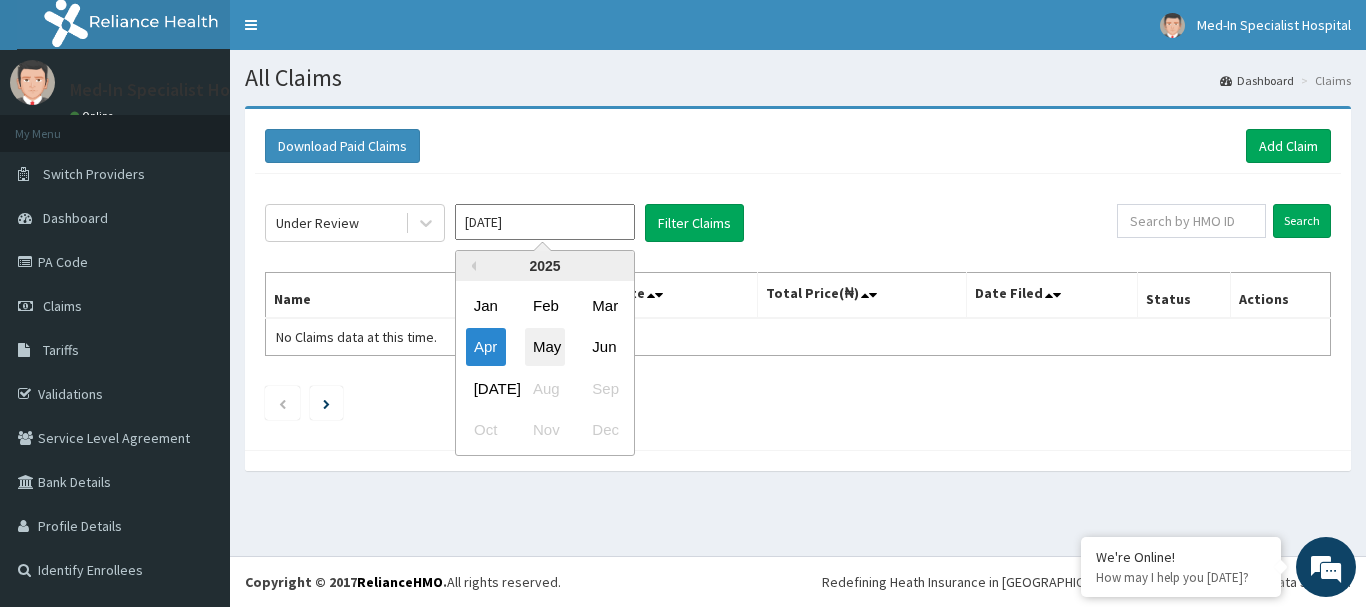 click on "May" at bounding box center [545, 347] 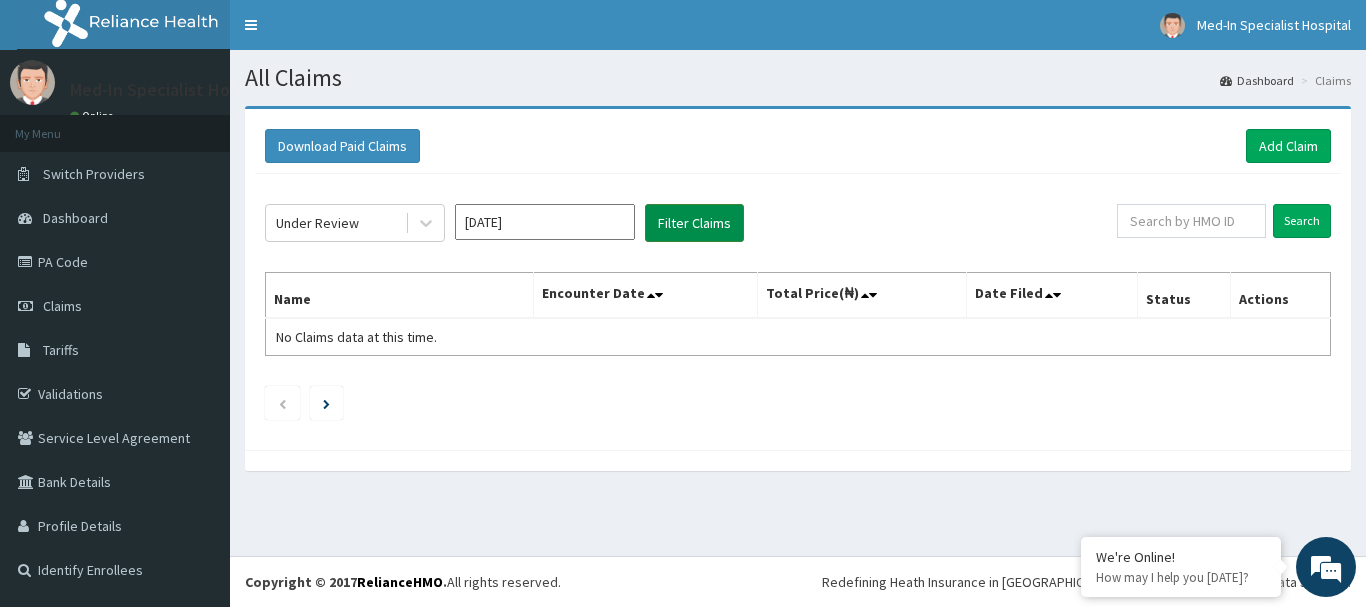 click on "Filter Claims" at bounding box center [694, 223] 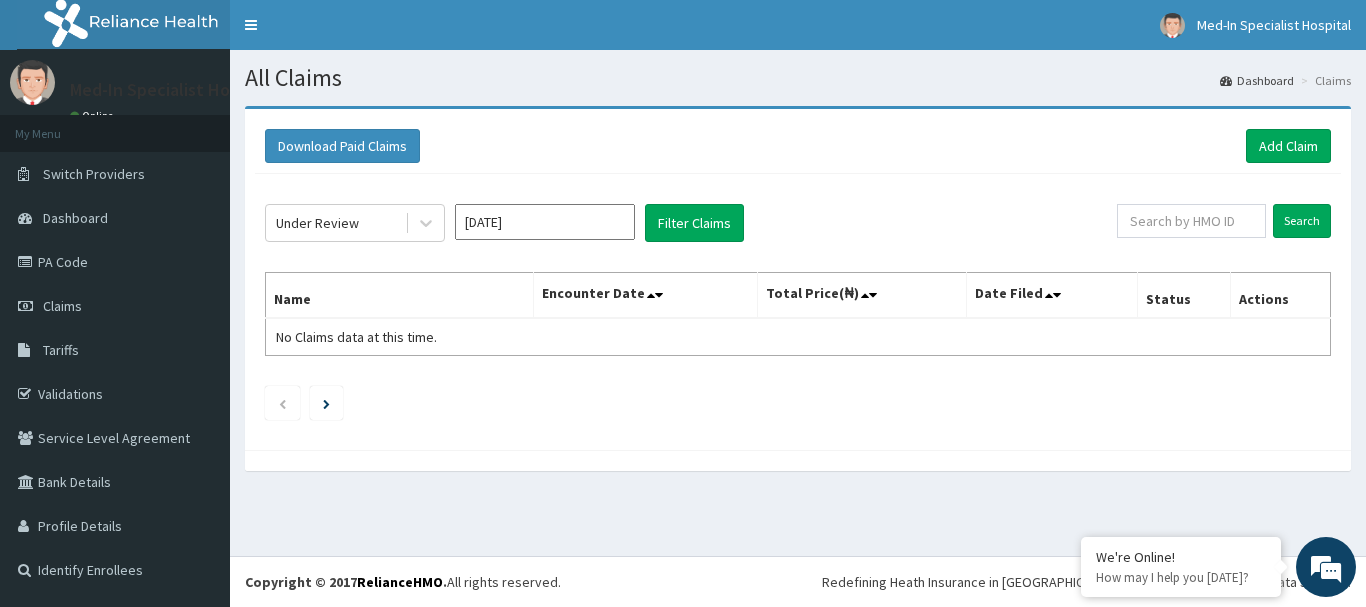 click on "May 2025" at bounding box center [545, 222] 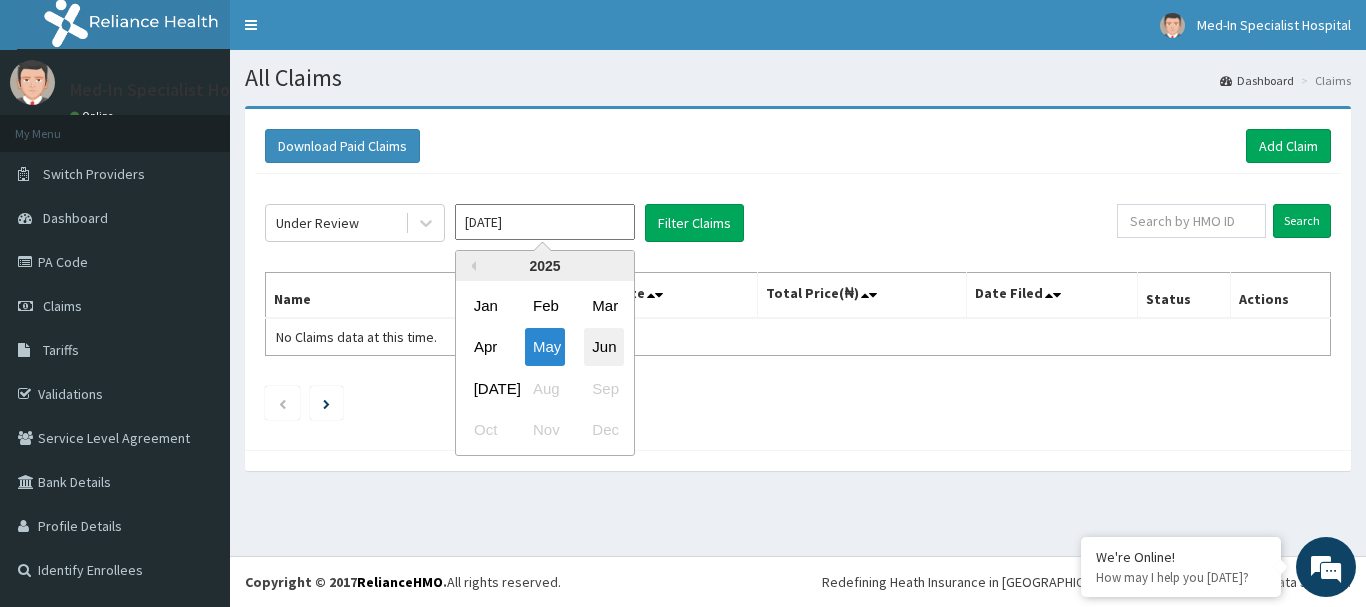 click on "Jun" at bounding box center [604, 347] 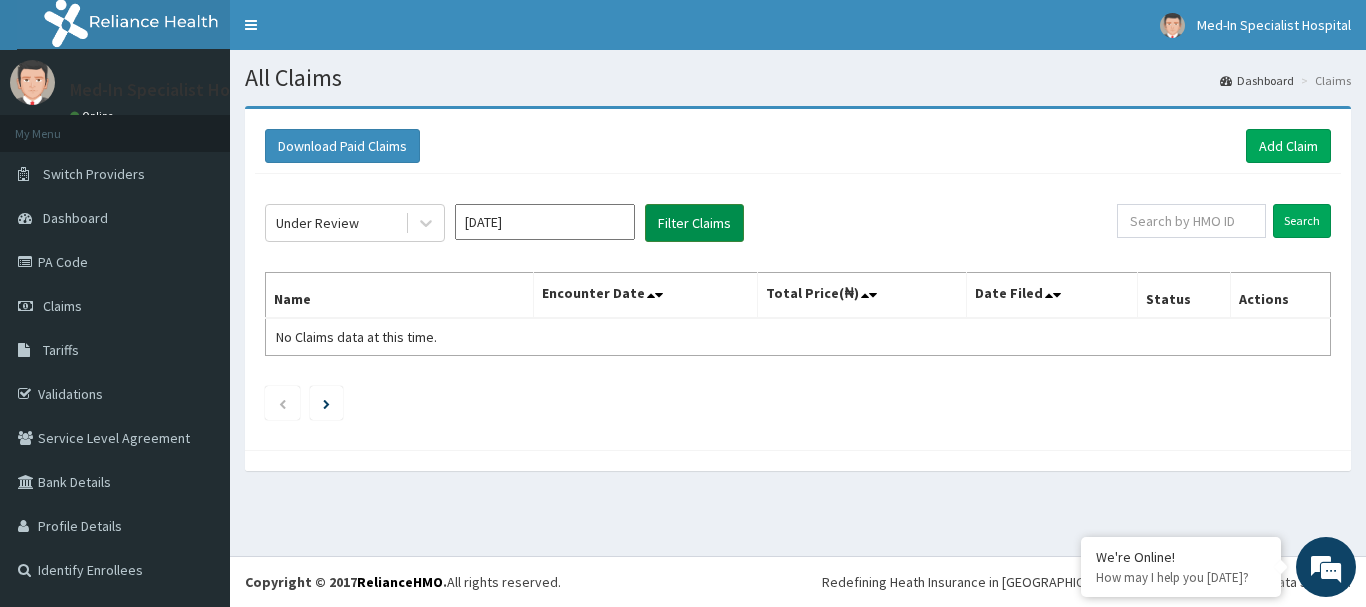 click on "Filter Claims" at bounding box center (694, 223) 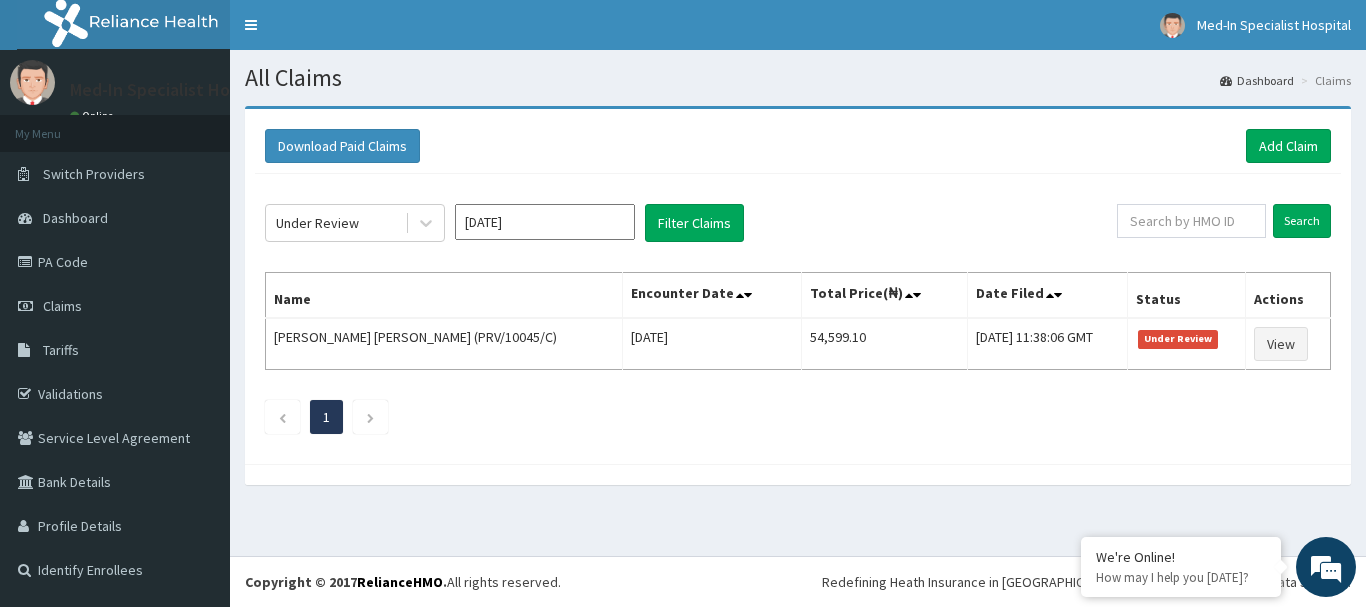 click on "Jun 2025" at bounding box center [545, 222] 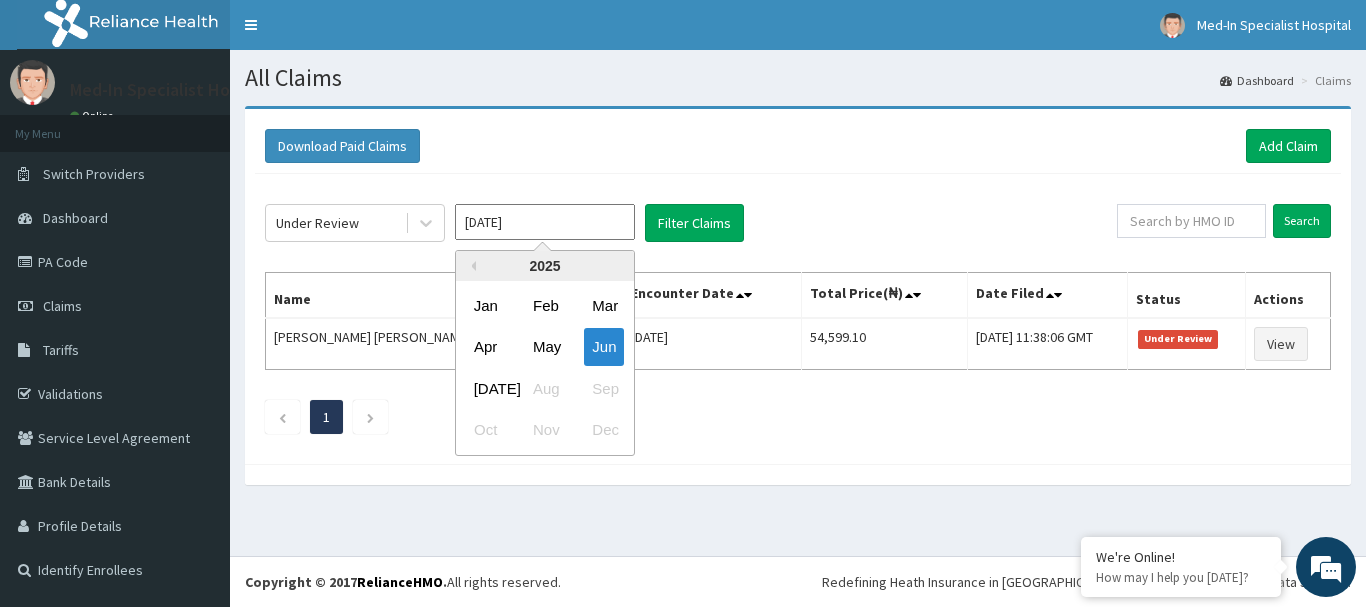 click on "Jul" at bounding box center (486, 388) 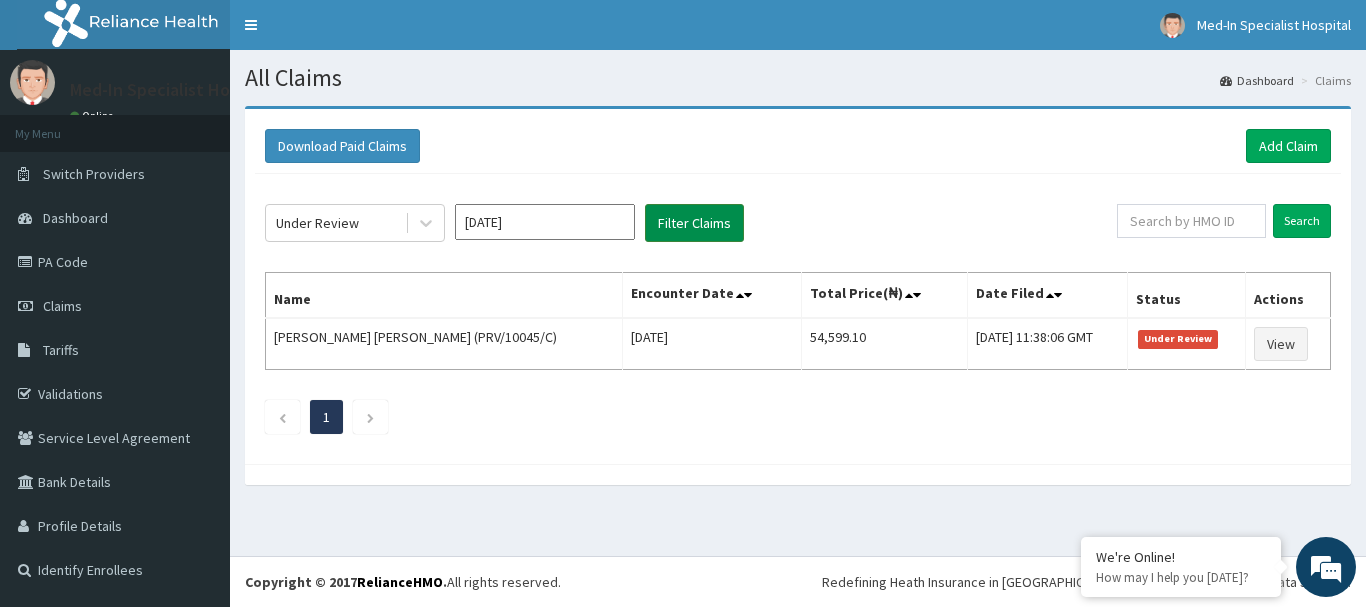 click on "Filter Claims" at bounding box center (694, 223) 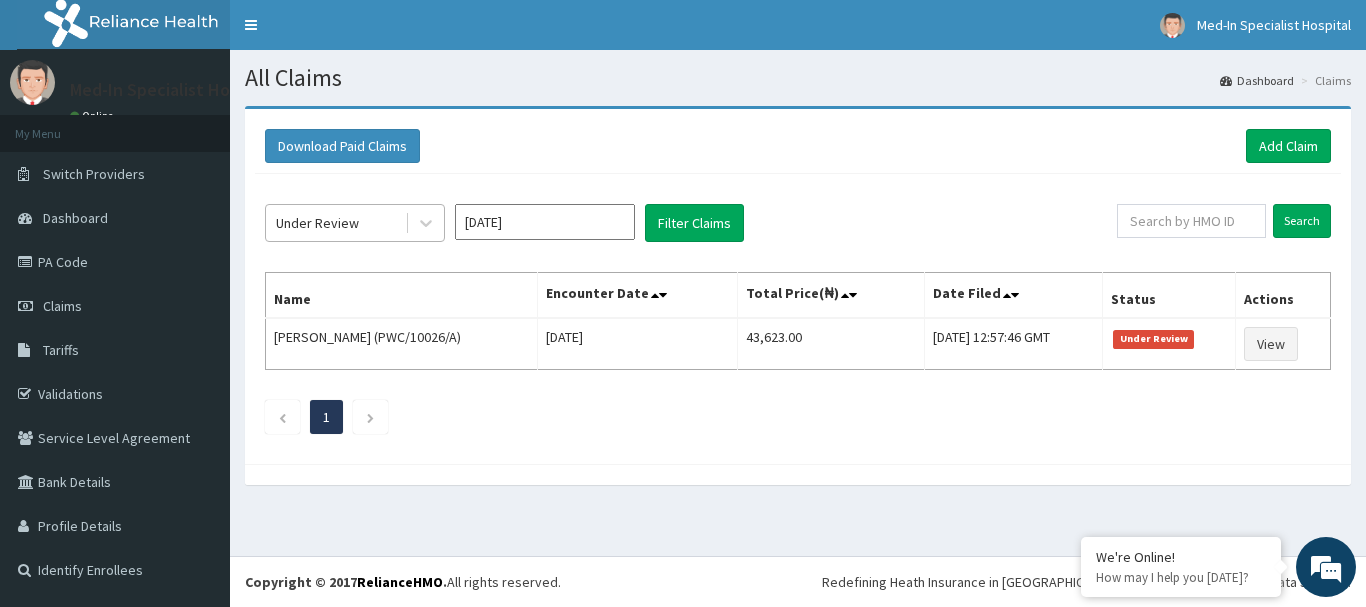 click on "Under Review" at bounding box center [335, 223] 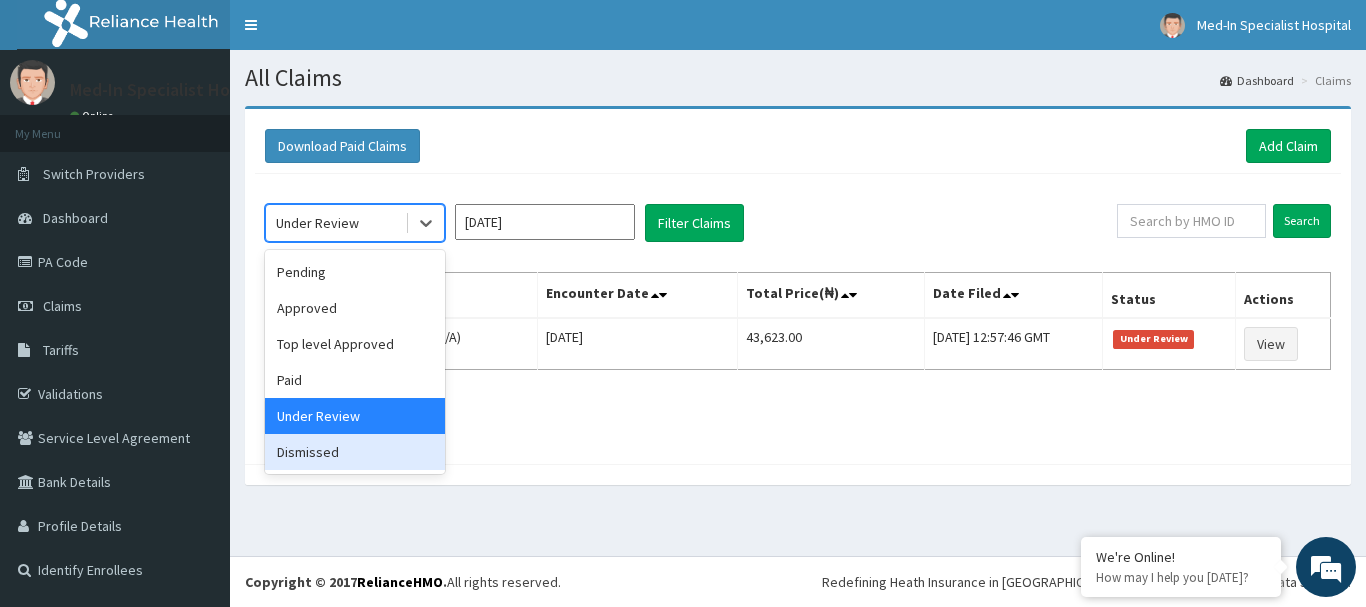 click on "Dismissed" at bounding box center [355, 452] 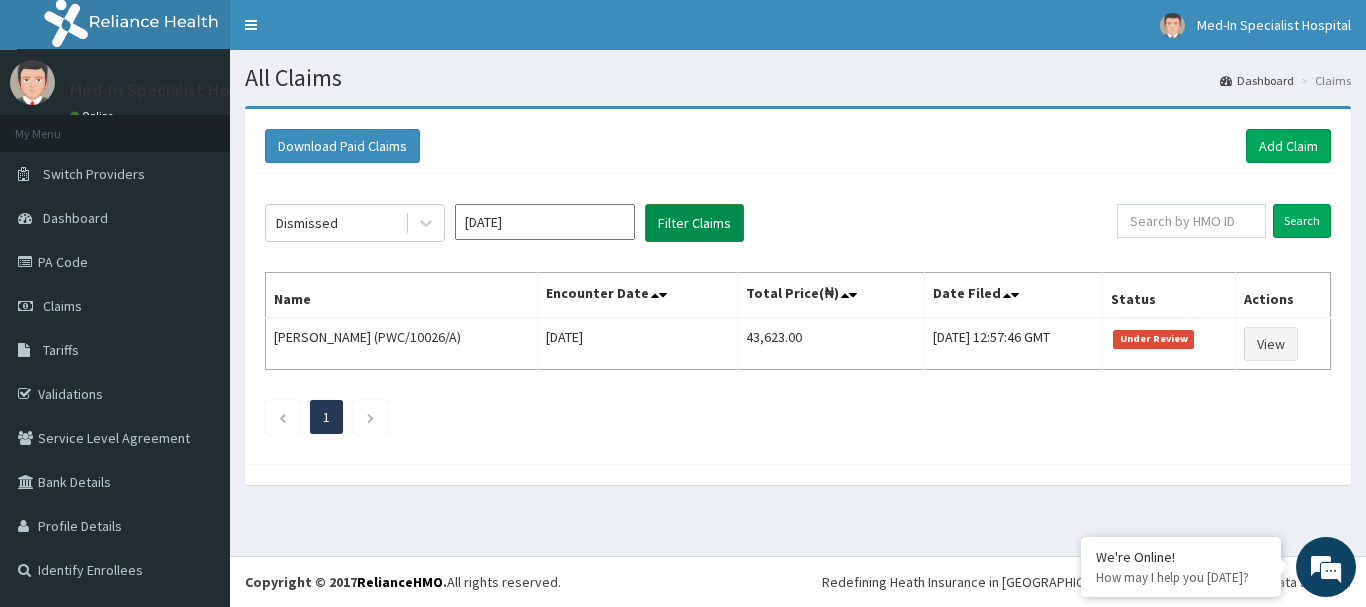 click on "Filter Claims" at bounding box center [694, 223] 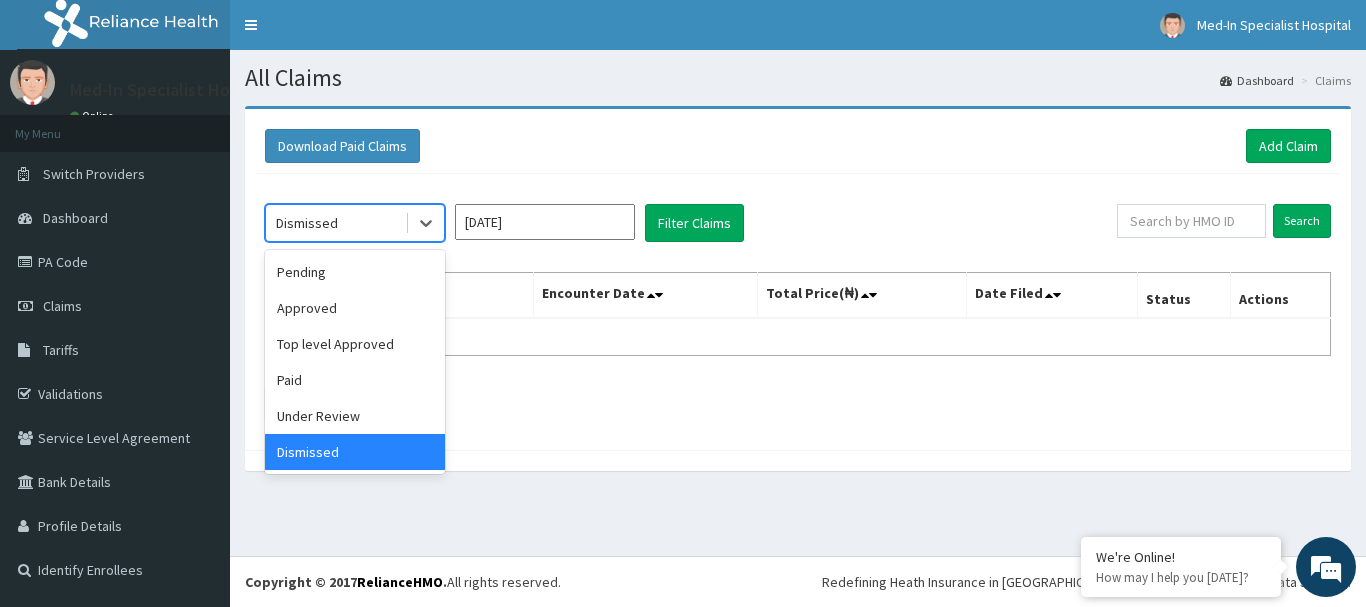 click on "Dismissed" at bounding box center [335, 223] 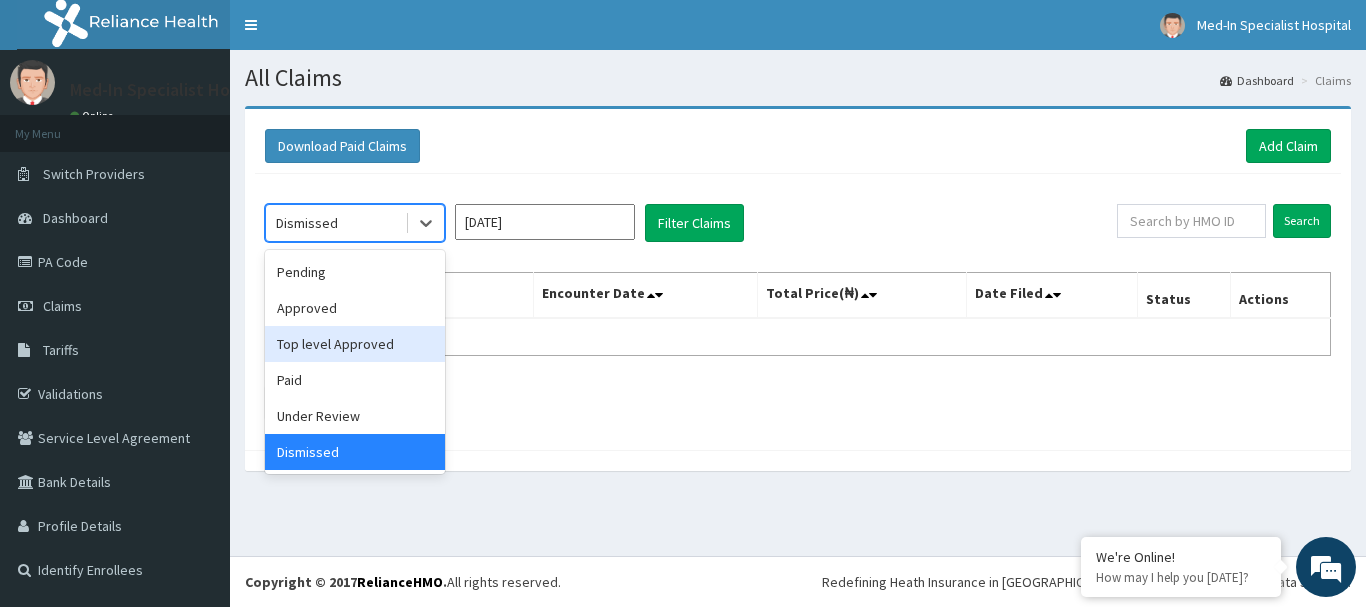 click on "Top level Approved" at bounding box center (355, 344) 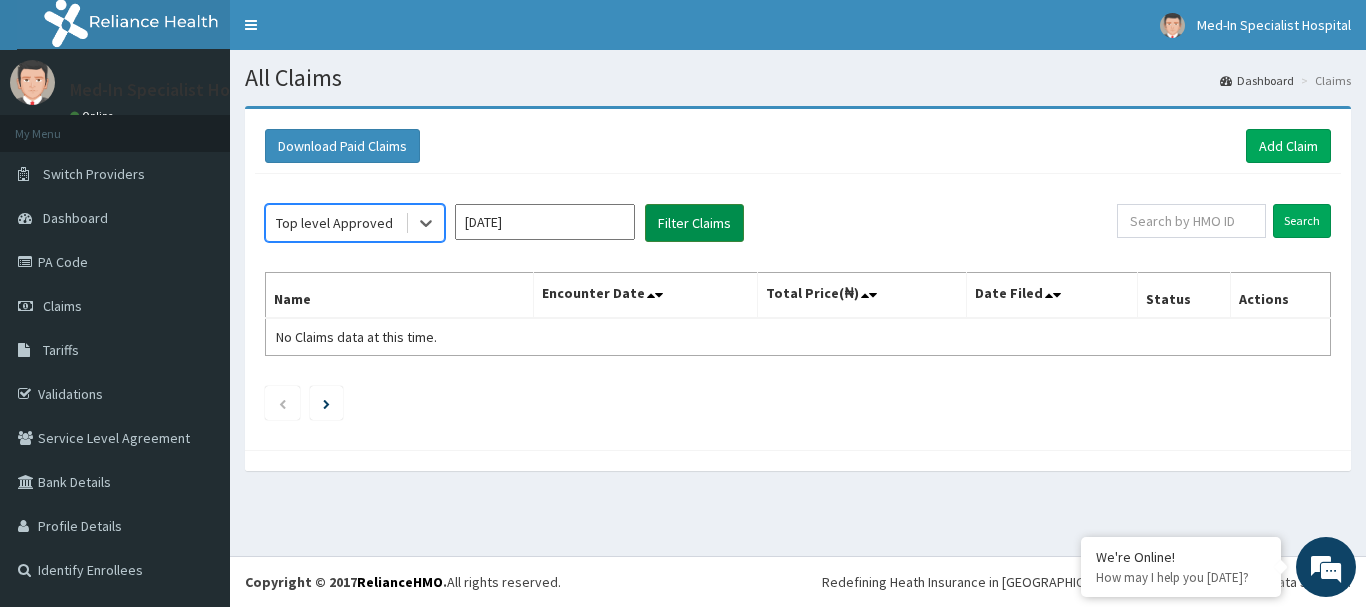 click on "Filter Claims" at bounding box center [694, 223] 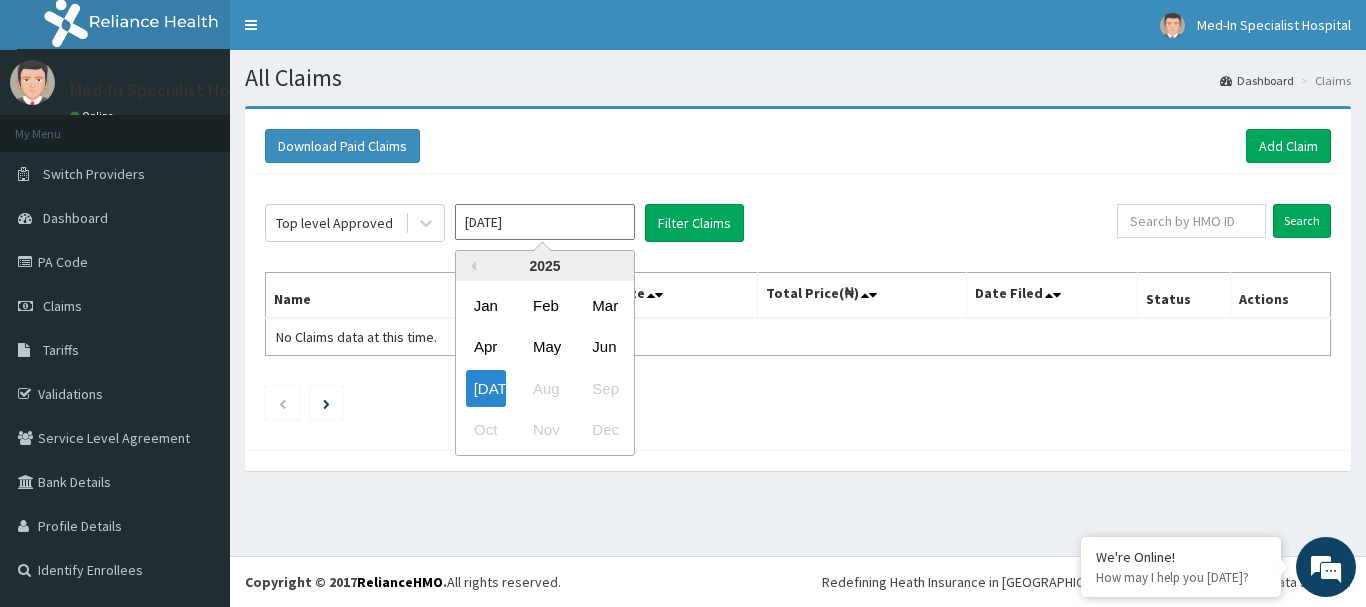 click on "Jul 2025" at bounding box center (545, 222) 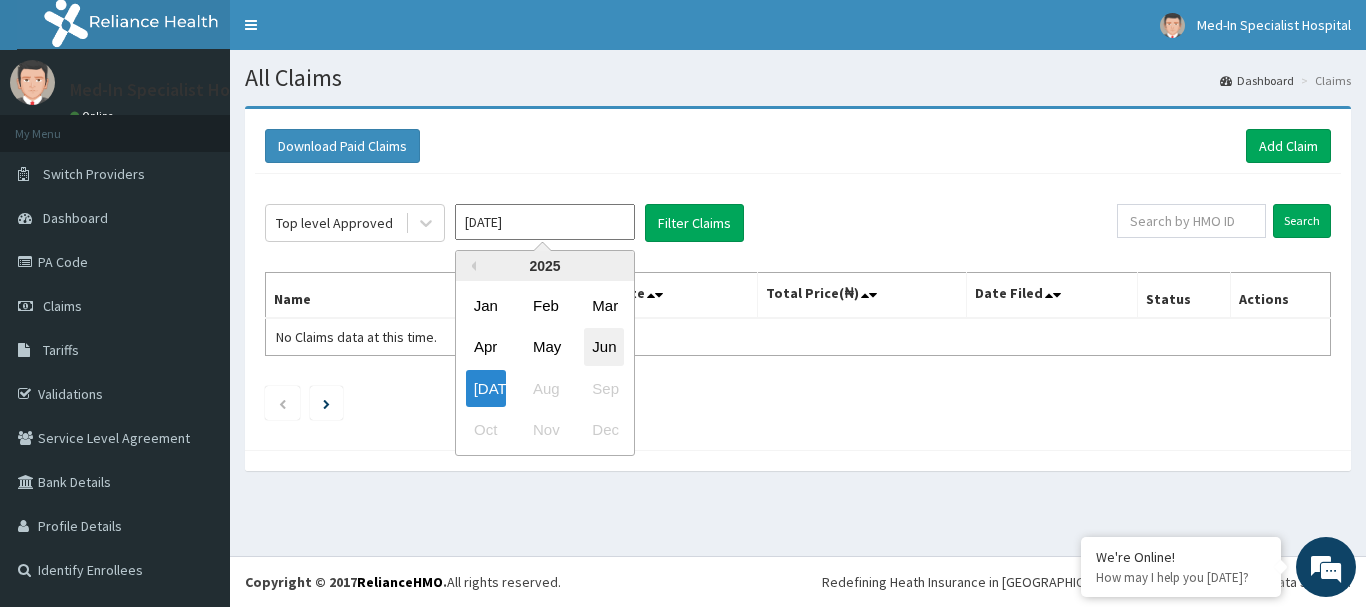 click on "Jun" at bounding box center (604, 347) 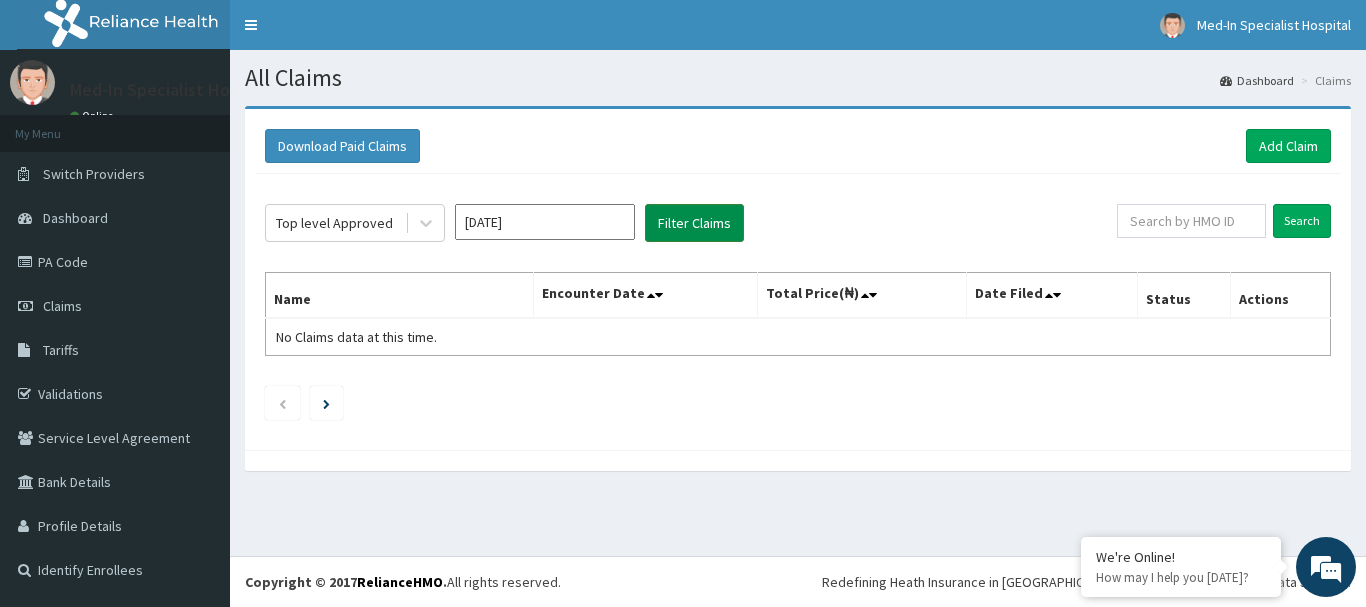 click on "Filter Claims" at bounding box center (694, 223) 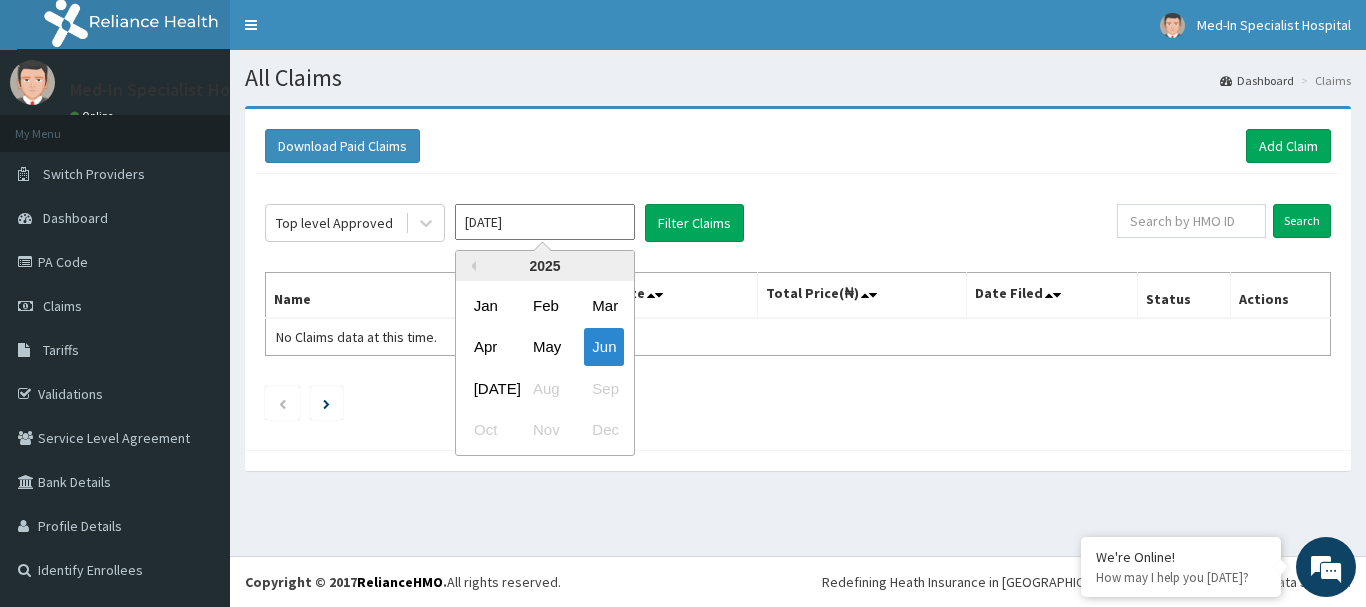 click on "Jun 2025" at bounding box center (545, 222) 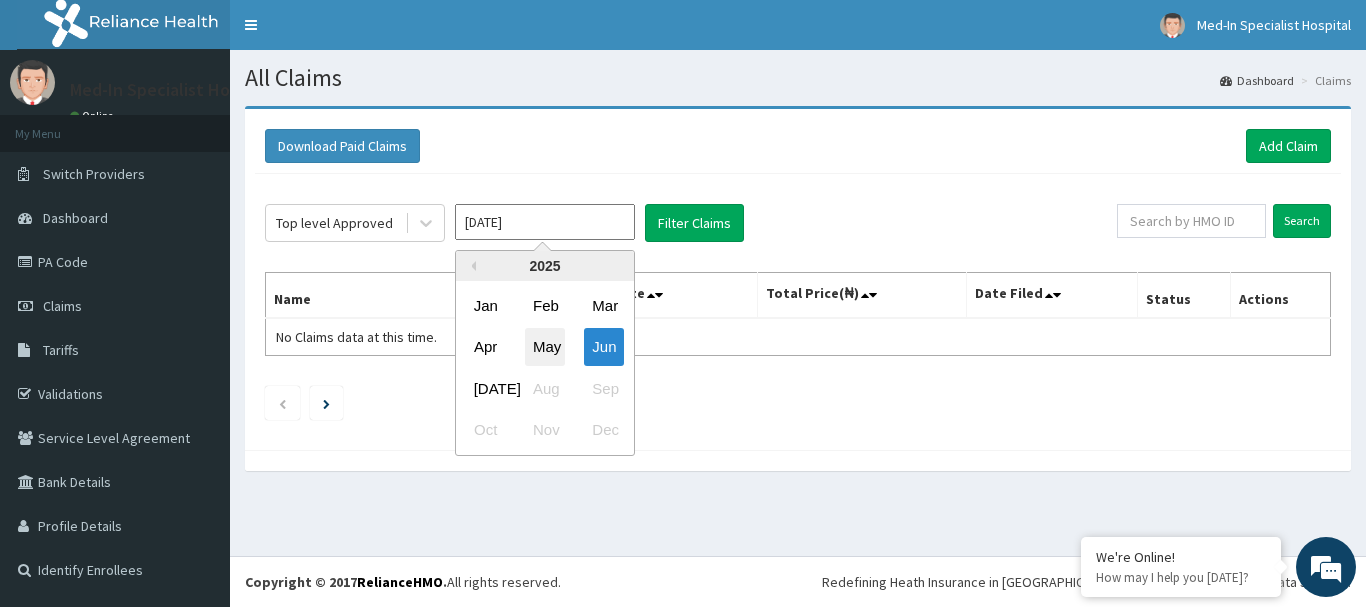 click on "May" at bounding box center (545, 347) 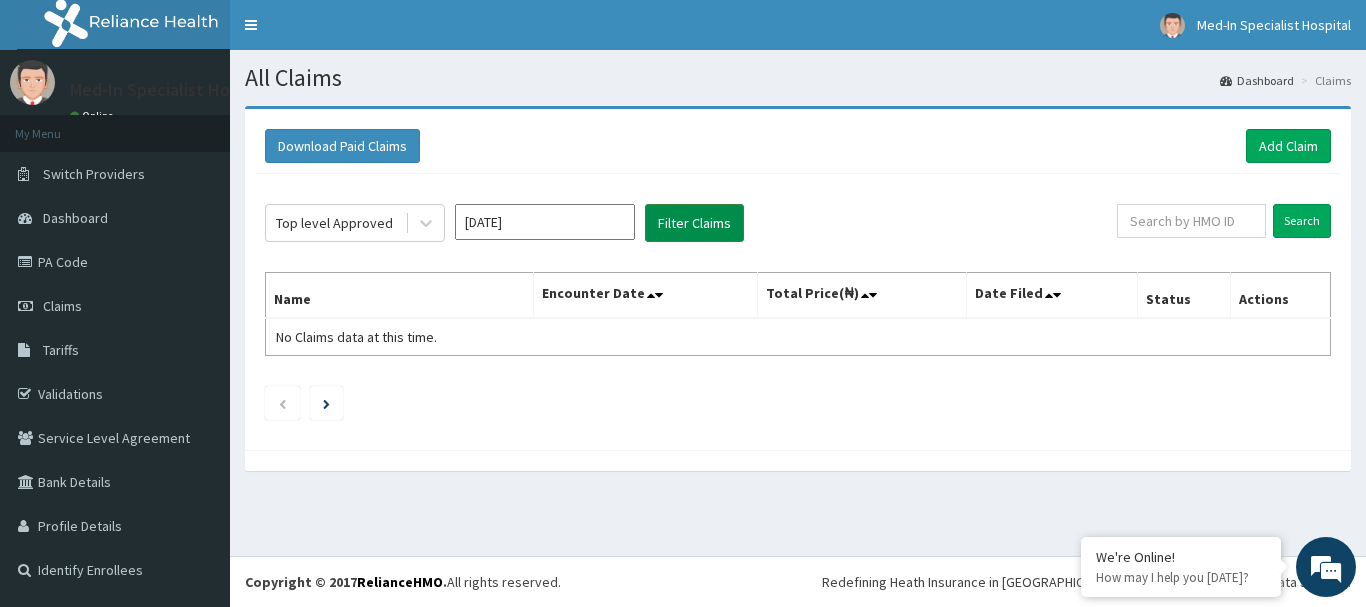 click on "Filter Claims" at bounding box center (694, 223) 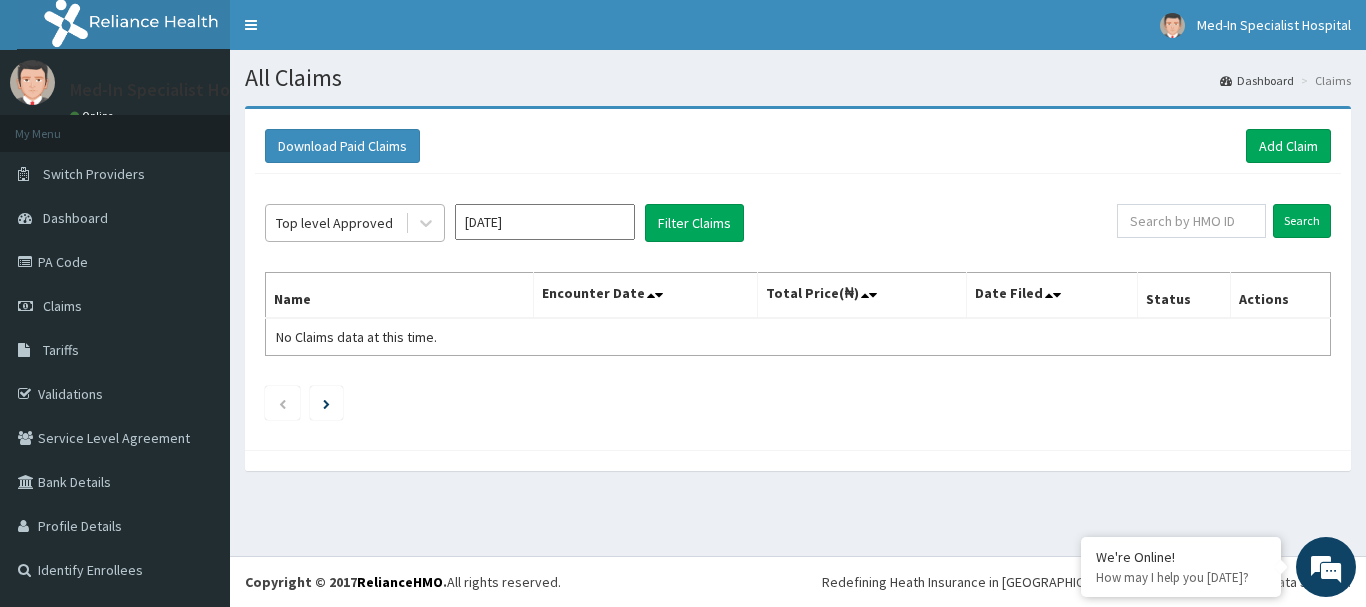 click on "Top level Approved" at bounding box center [335, 223] 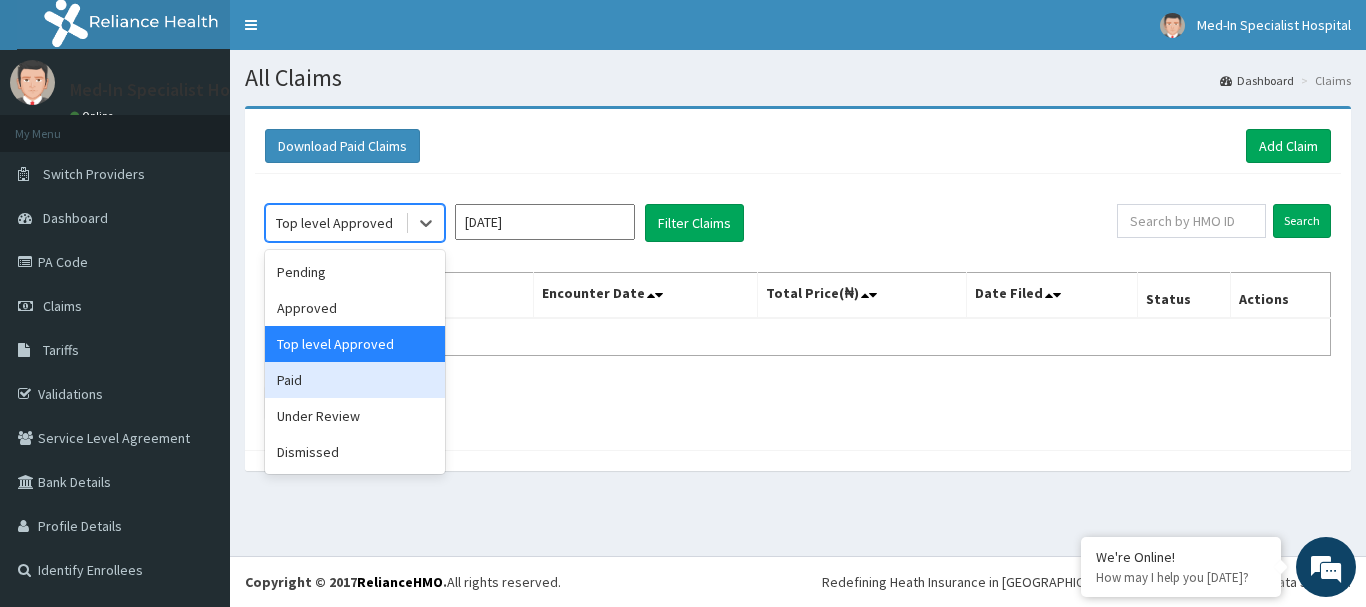 click on "Paid" at bounding box center [355, 380] 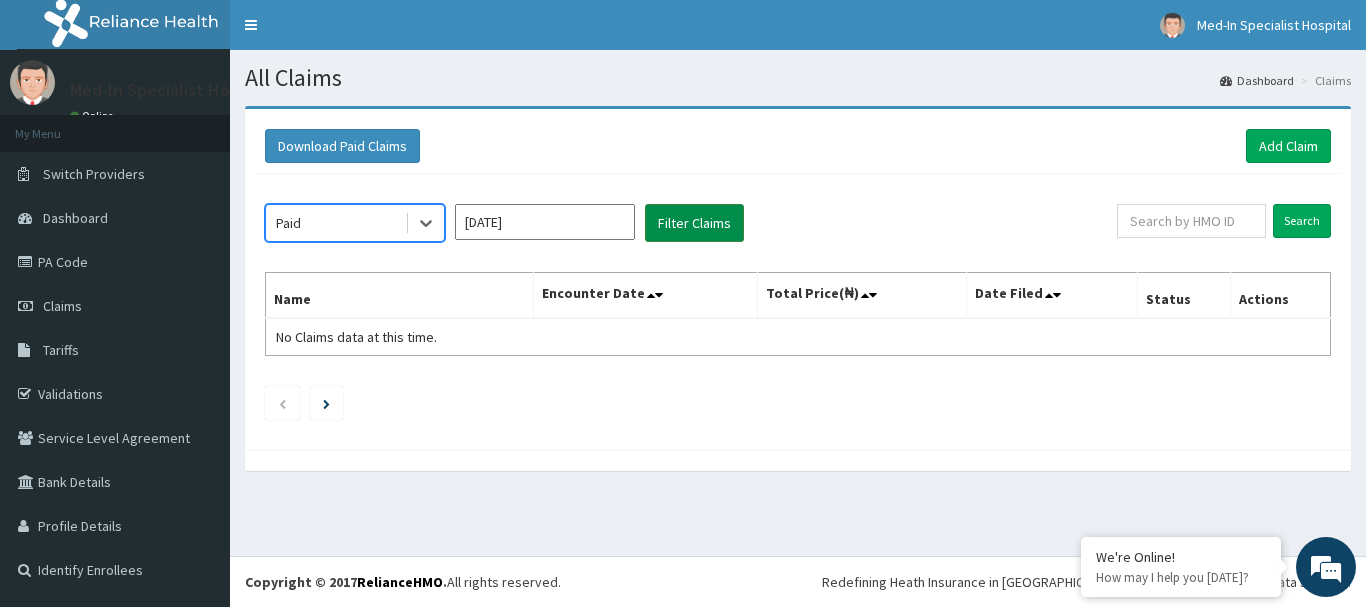 click on "Filter Claims" at bounding box center [694, 223] 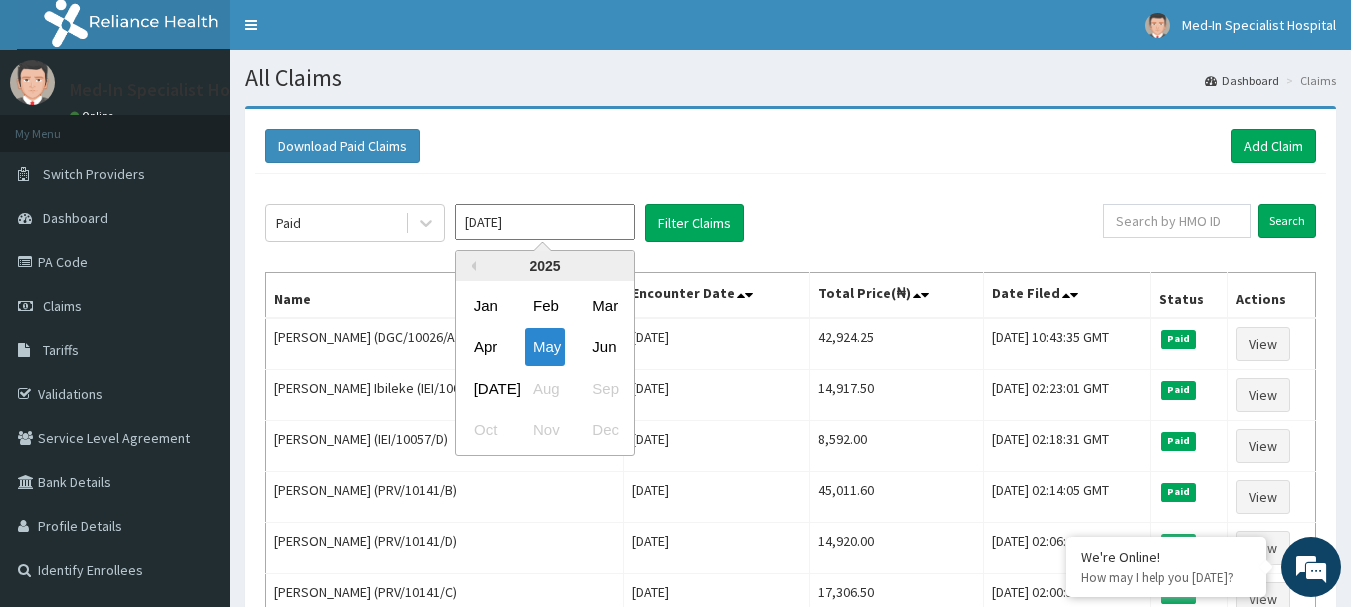 click on "May 2025" at bounding box center [545, 222] 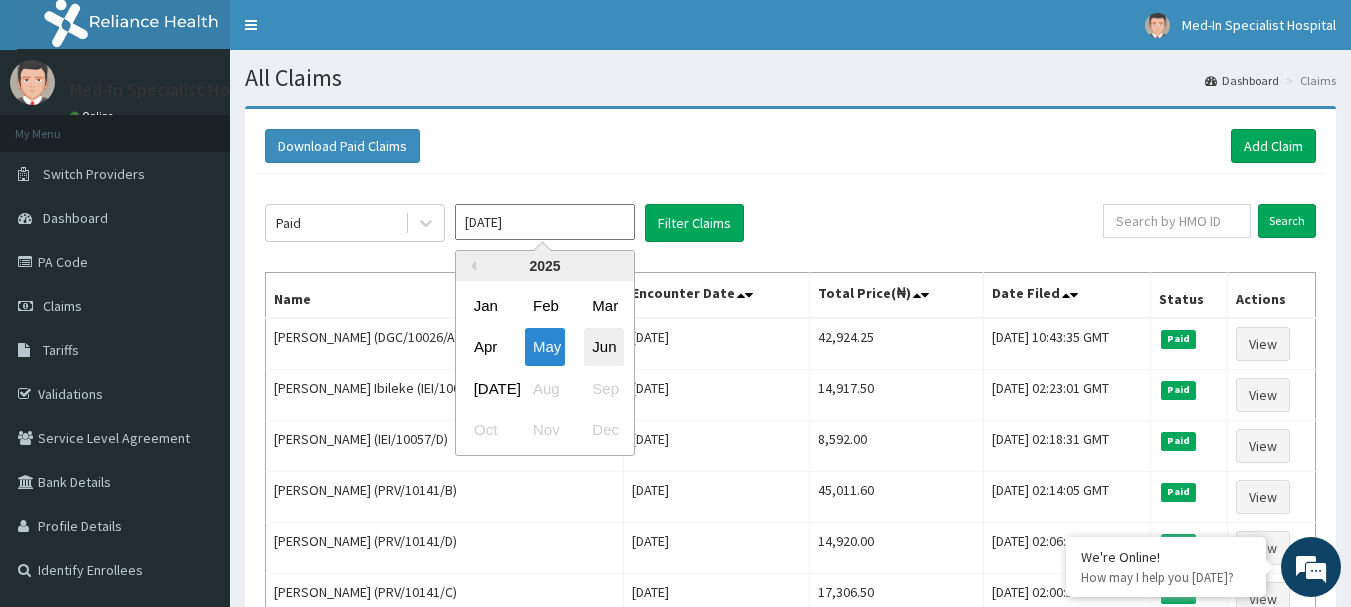 click on "Jun" at bounding box center (604, 347) 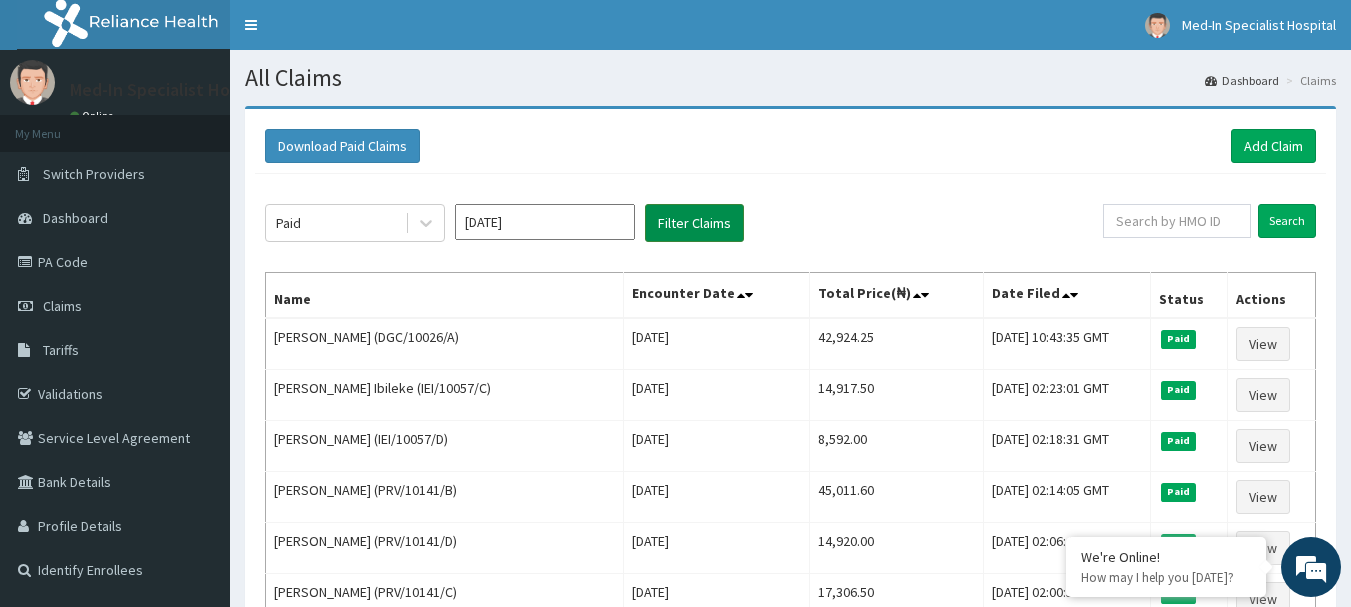 click on "Filter Claims" at bounding box center [694, 223] 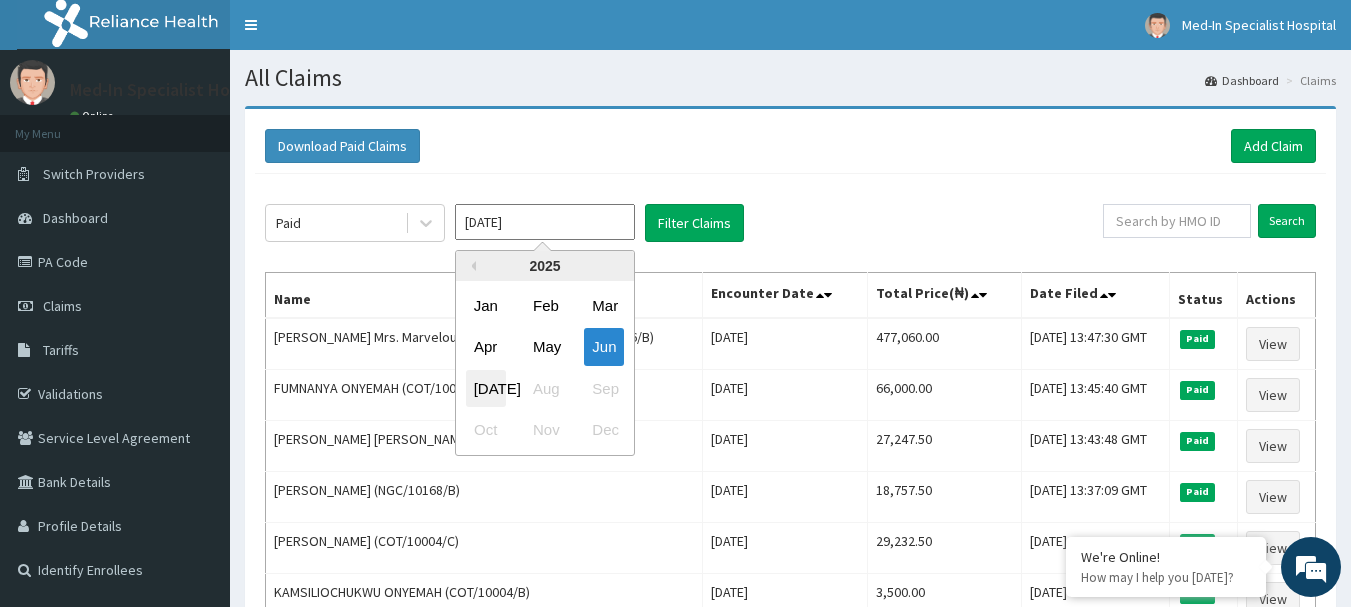 click on "Jul" at bounding box center [486, 388] 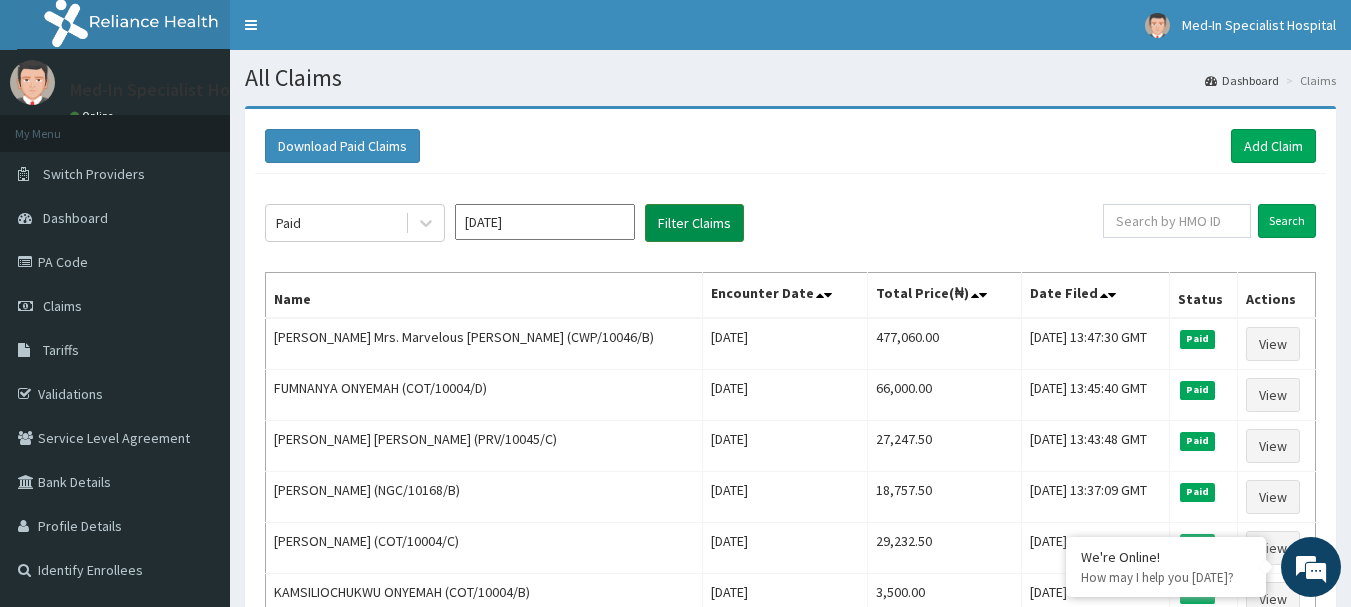 click on "Filter Claims" at bounding box center (694, 223) 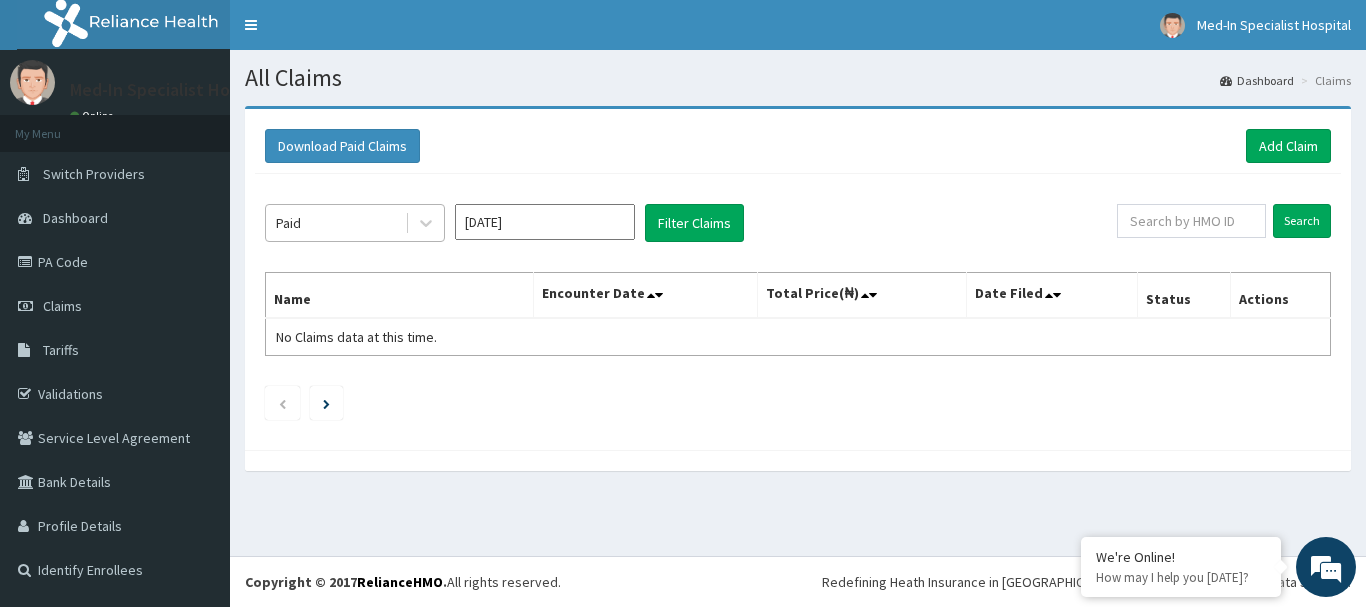 click on "Paid" at bounding box center [335, 223] 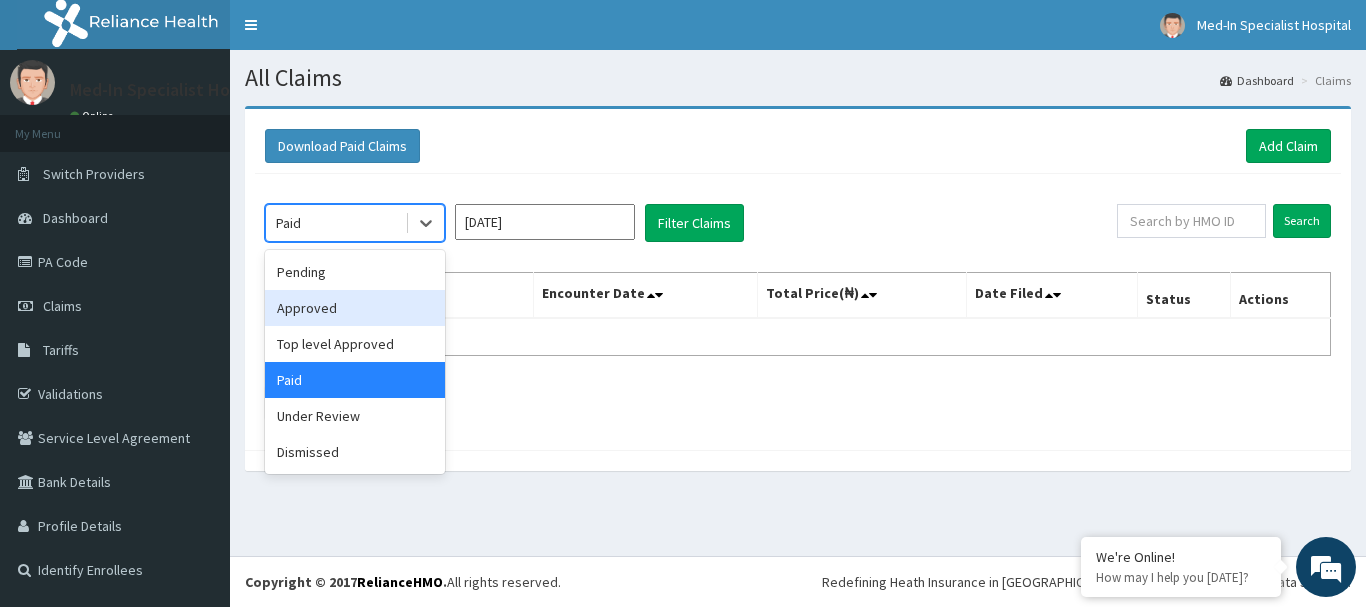 click on "Approved" at bounding box center [355, 308] 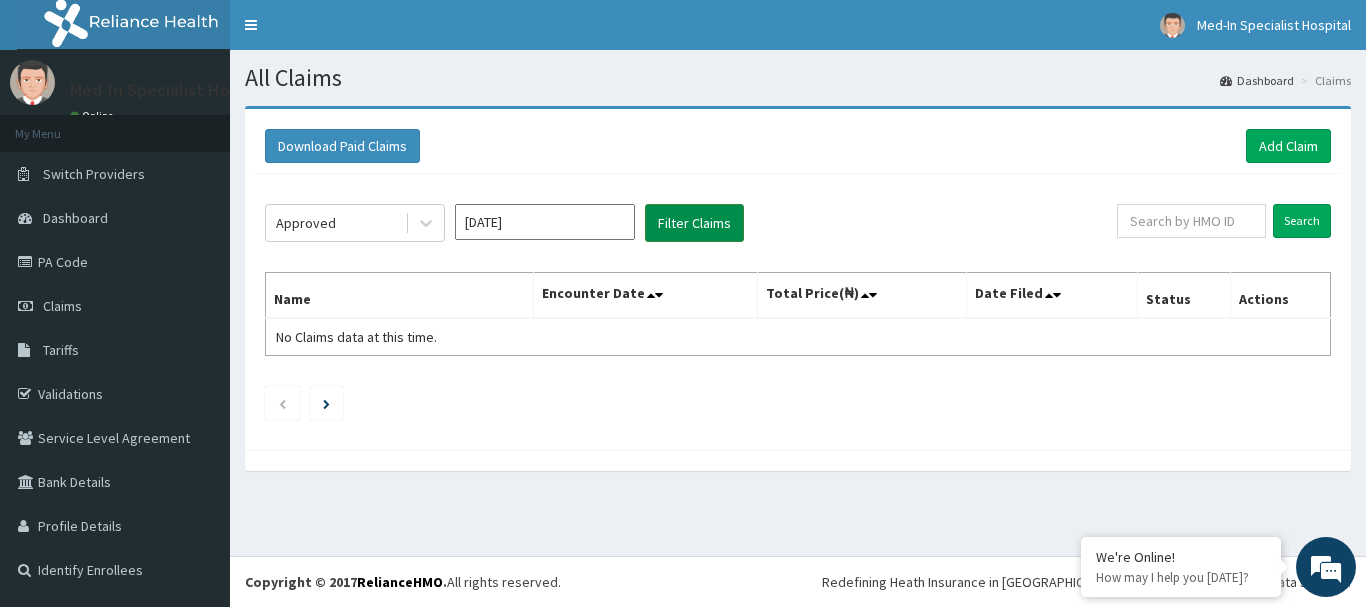 click on "Filter Claims" at bounding box center [694, 223] 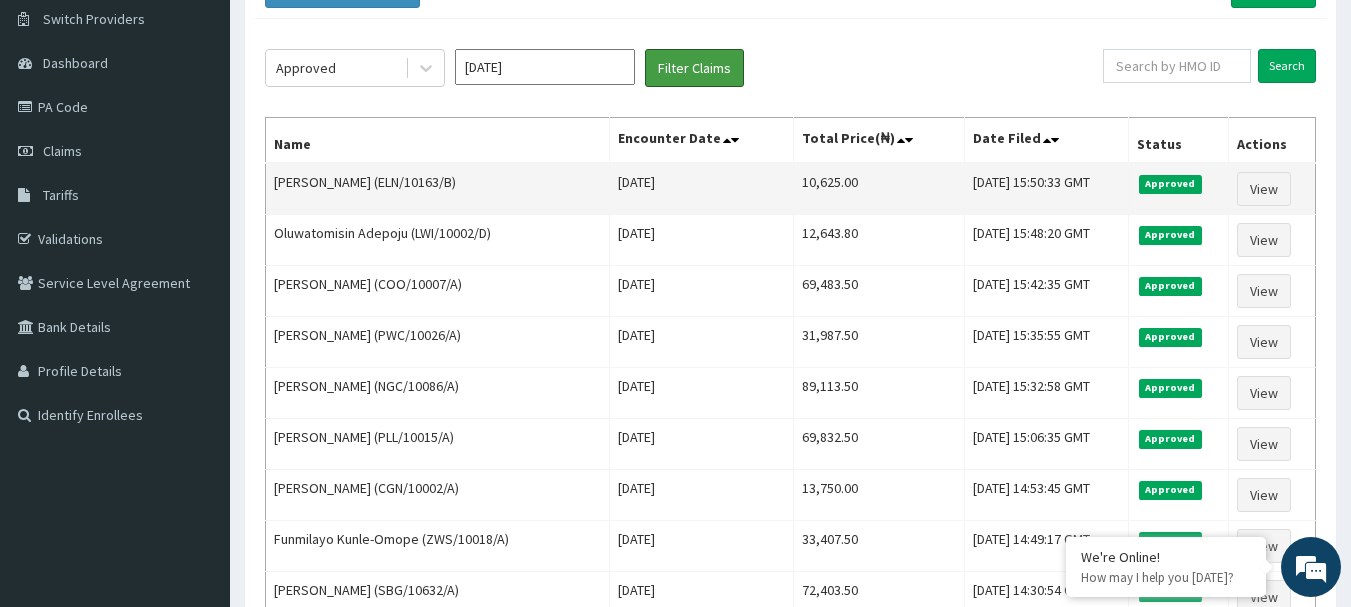 scroll, scrollTop: 200, scrollLeft: 0, axis: vertical 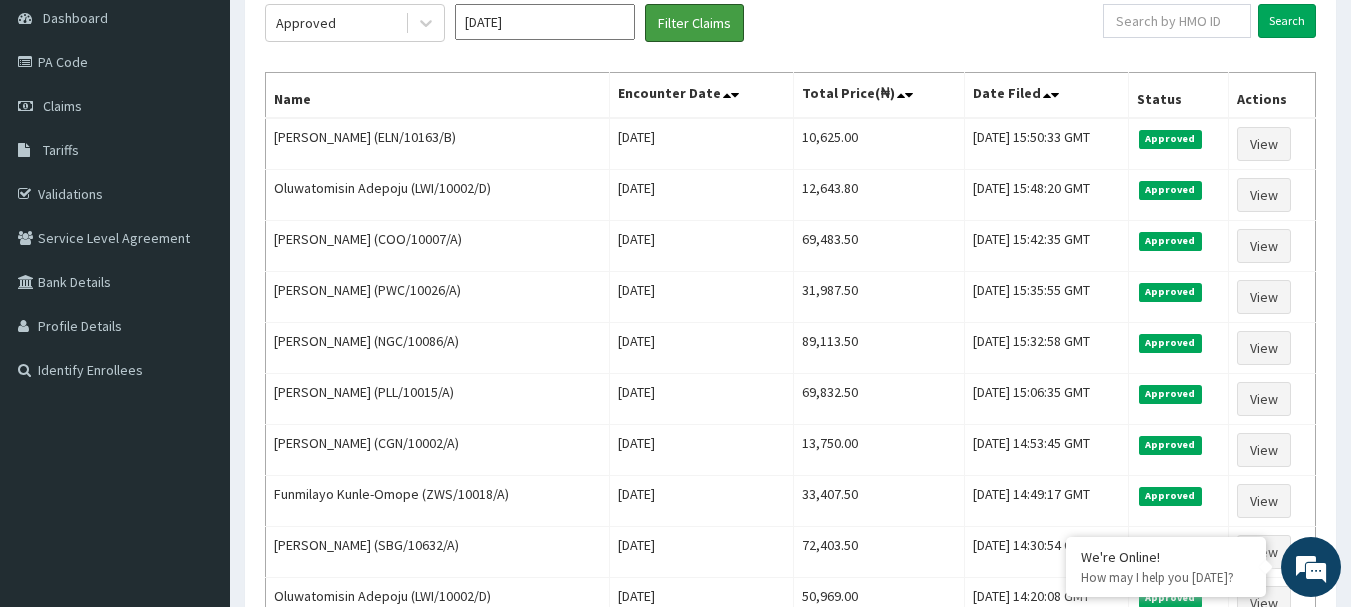 type 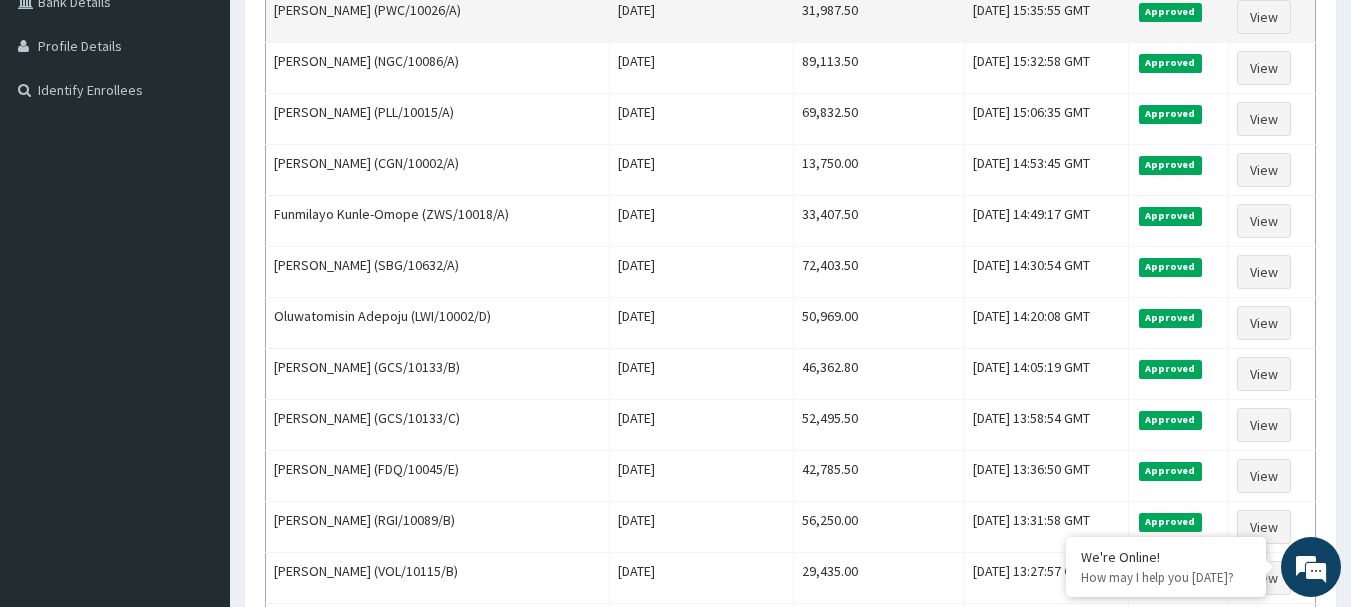 scroll, scrollTop: 700, scrollLeft: 0, axis: vertical 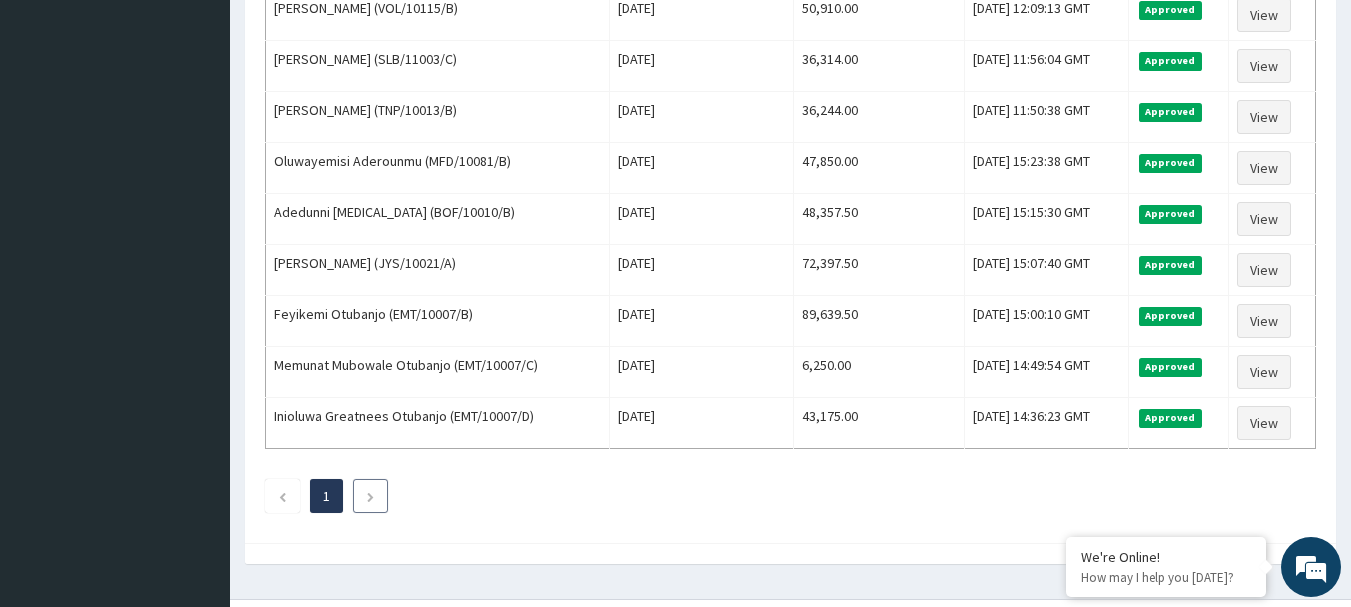 click at bounding box center (370, 497) 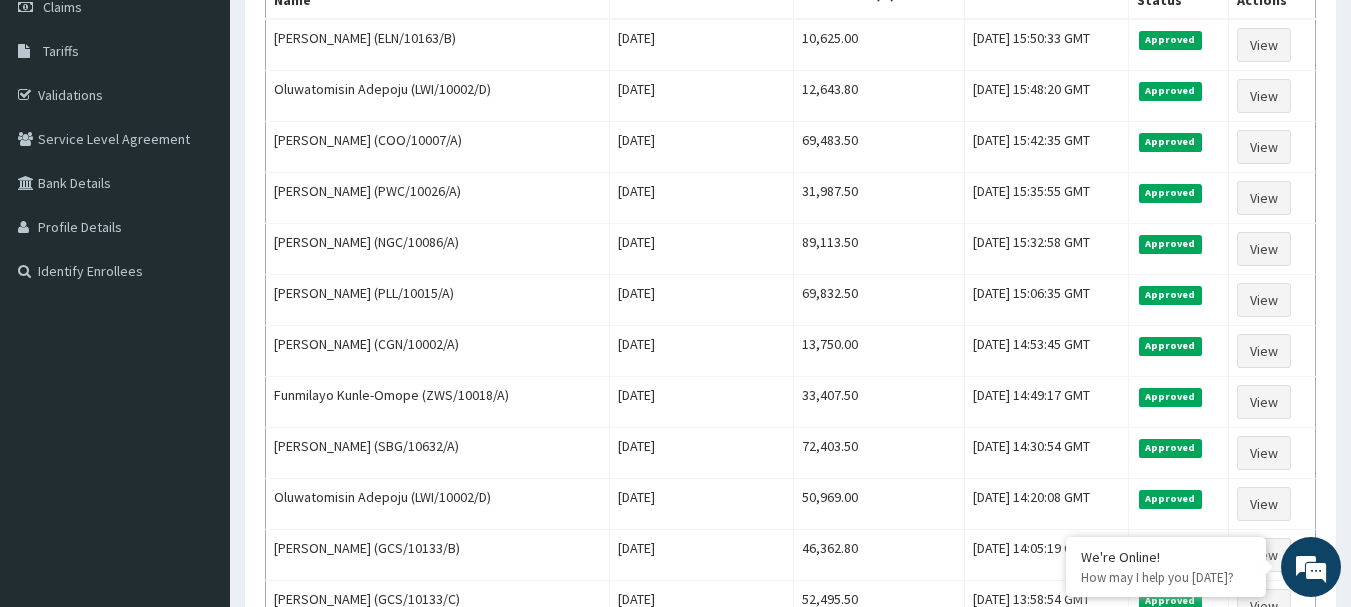 scroll, scrollTop: 0, scrollLeft: 0, axis: both 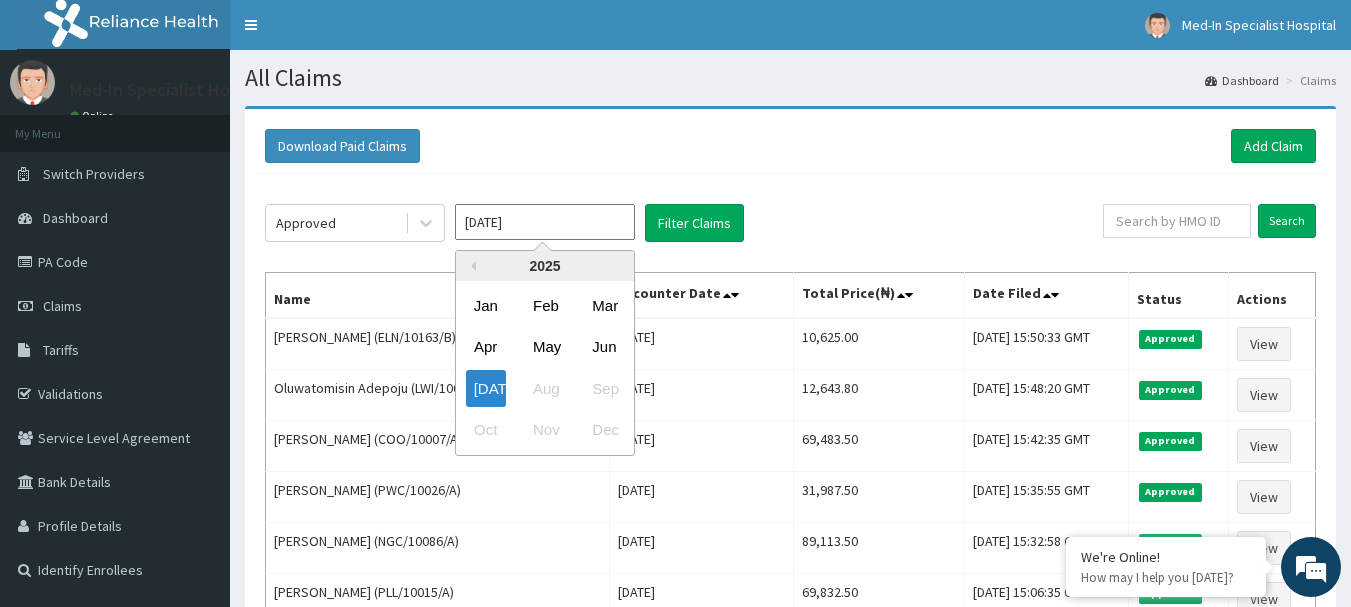 click on "Jul 2025" at bounding box center [545, 222] 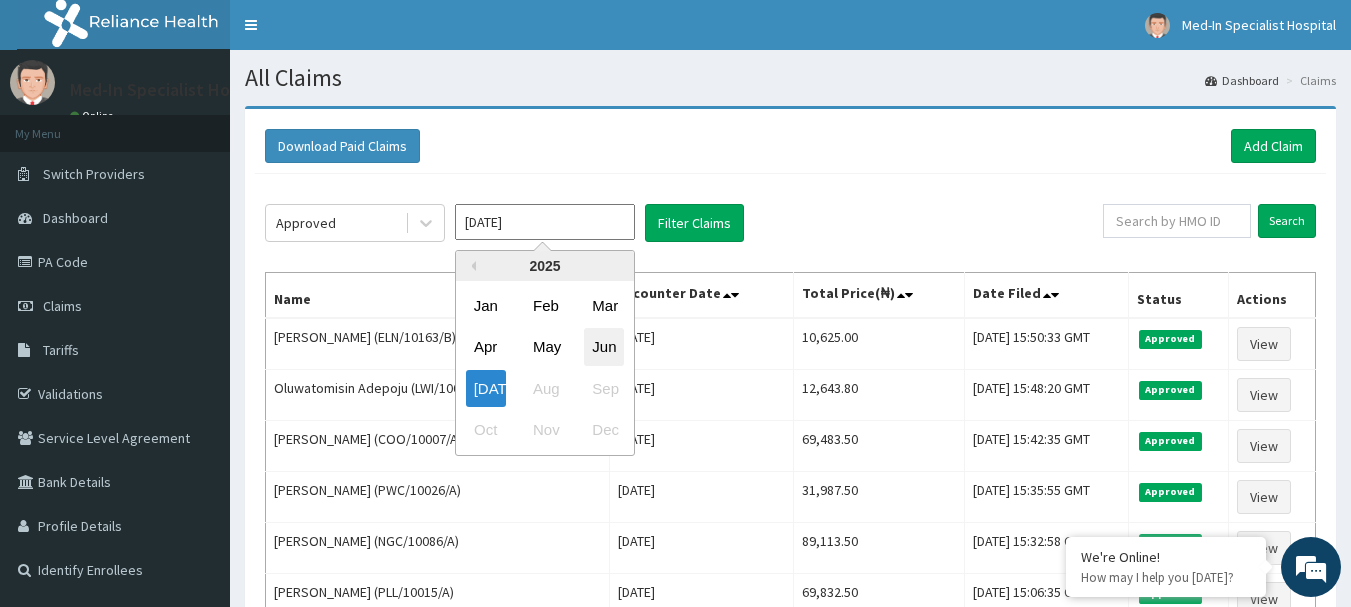 click on "Jun" at bounding box center (604, 347) 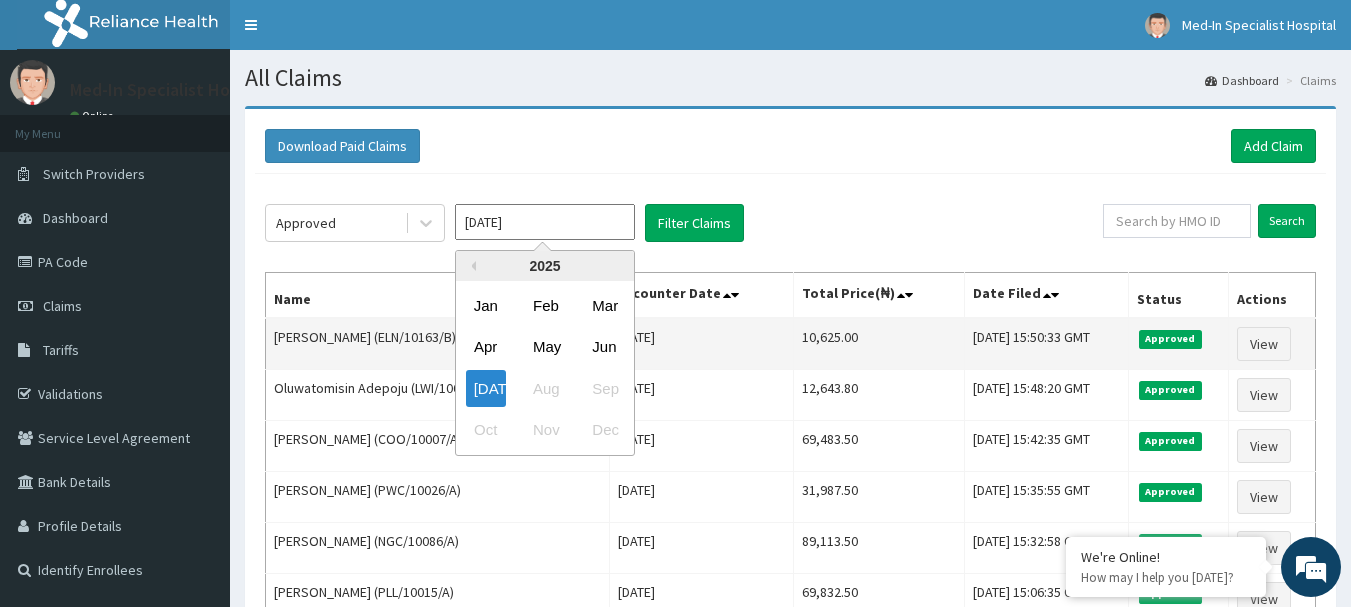 type on "Jun 2025" 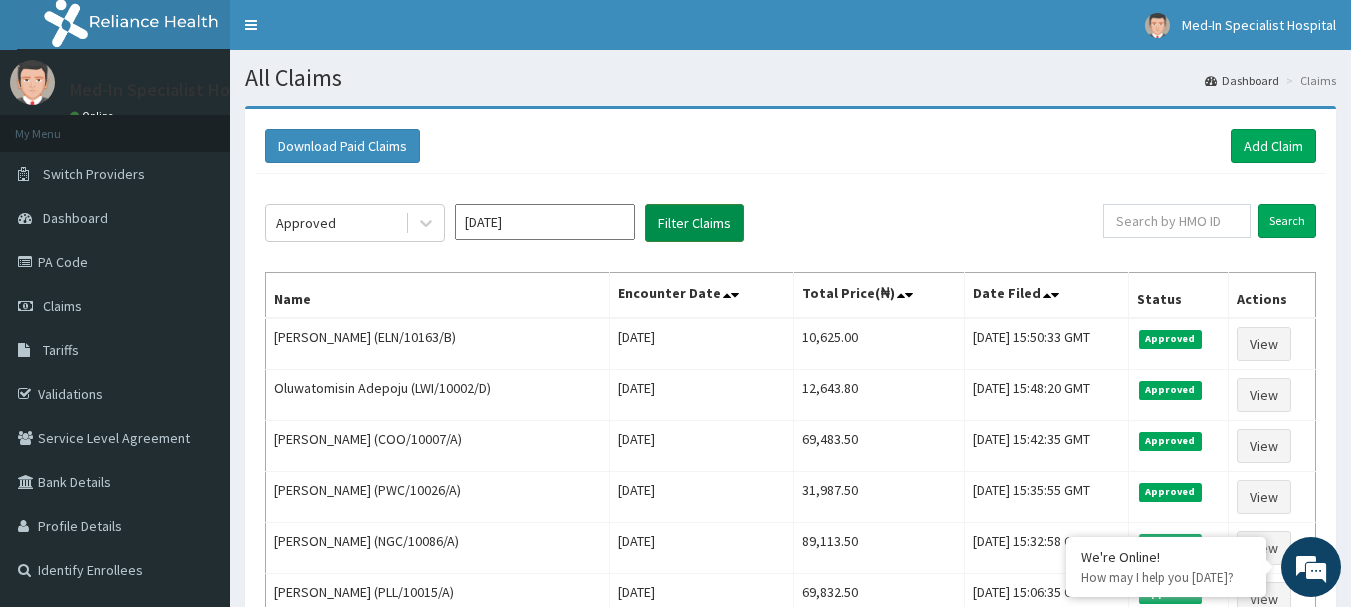 click on "Filter Claims" at bounding box center [694, 223] 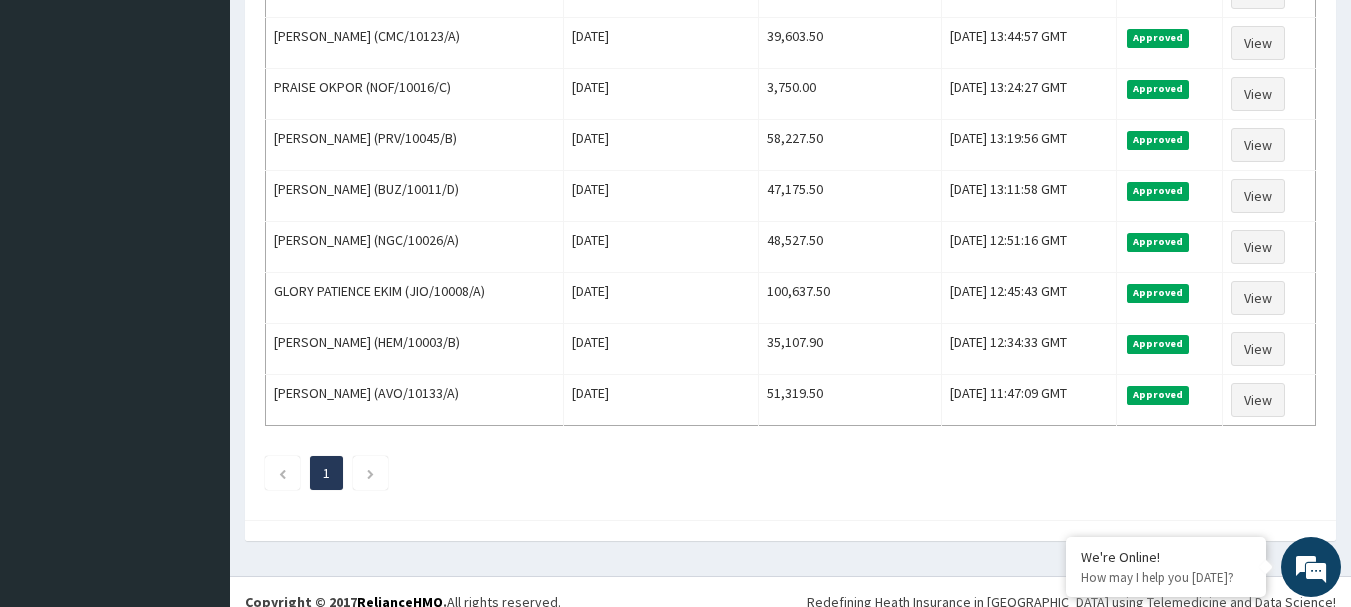 scroll, scrollTop: 678, scrollLeft: 0, axis: vertical 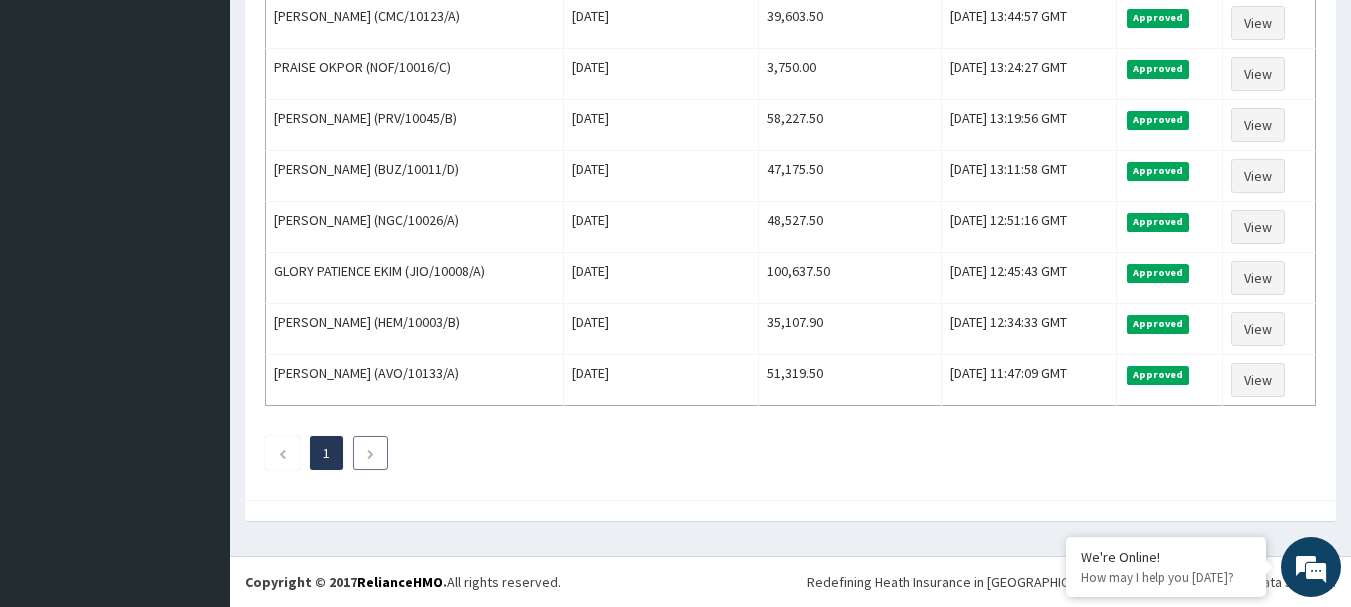 click at bounding box center (370, 454) 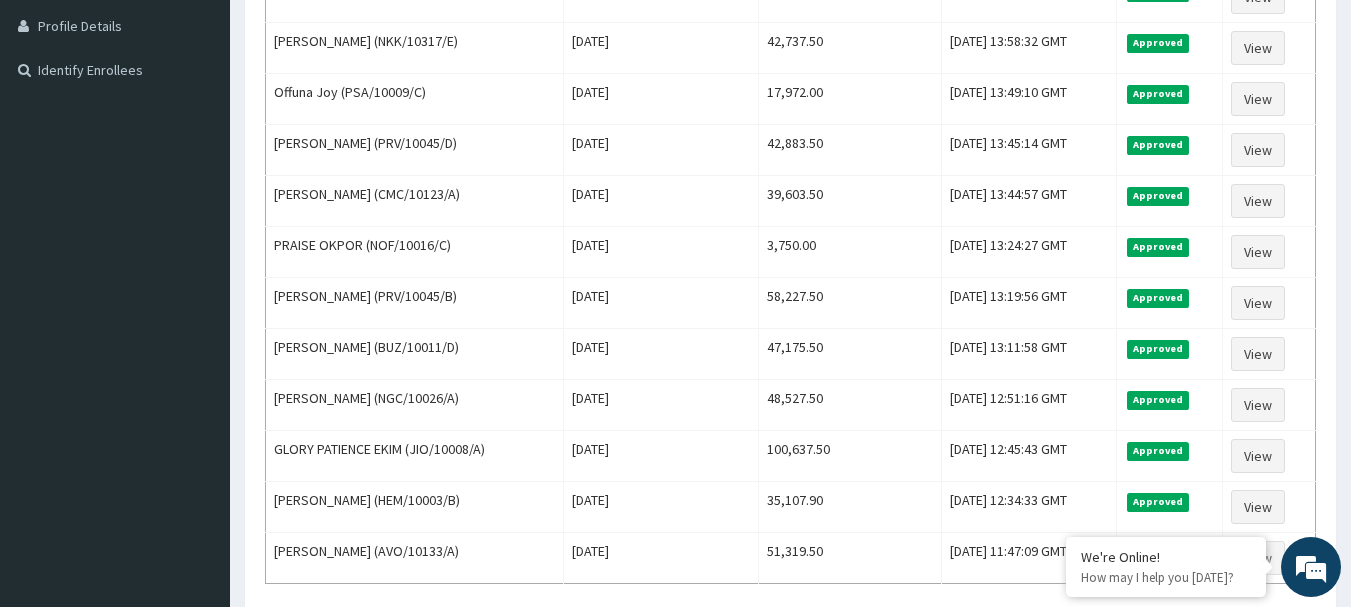 scroll, scrollTop: 487, scrollLeft: 0, axis: vertical 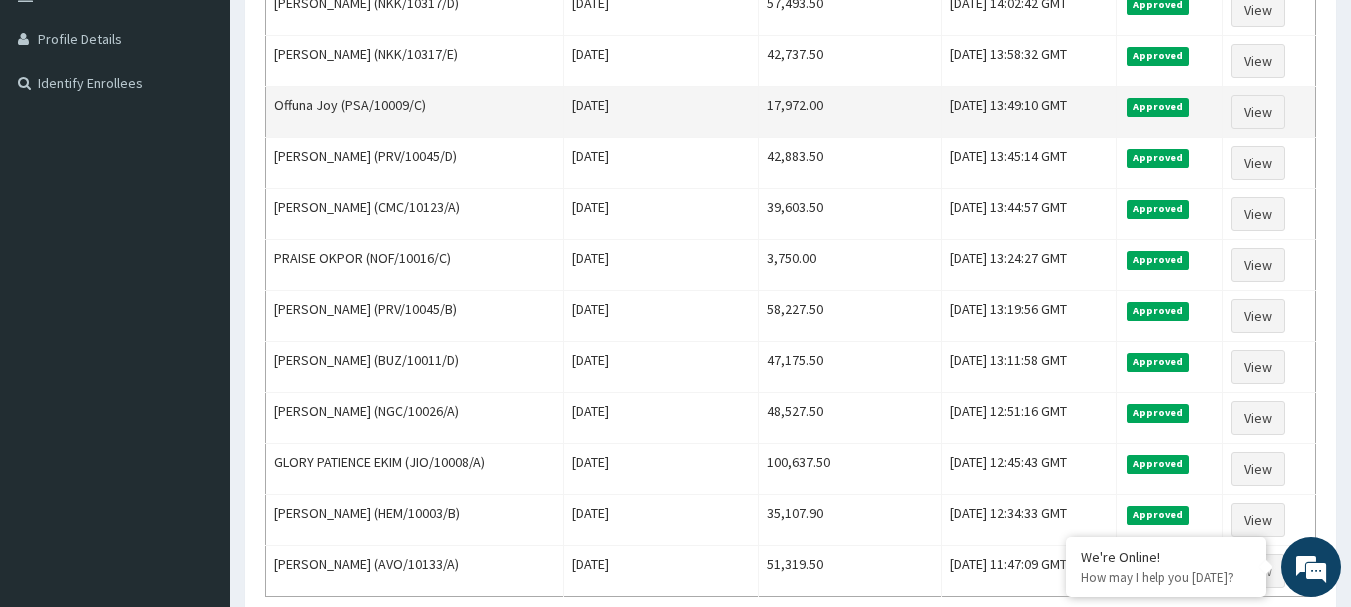 click on "17,972.00" at bounding box center (850, 112) 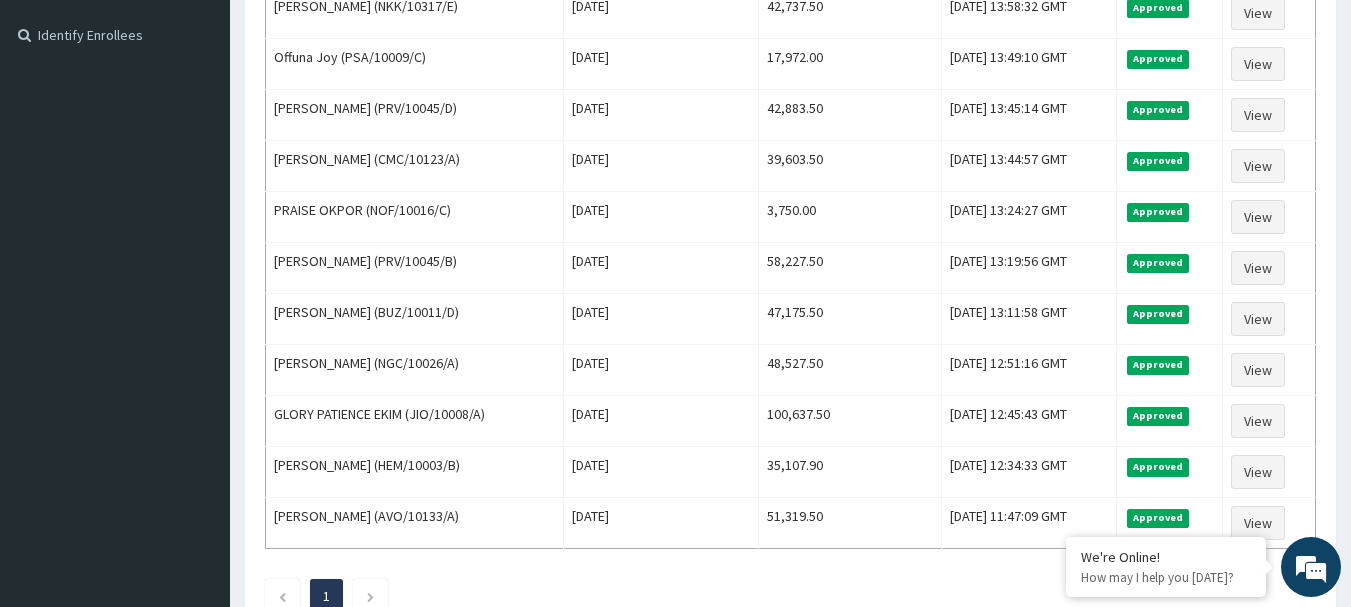 scroll, scrollTop: 500, scrollLeft: 0, axis: vertical 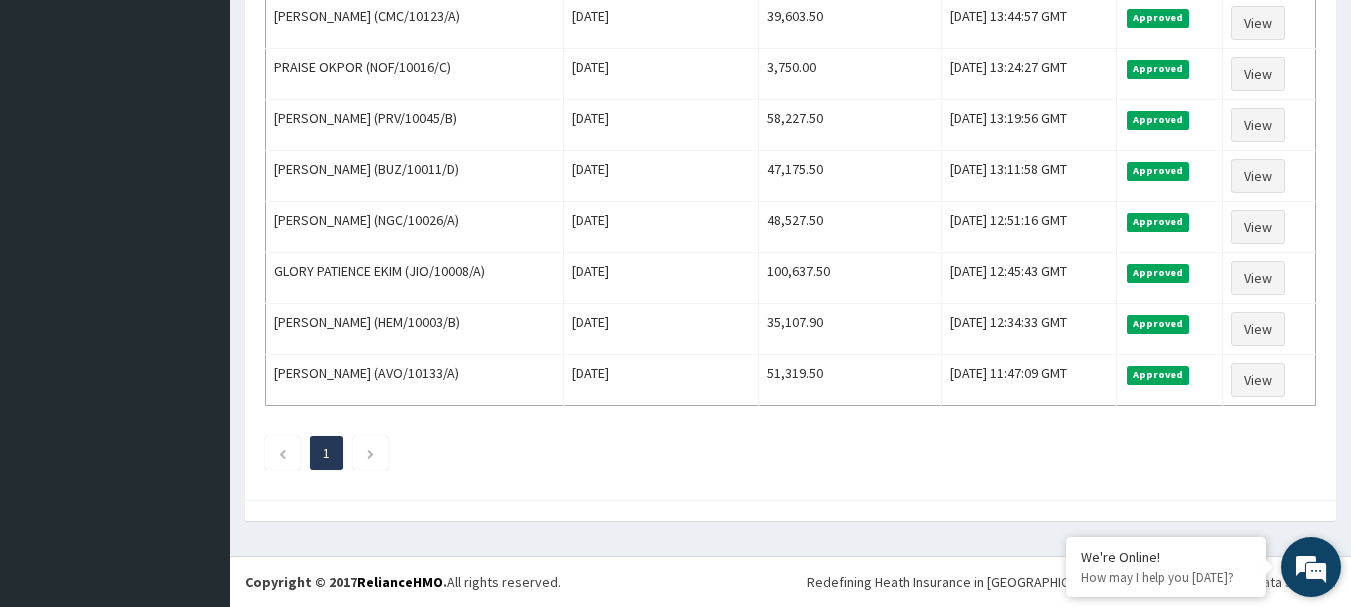 click at bounding box center (1311, 567) 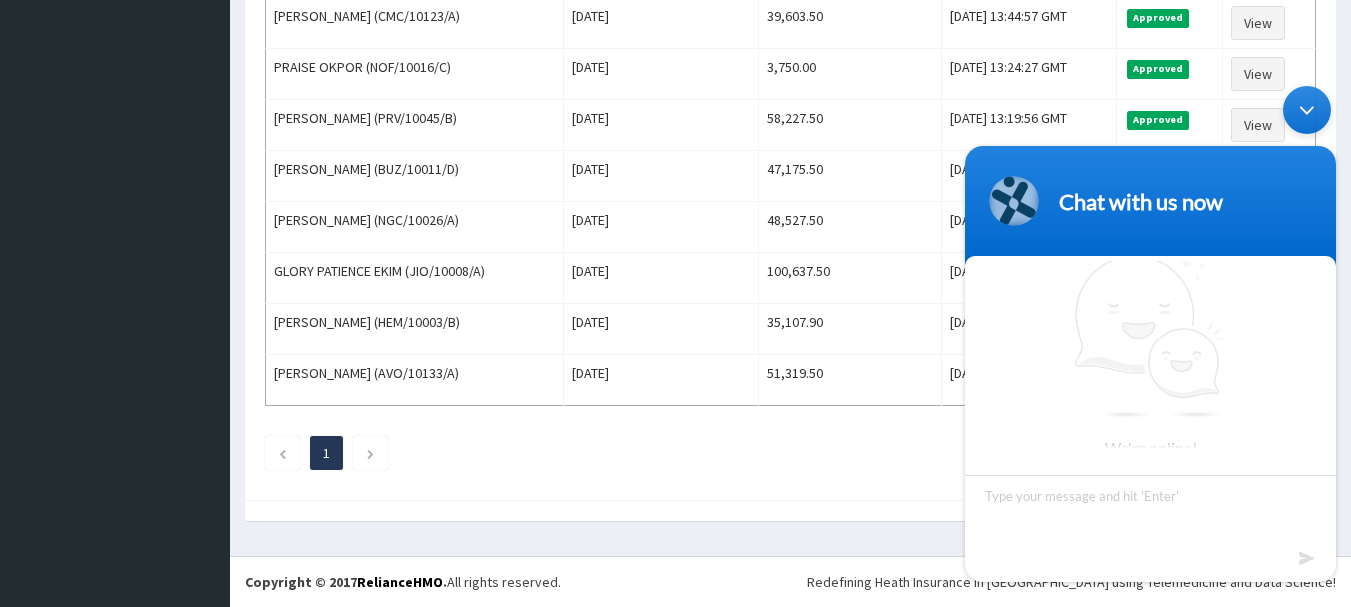 scroll, scrollTop: 7, scrollLeft: 0, axis: vertical 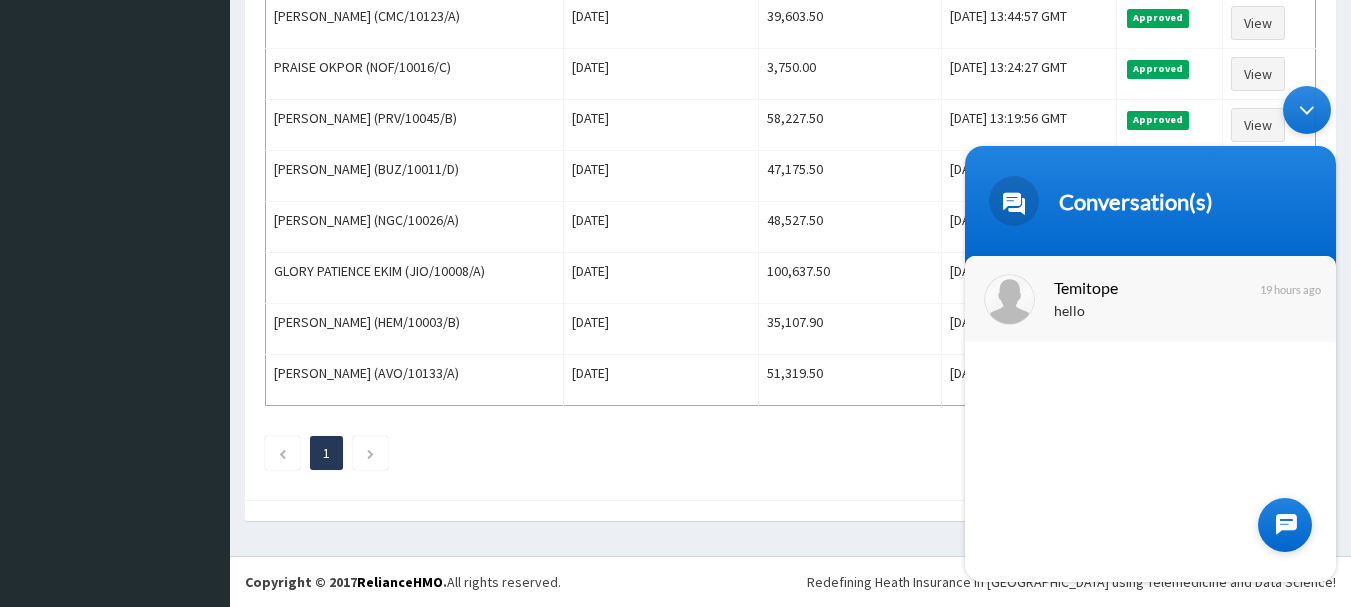 click on "hello" at bounding box center (1180, 312) 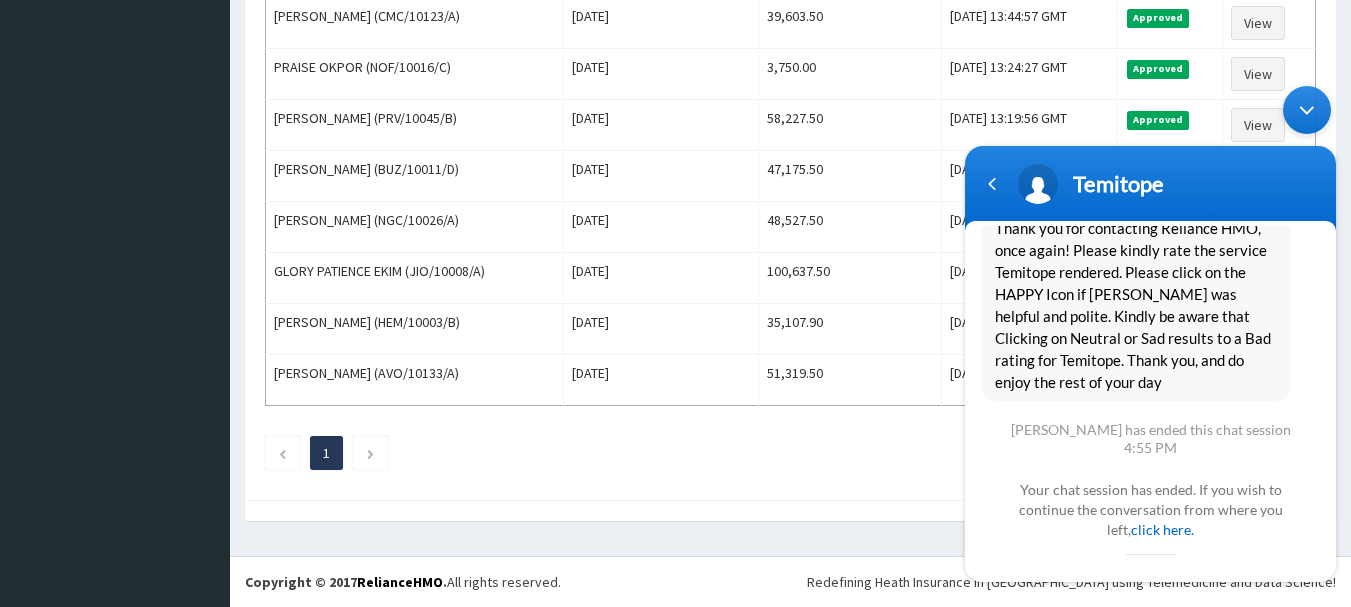 scroll, scrollTop: 1848, scrollLeft: 0, axis: vertical 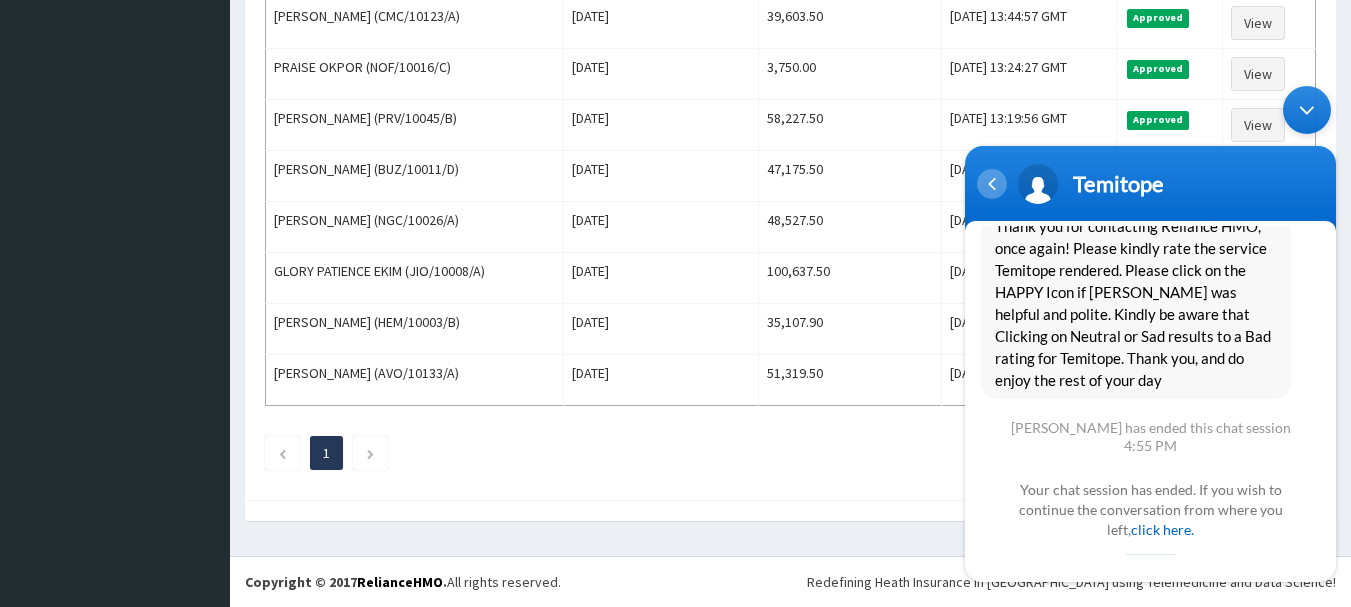 click at bounding box center [992, 184] 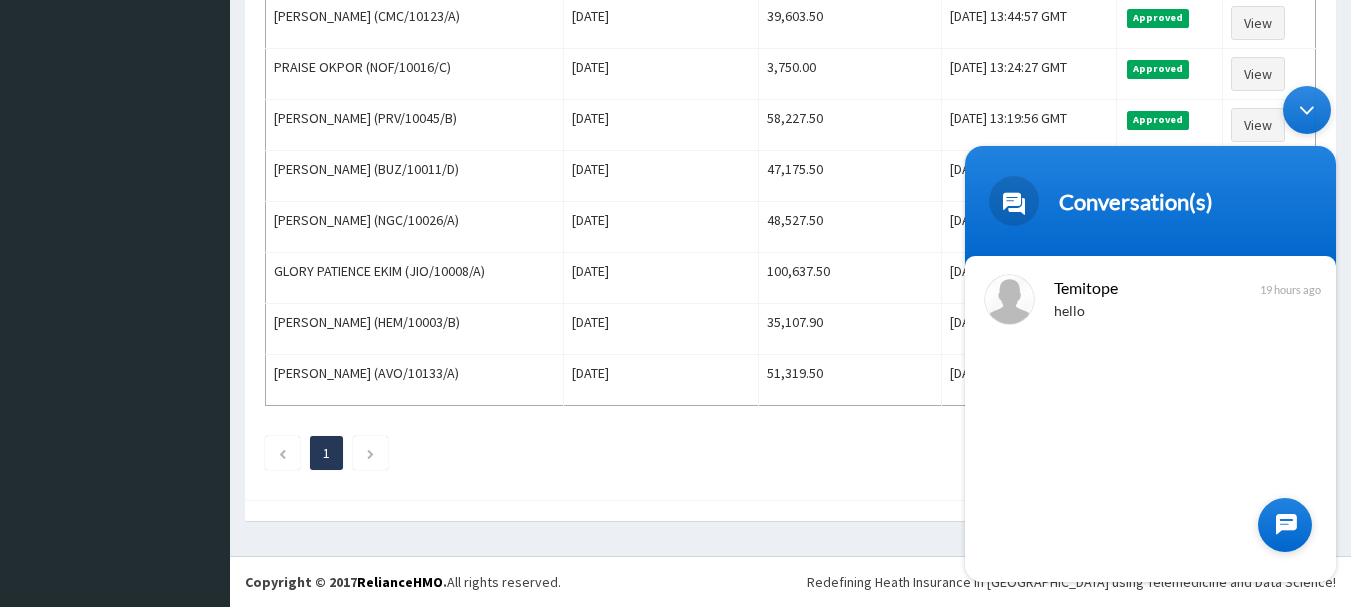 click at bounding box center [1285, 525] 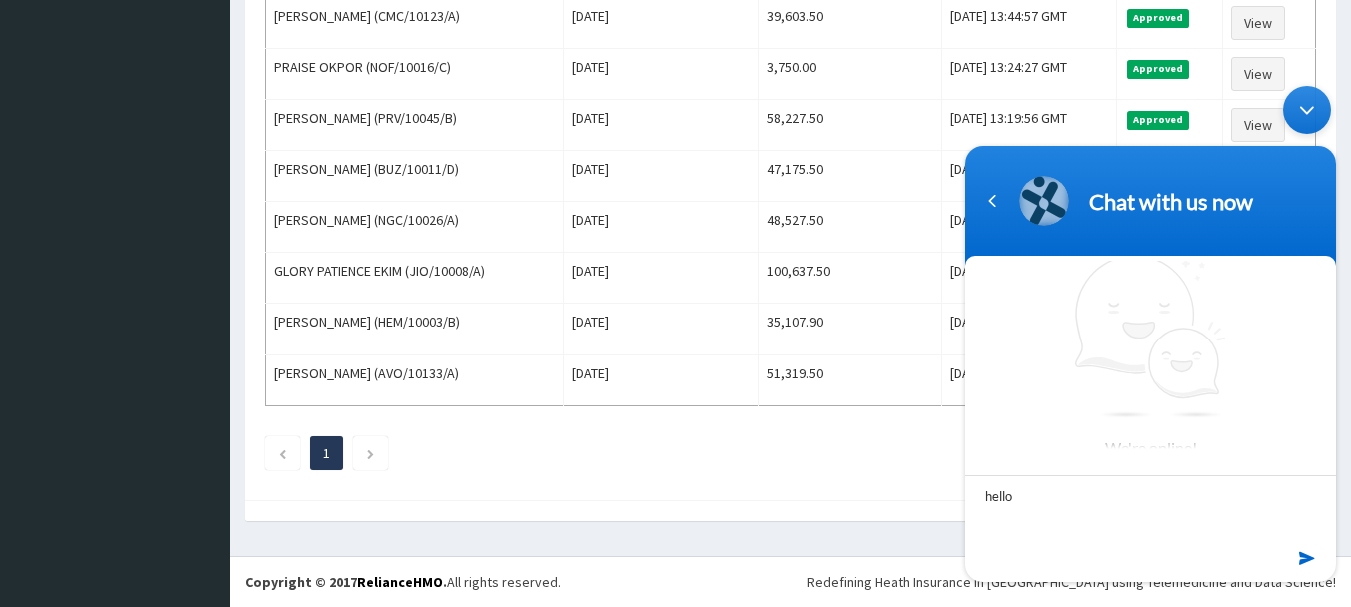 type on "hello" 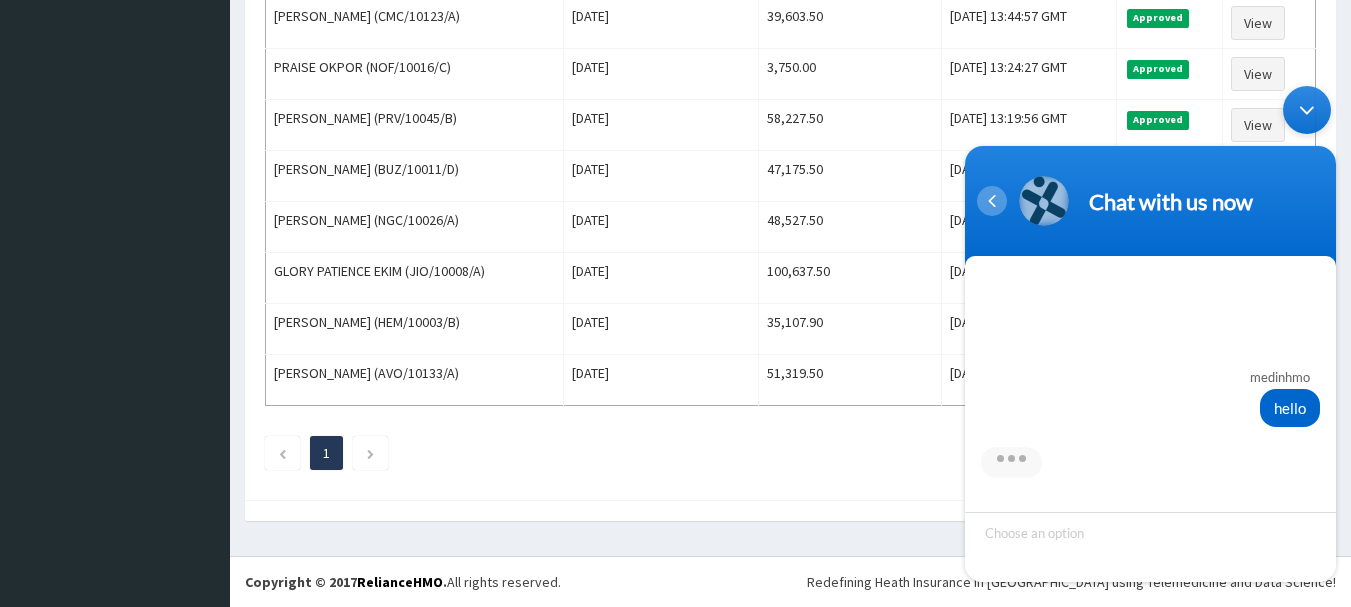 click at bounding box center (992, 201) 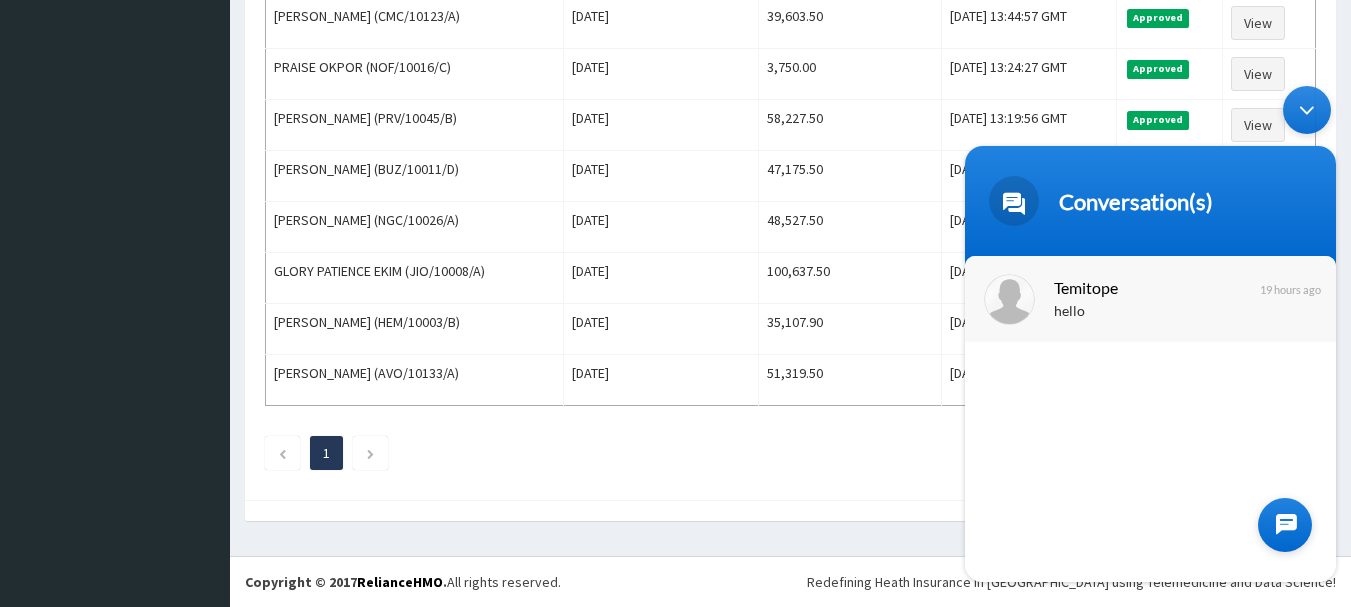 click on "Temitope" at bounding box center [1148, 287] 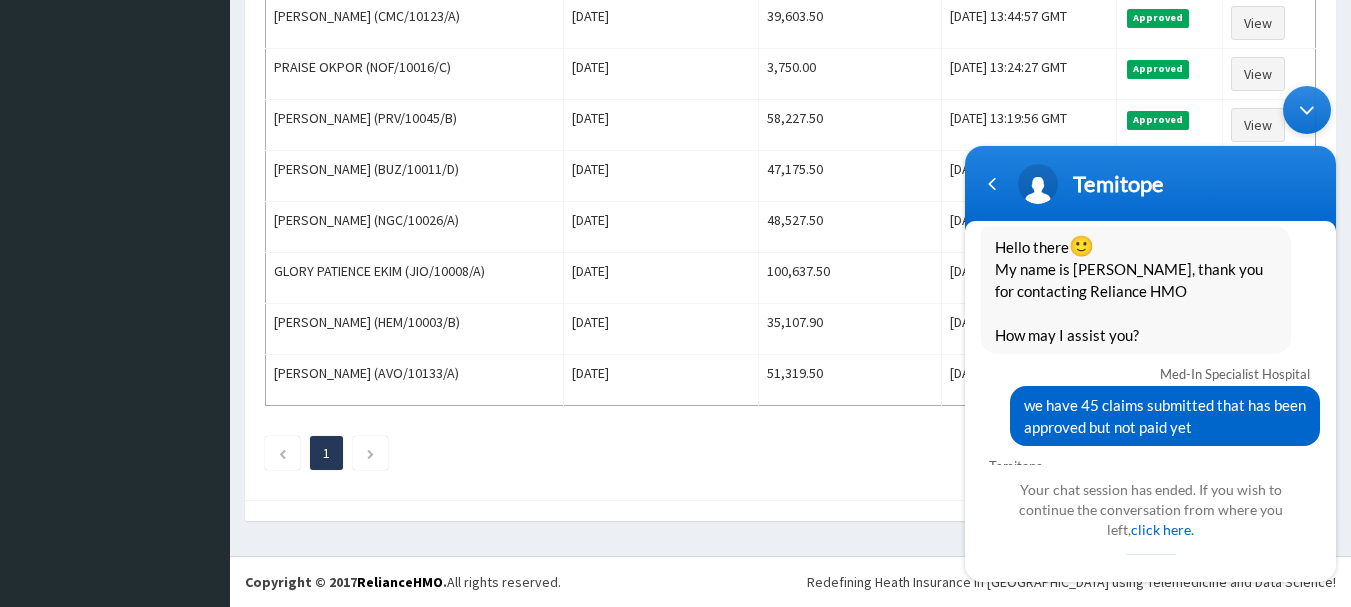 scroll, scrollTop: 1100, scrollLeft: 0, axis: vertical 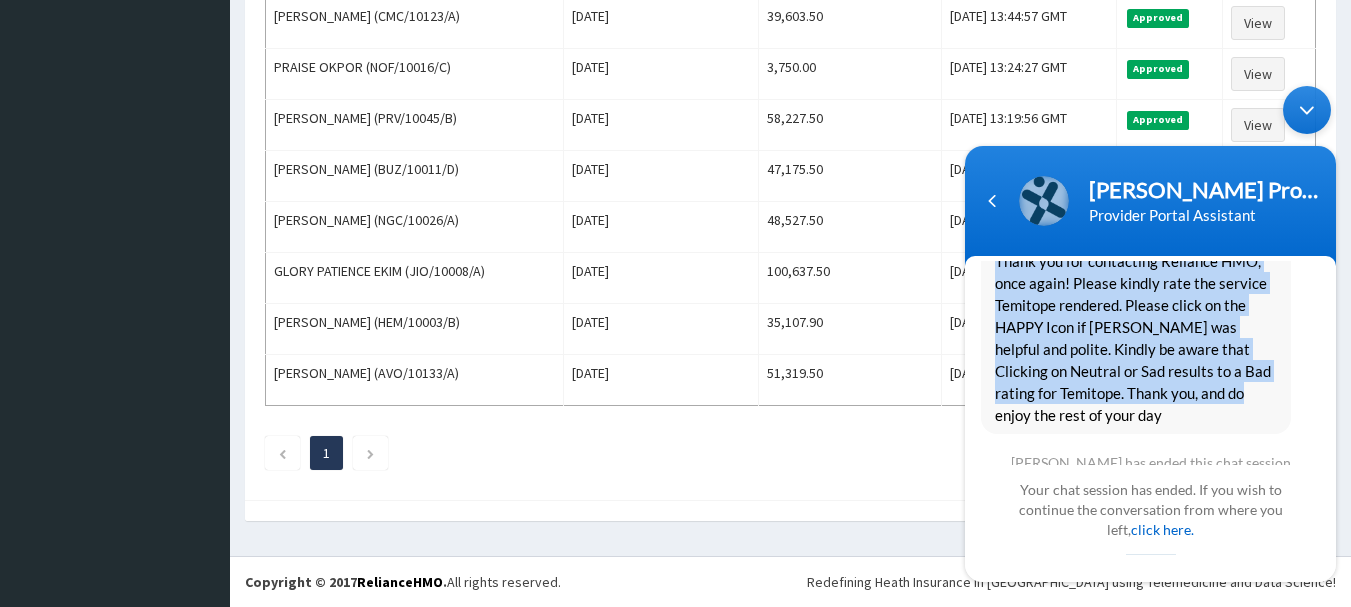 drag, startPoint x: 1023, startPoint y: 369, endPoint x: 1202, endPoint y: 403, distance: 182.20044 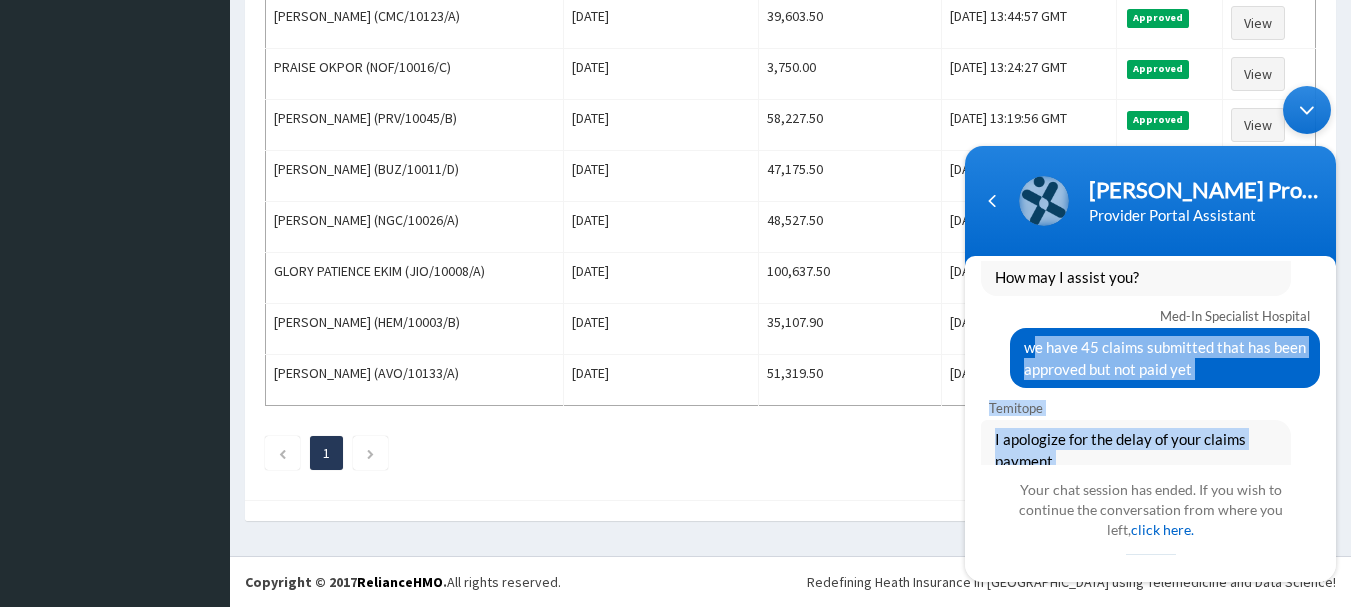 scroll, scrollTop: 1148, scrollLeft: 0, axis: vertical 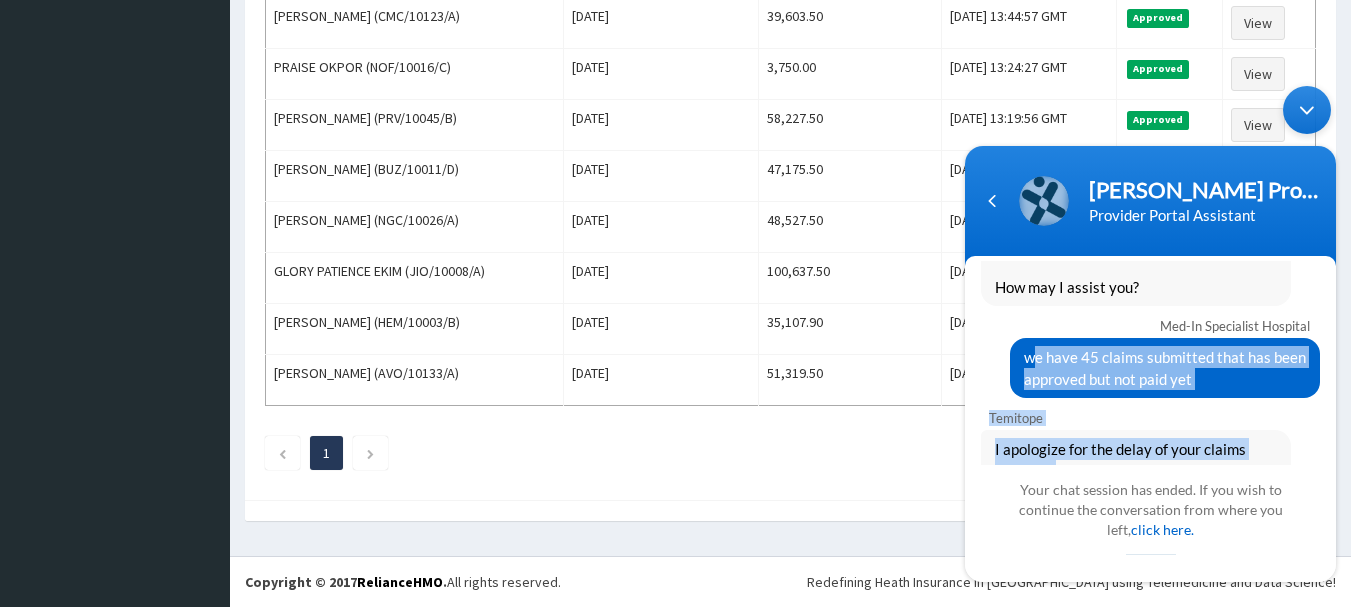 click on "Temitope  I apologize for the delay of your claims payment" at bounding box center [1150, 444] 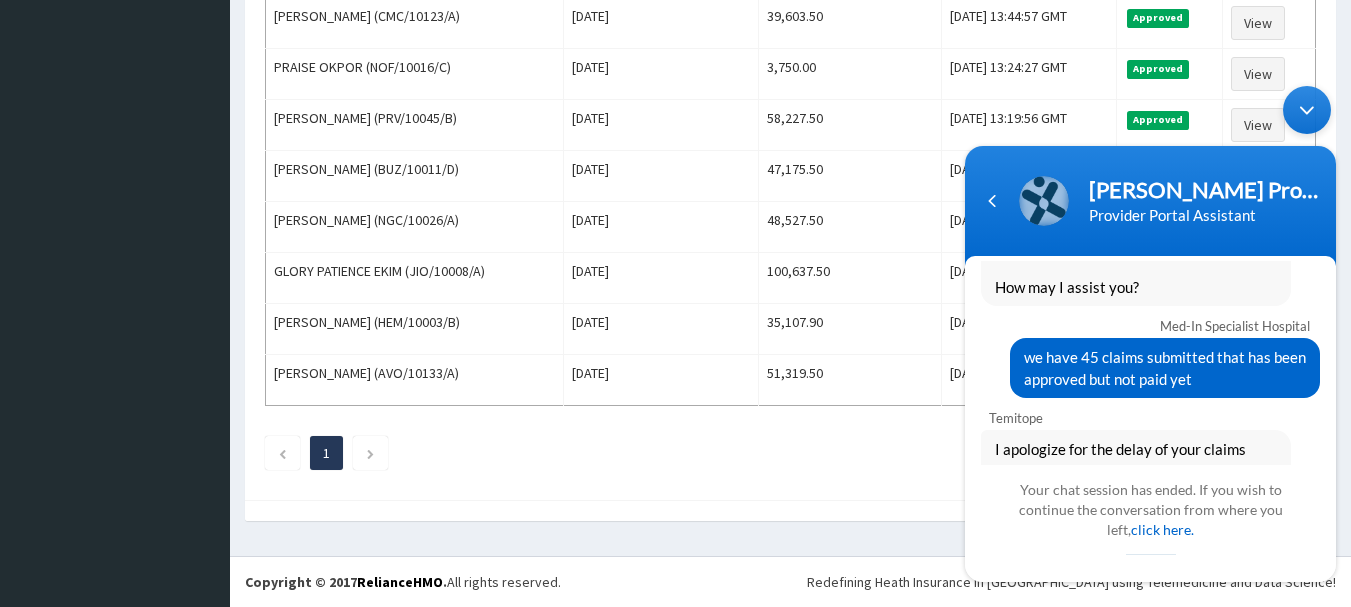 click on "we have 45 claims submitted that has been approved but not paid yet" at bounding box center [1165, 368] 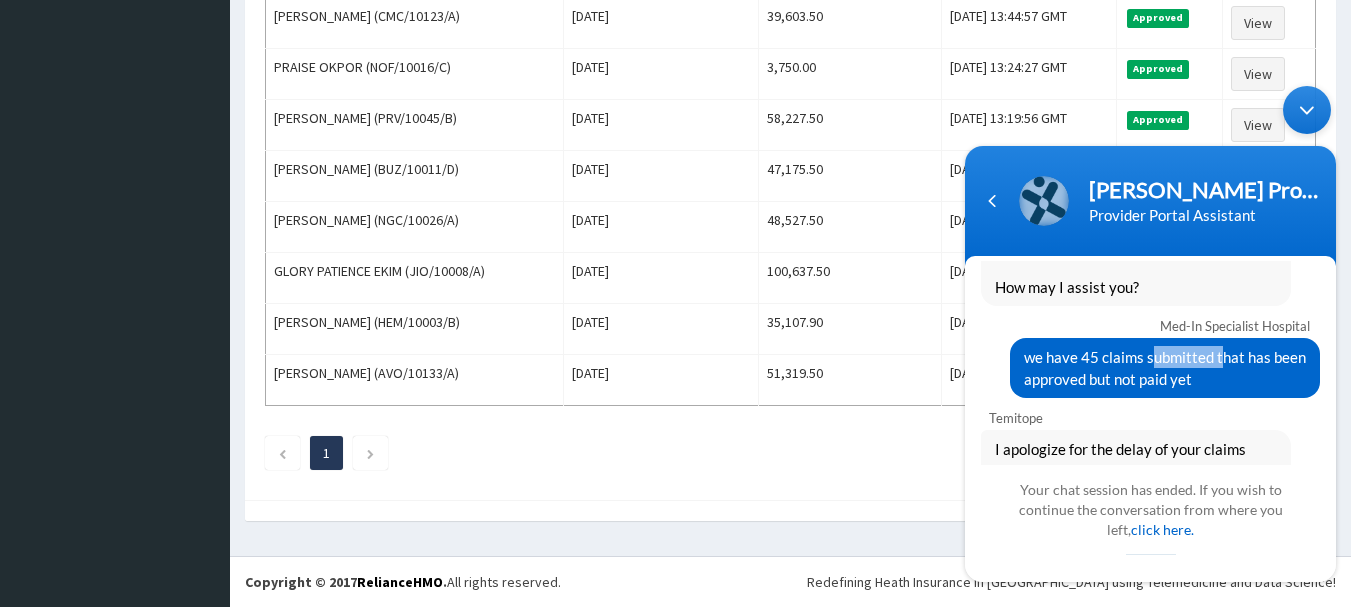 click on "we have 45 claims submitted that has been approved but not paid yet" at bounding box center (1165, 368) 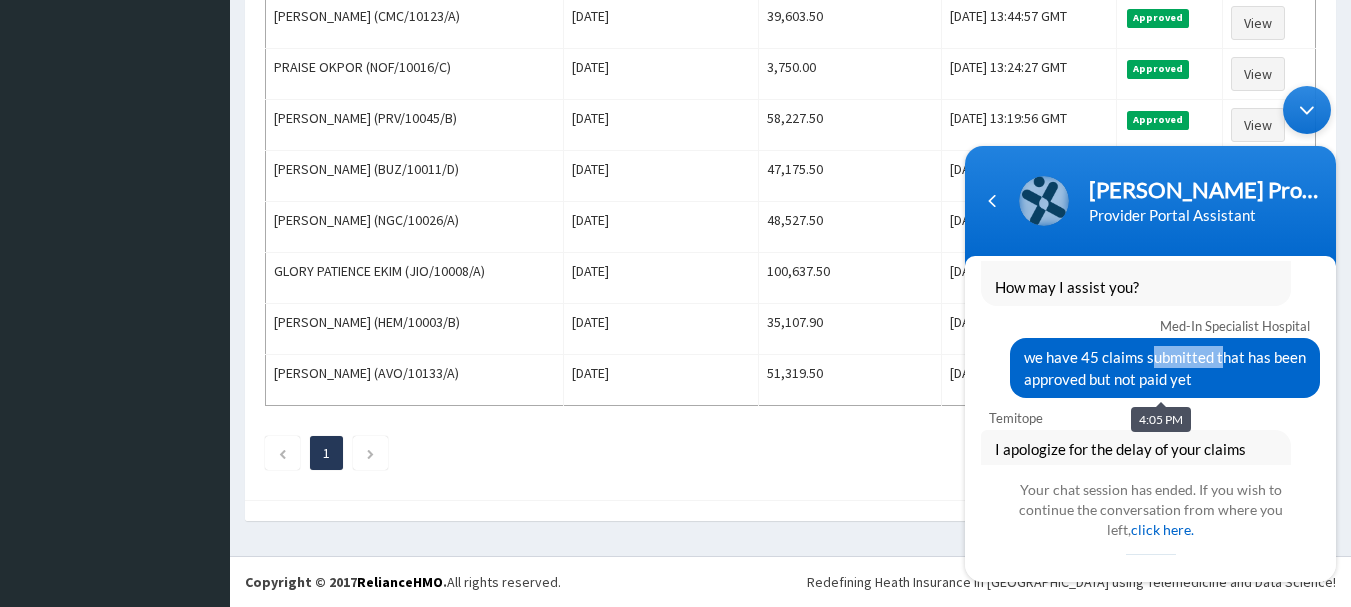 copy on "we have 45 claims submitted that has been approved but not paid yet" 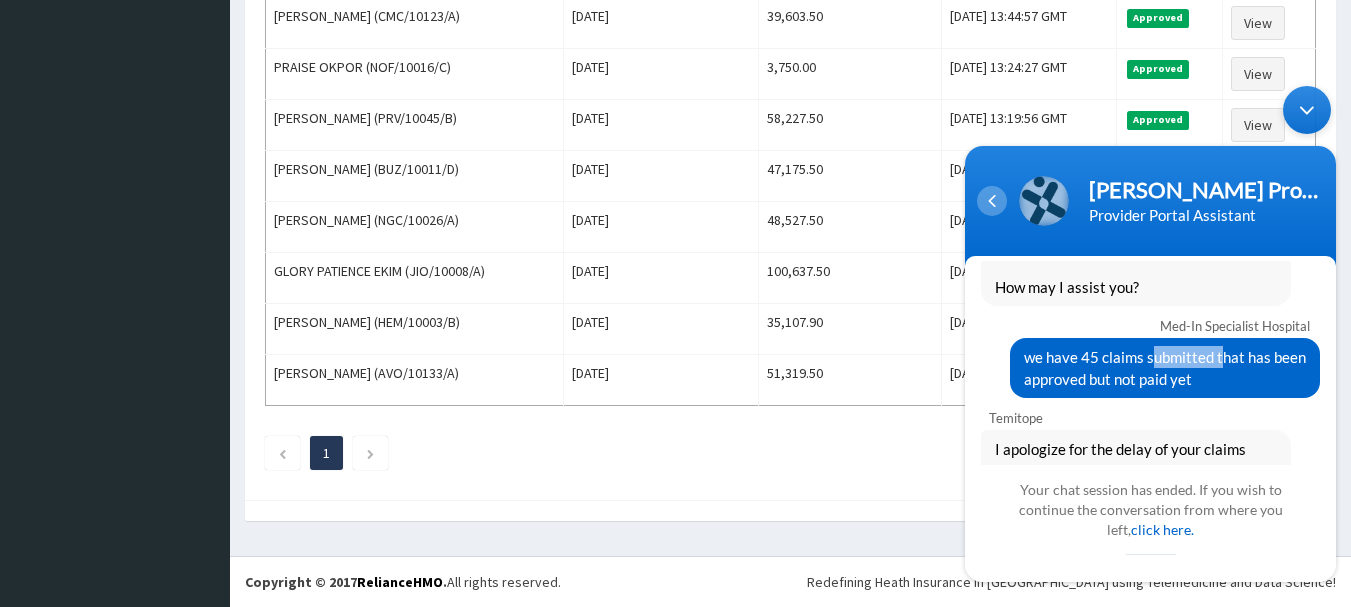 click at bounding box center [992, 201] 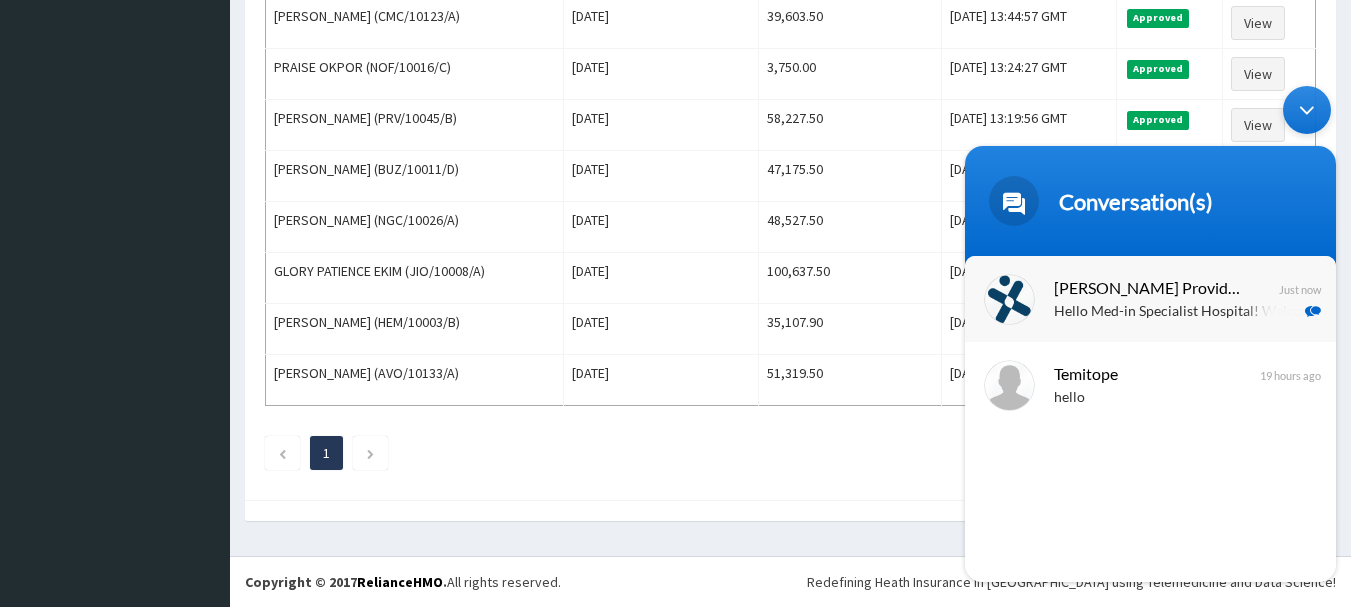click on "Naomi Provider Portal Assistant" at bounding box center (1148, 287) 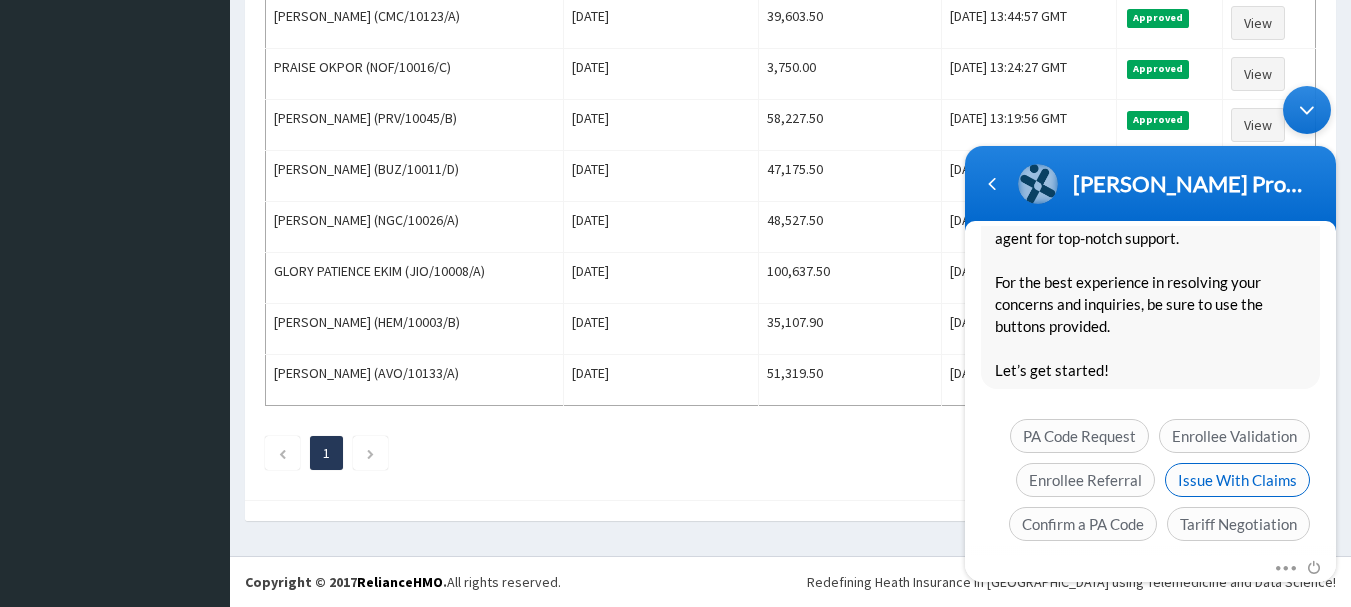 click on "Issue With Claims" at bounding box center (1237, 480) 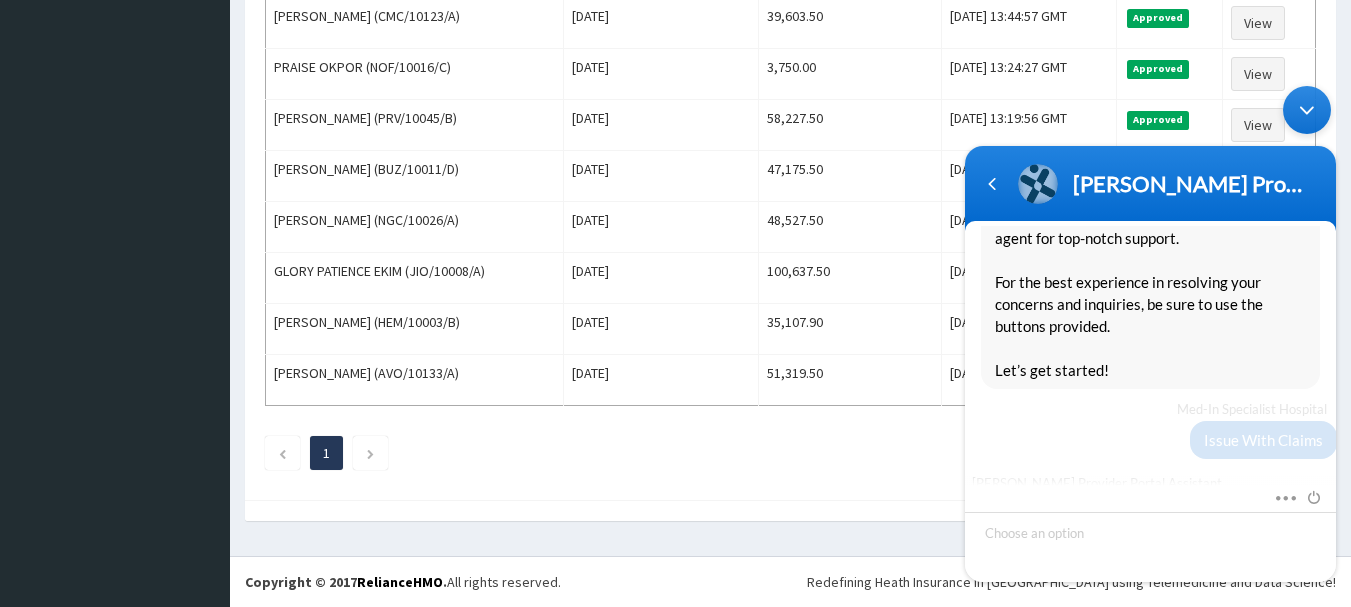scroll, scrollTop: 414, scrollLeft: 0, axis: vertical 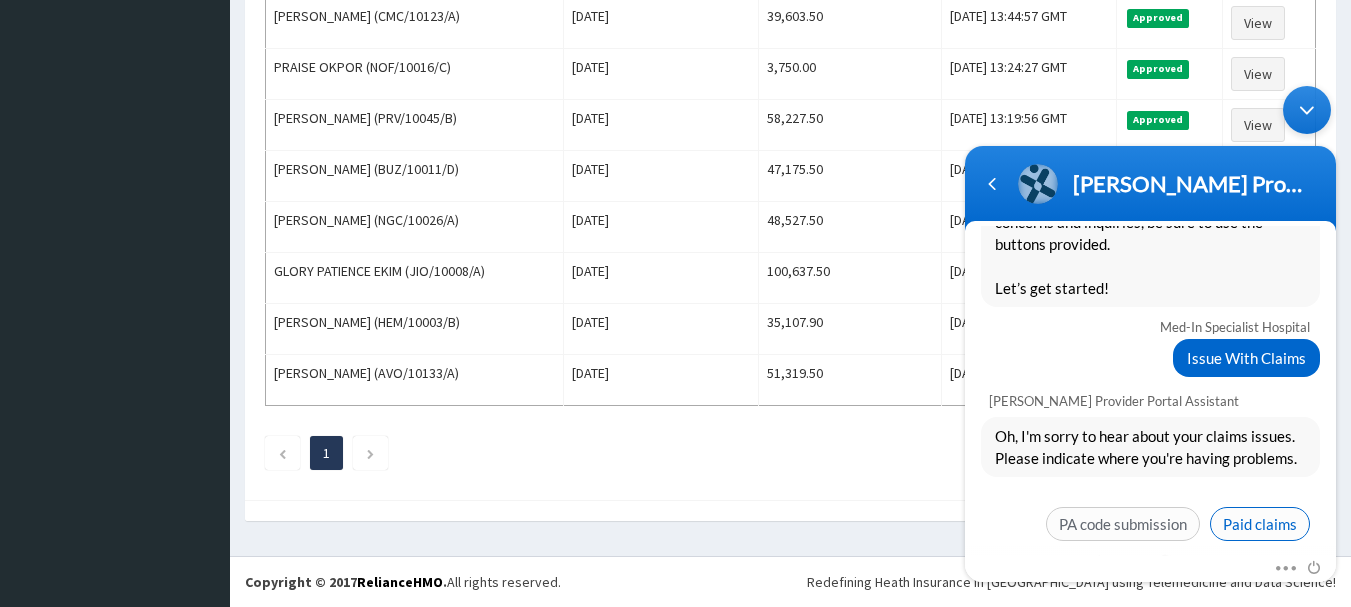 click on "Paid claims" at bounding box center (1260, 524) 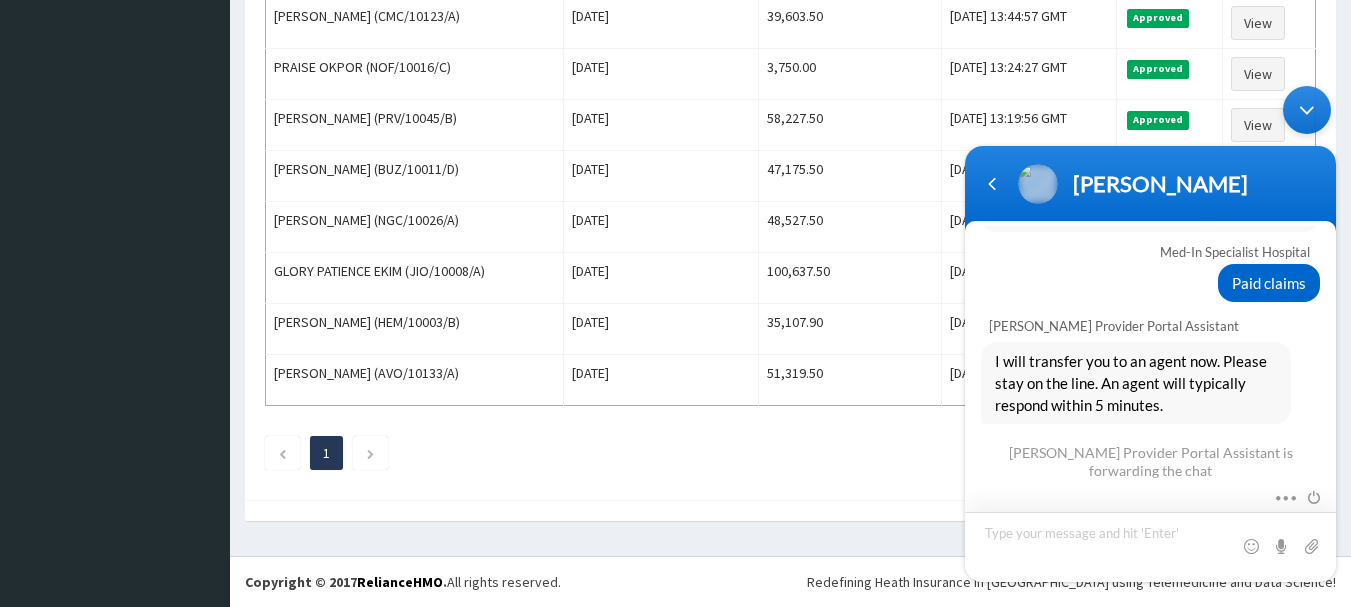 scroll, scrollTop: 753, scrollLeft: 0, axis: vertical 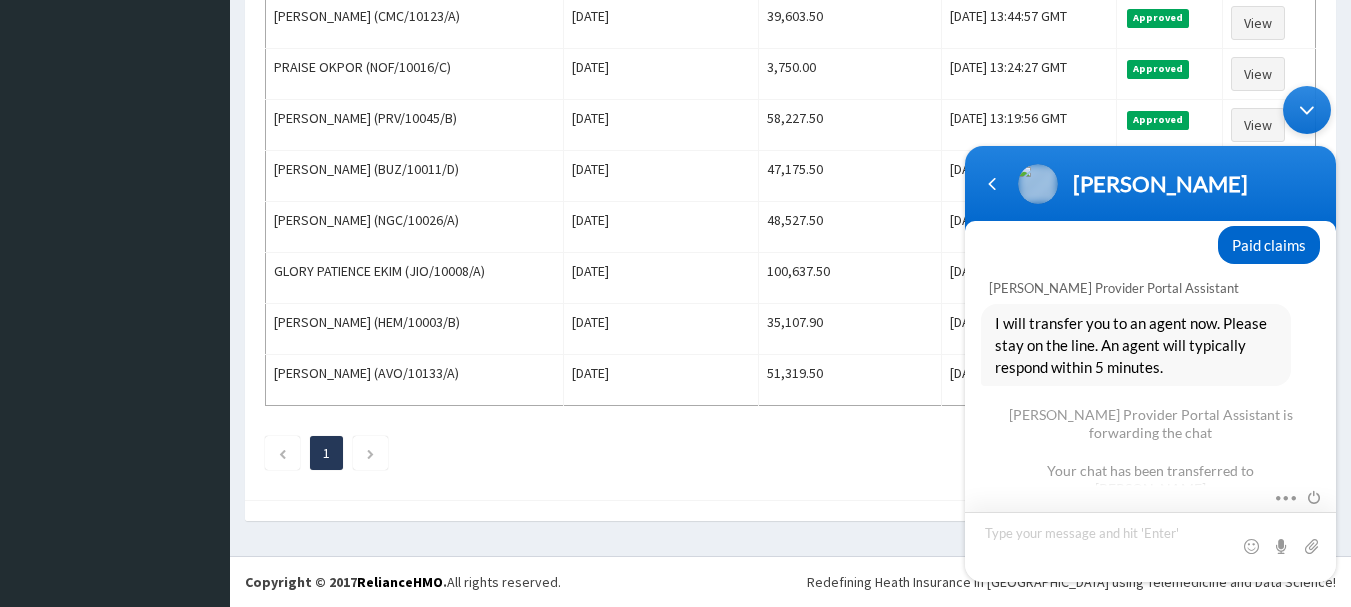 click at bounding box center [1150, 547] 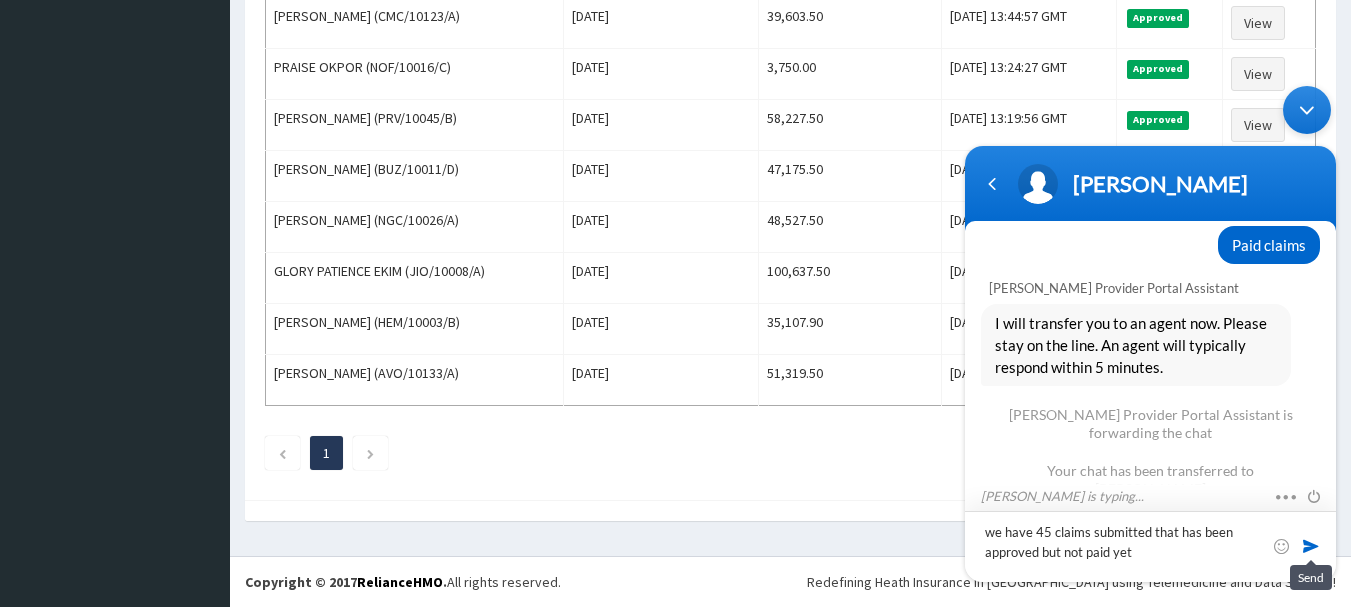 scroll, scrollTop: 934, scrollLeft: 0, axis: vertical 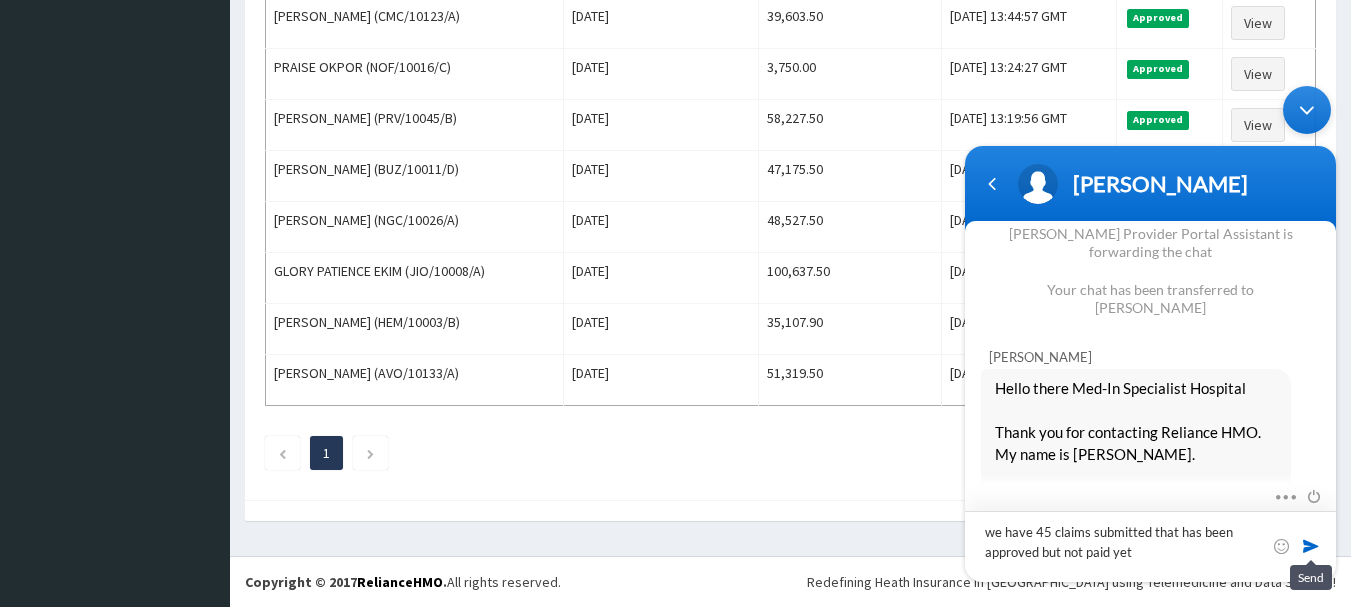 type on "we have 45 claims submitted that has been approved but not paid yet" 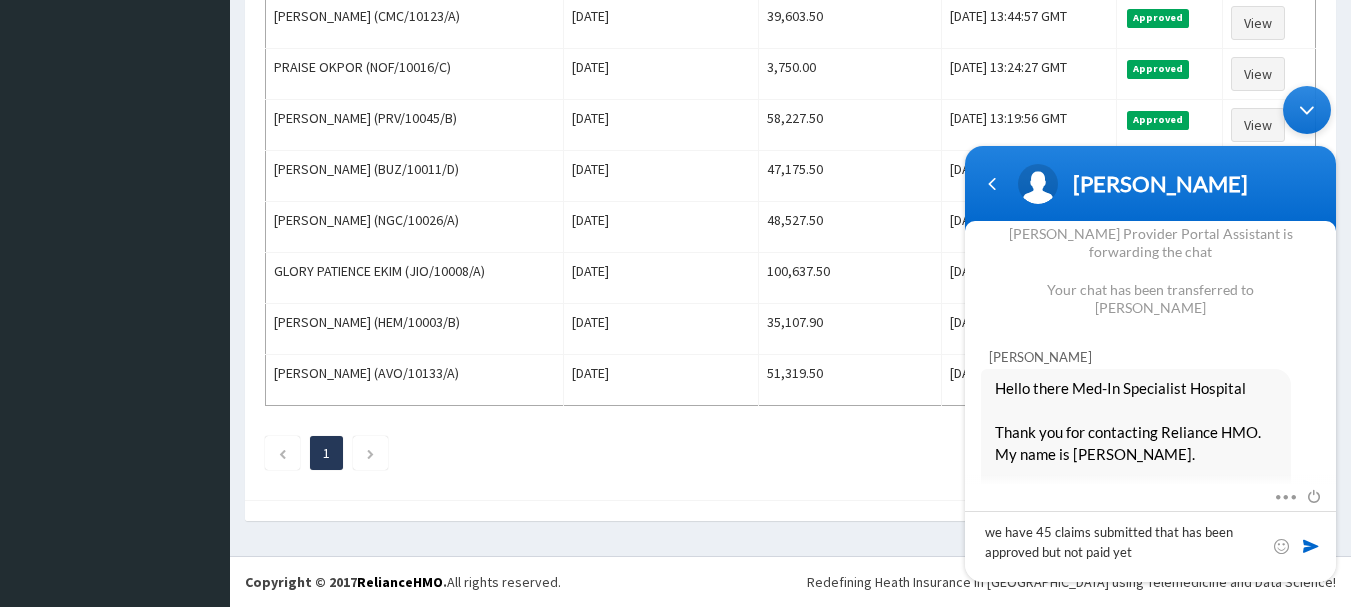 click at bounding box center [1311, 546] 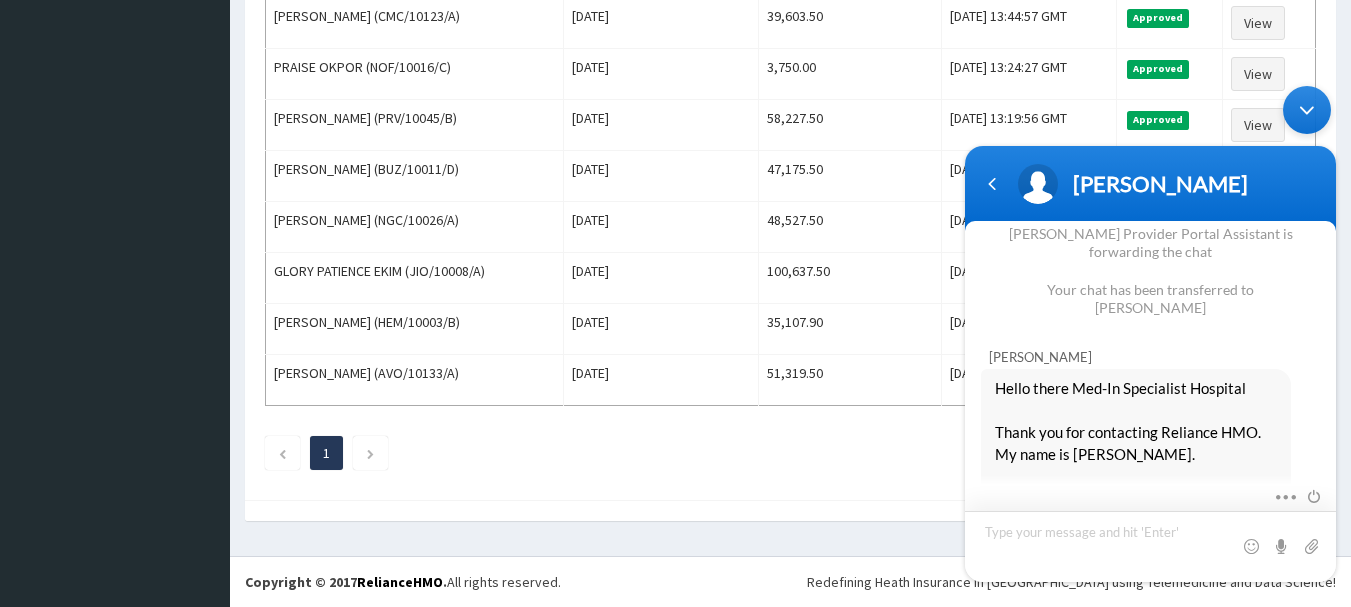scroll, scrollTop: 1026, scrollLeft: 0, axis: vertical 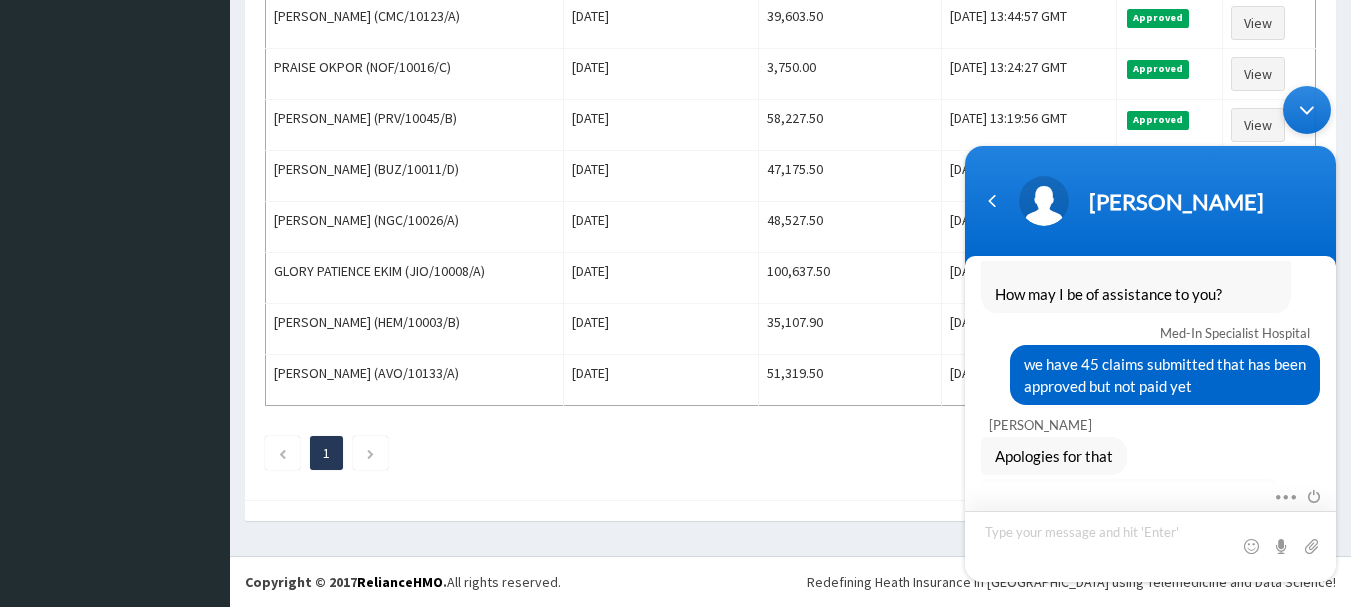 click at bounding box center (1150, 546) 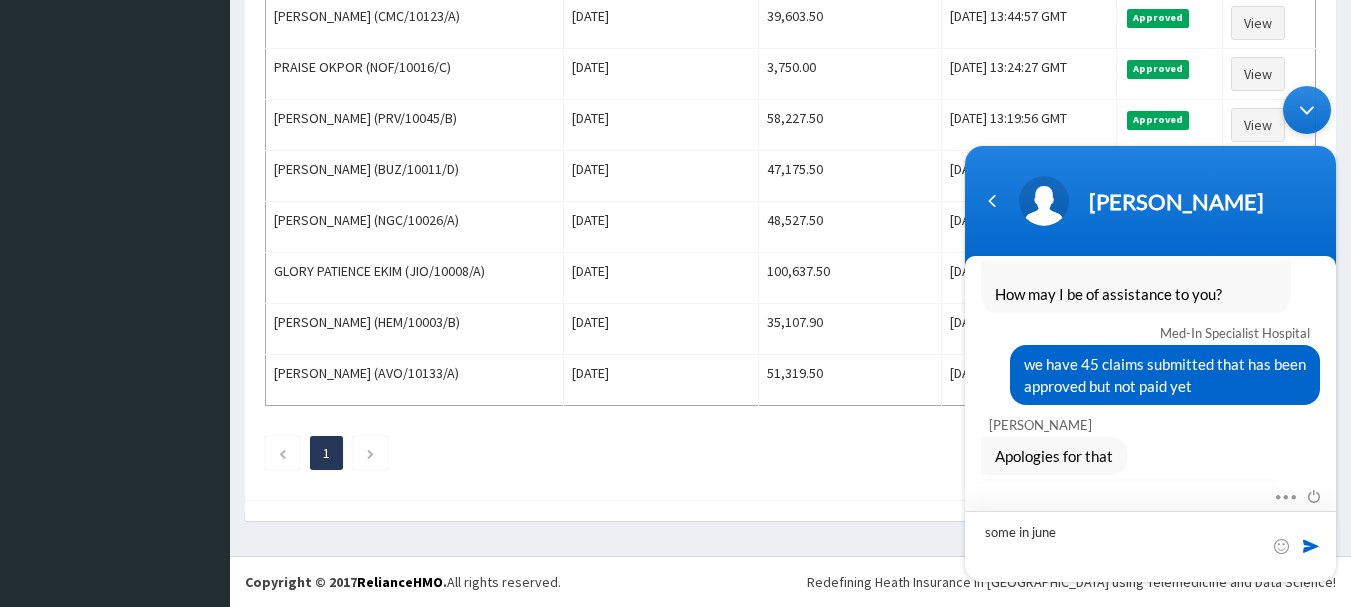 type on "some in june" 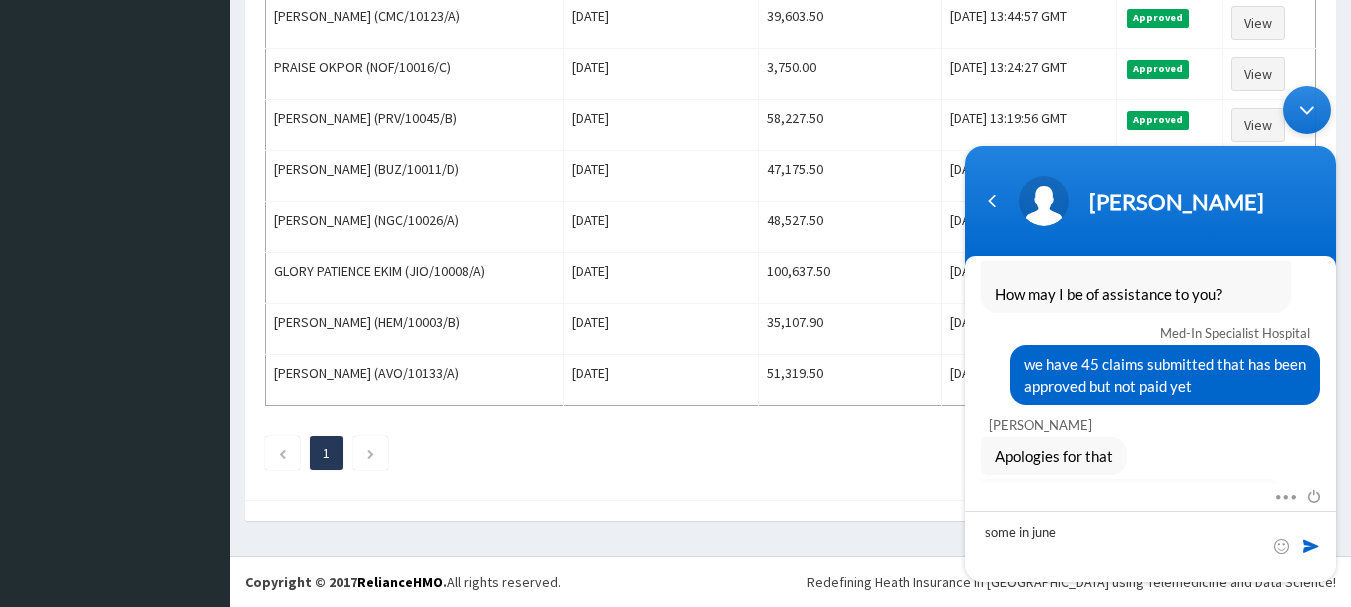 click at bounding box center [1311, 546] 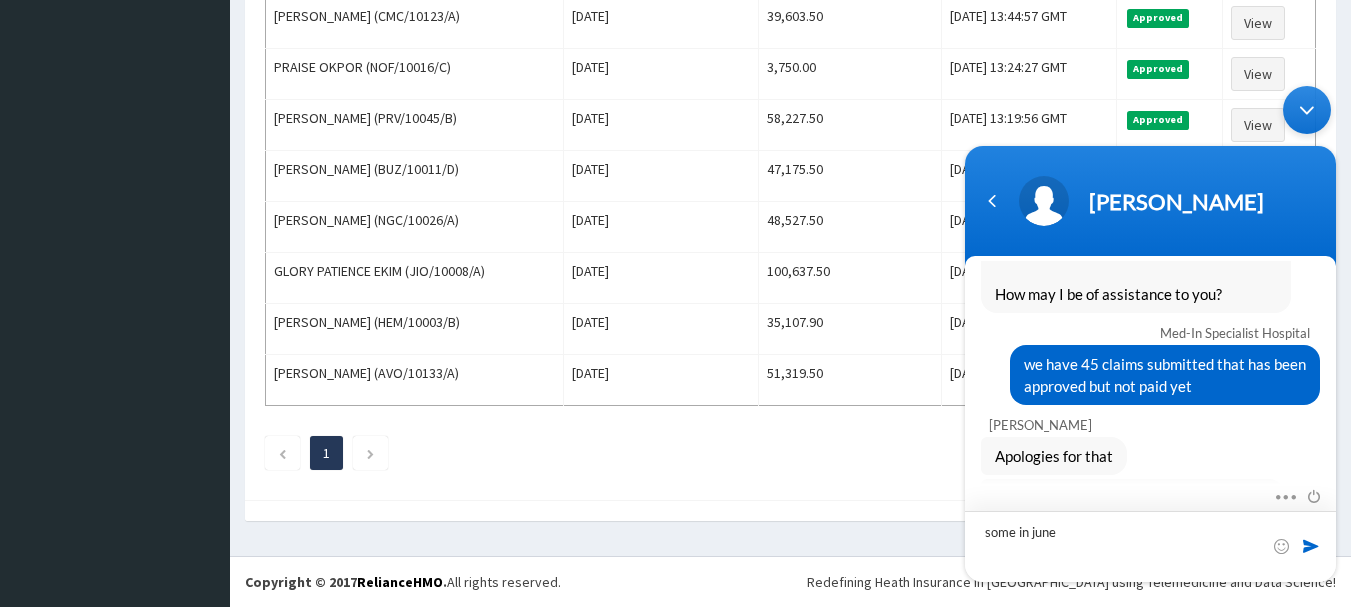 type 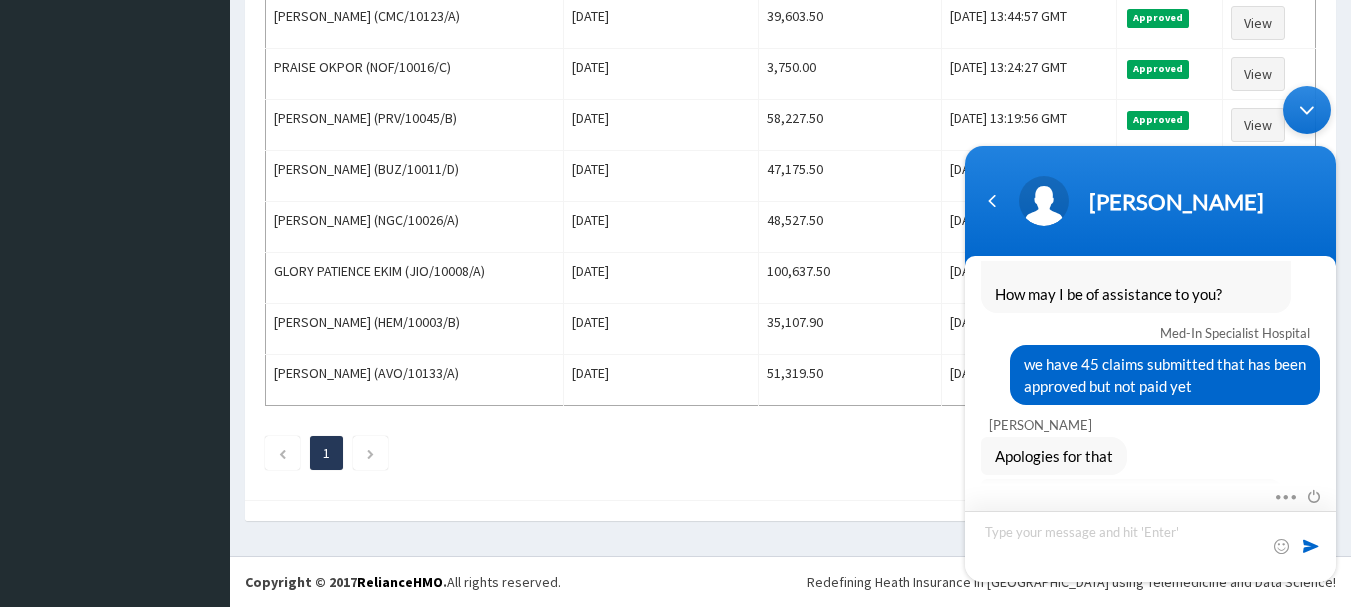 scroll, scrollTop: 1243, scrollLeft: 0, axis: vertical 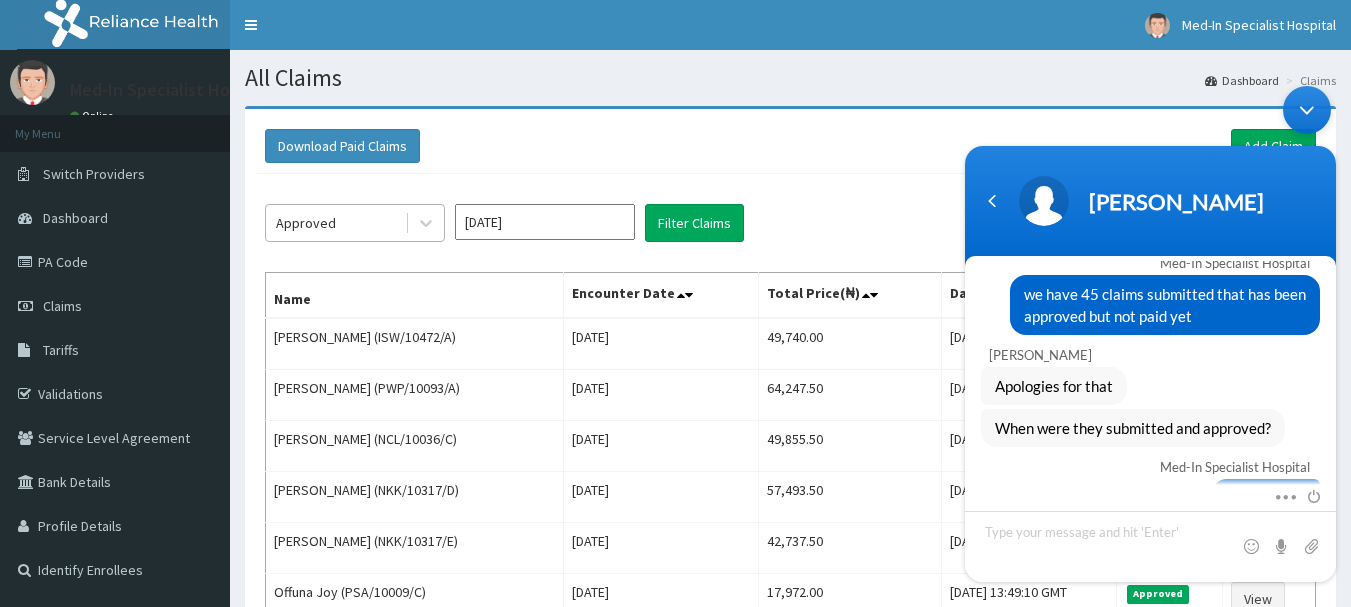 click on "Approved" at bounding box center [335, 223] 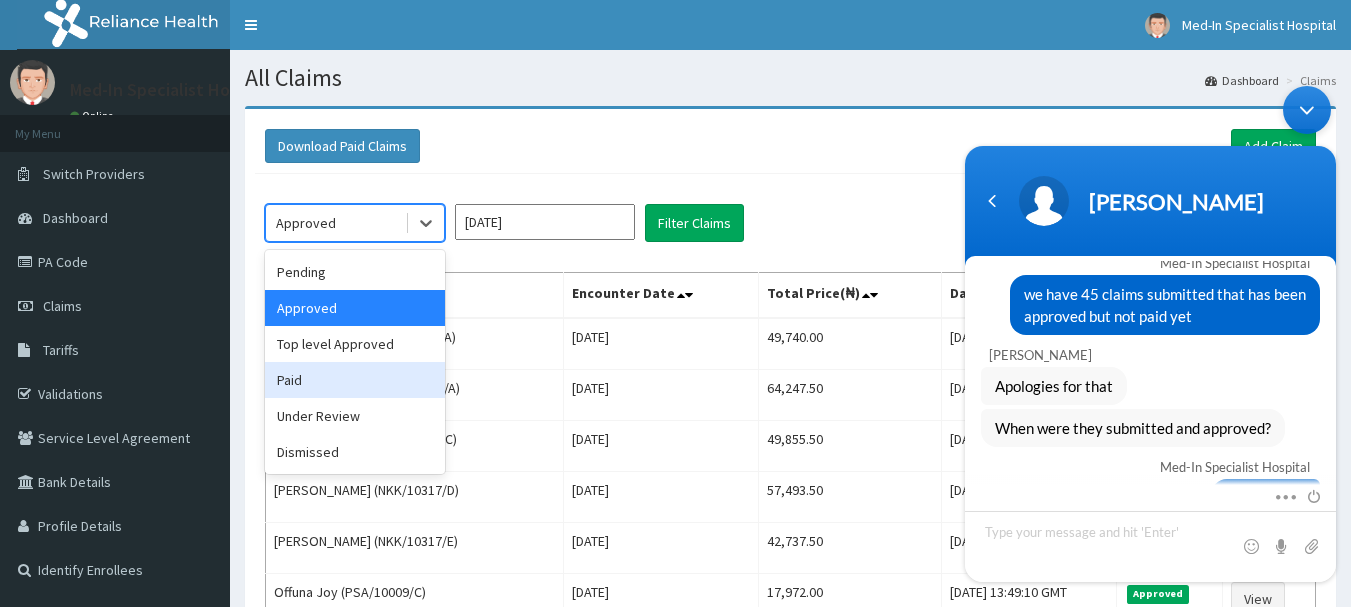 click on "Paid" at bounding box center (355, 380) 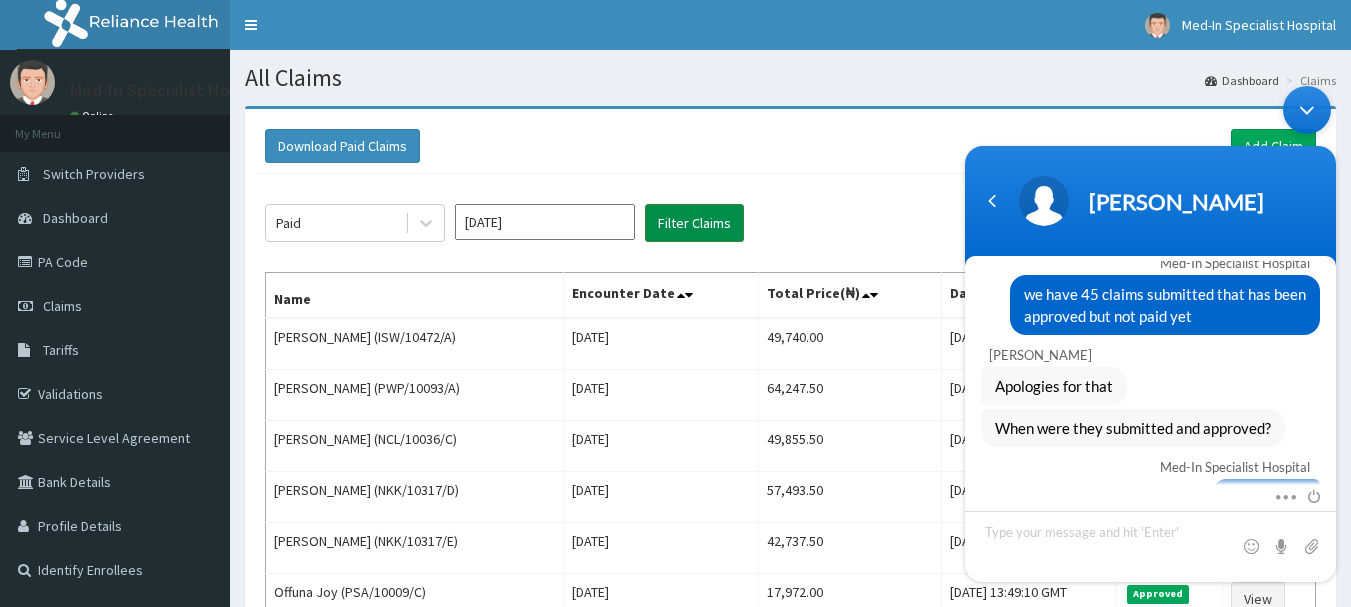 click on "Filter Claims" at bounding box center (694, 223) 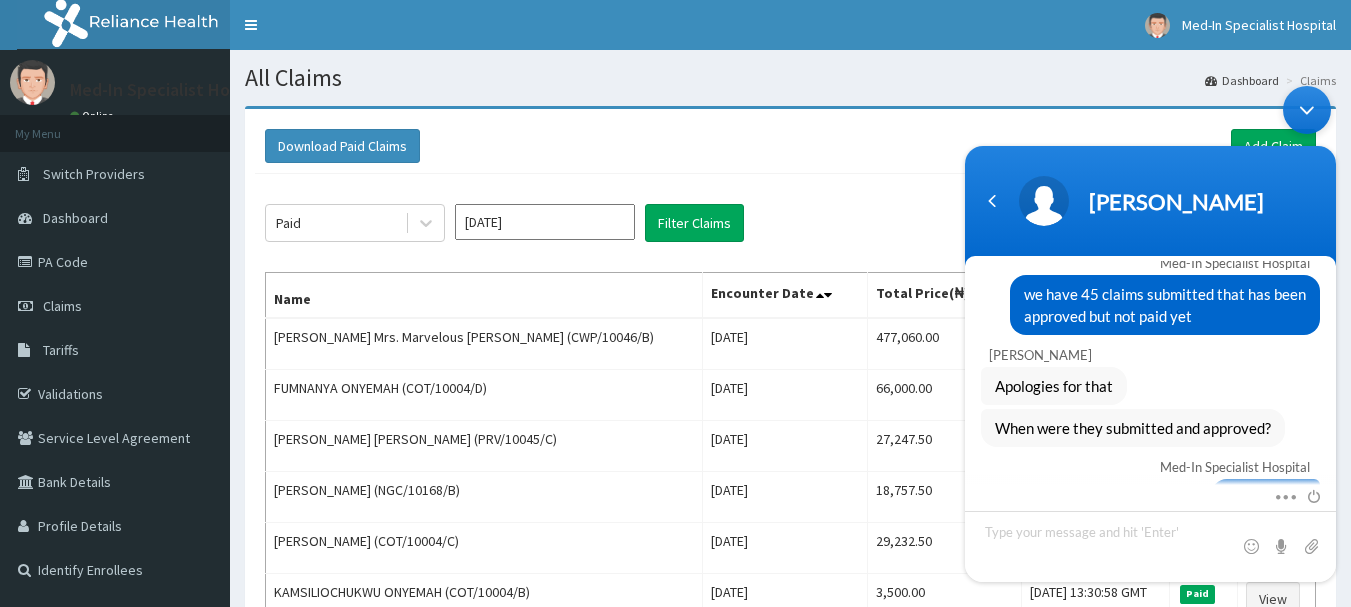 click at bounding box center [1307, 110] 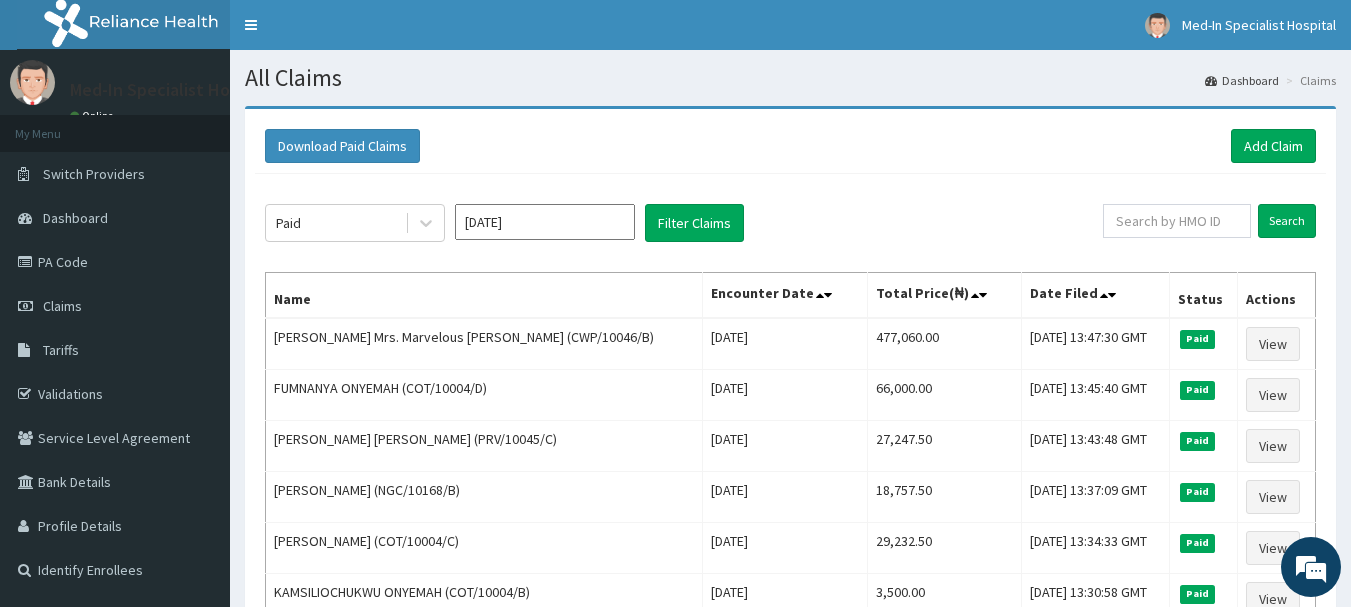scroll, scrollTop: 0, scrollLeft: 0, axis: both 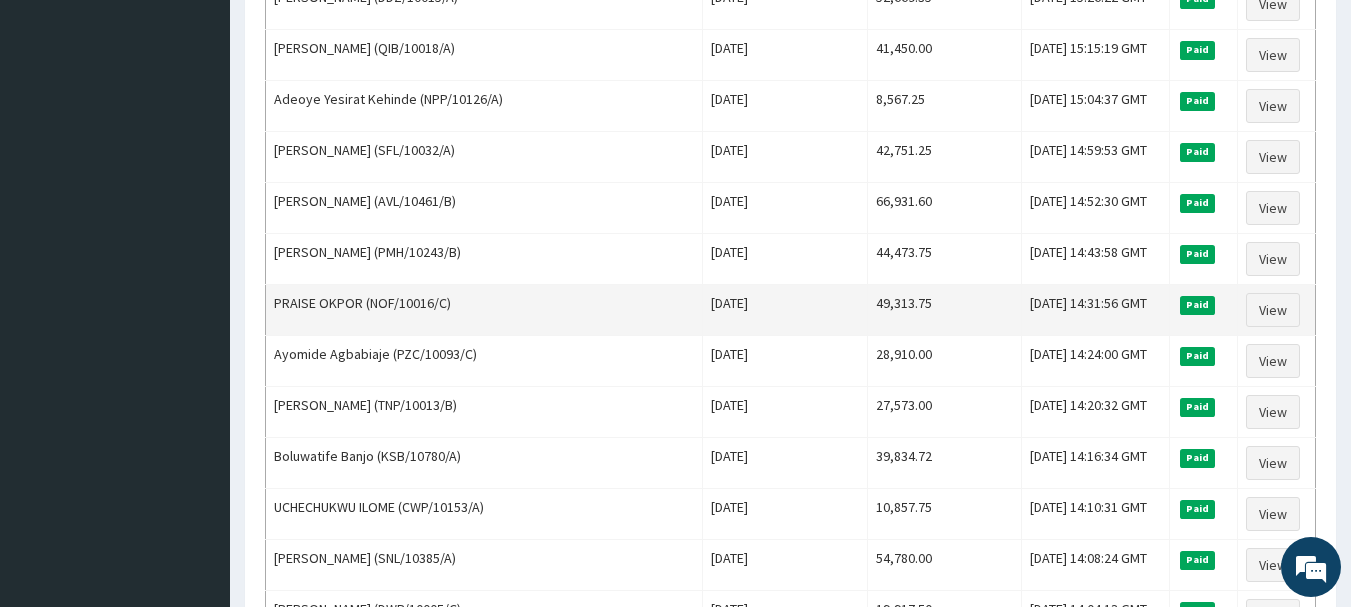 drag, startPoint x: 649, startPoint y: 303, endPoint x: 743, endPoint y: 303, distance: 94 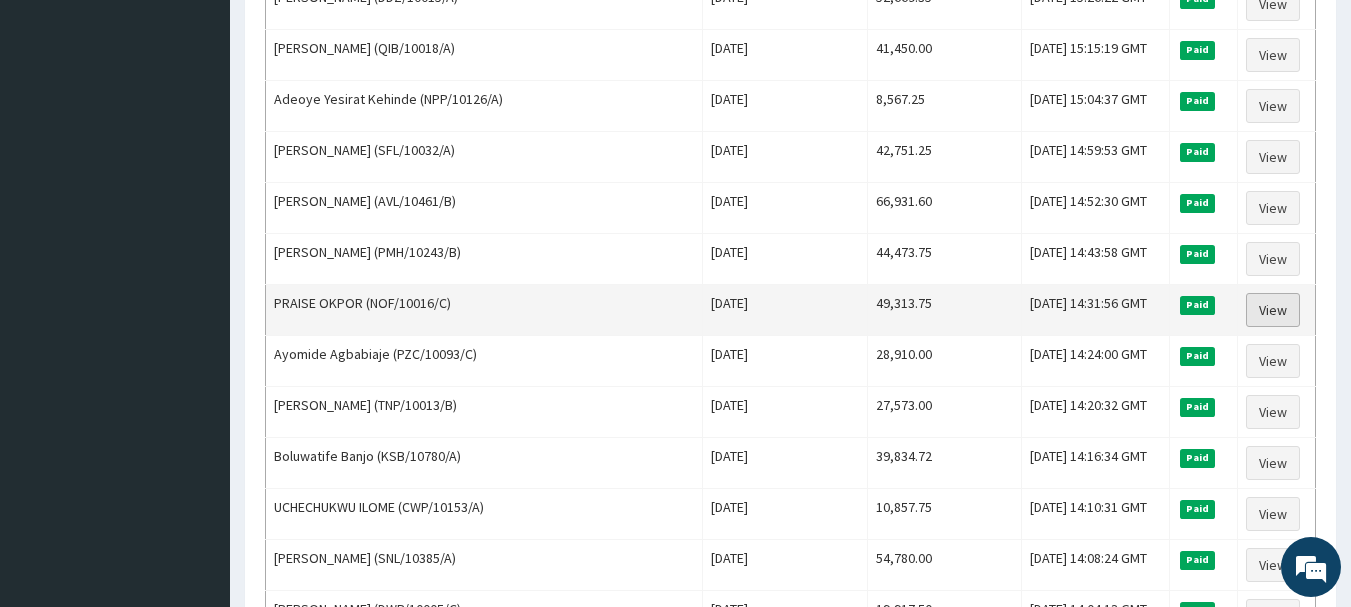 click on "View" at bounding box center (1273, 310) 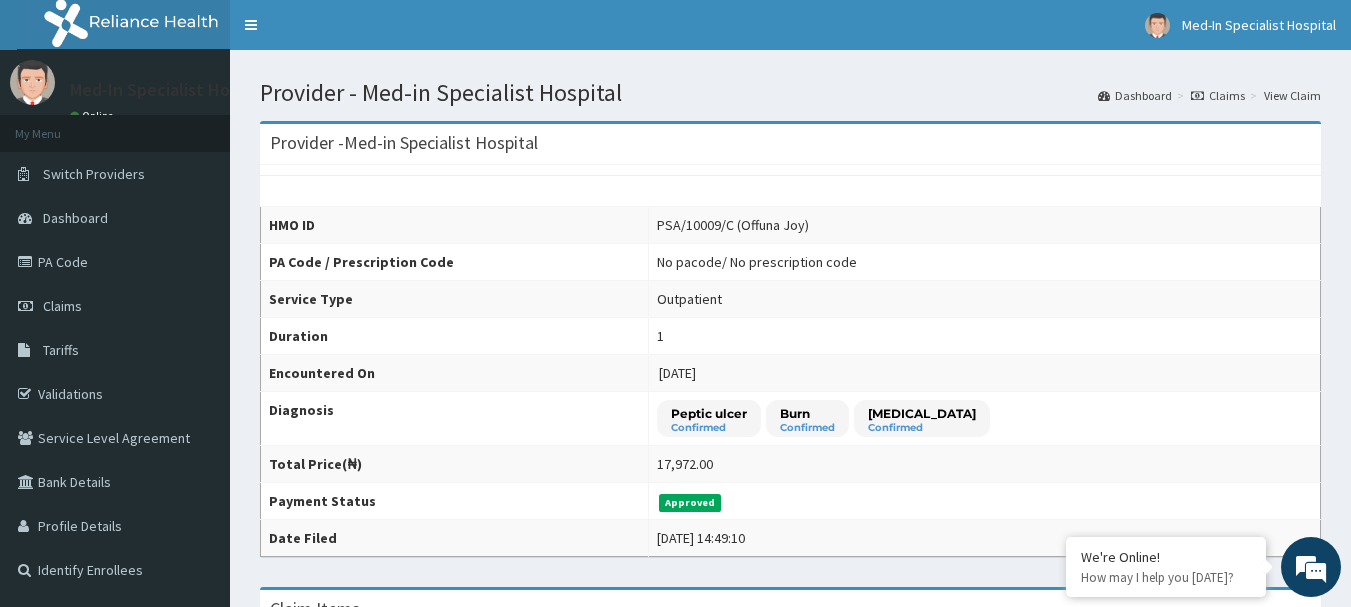scroll, scrollTop: 0, scrollLeft: 0, axis: both 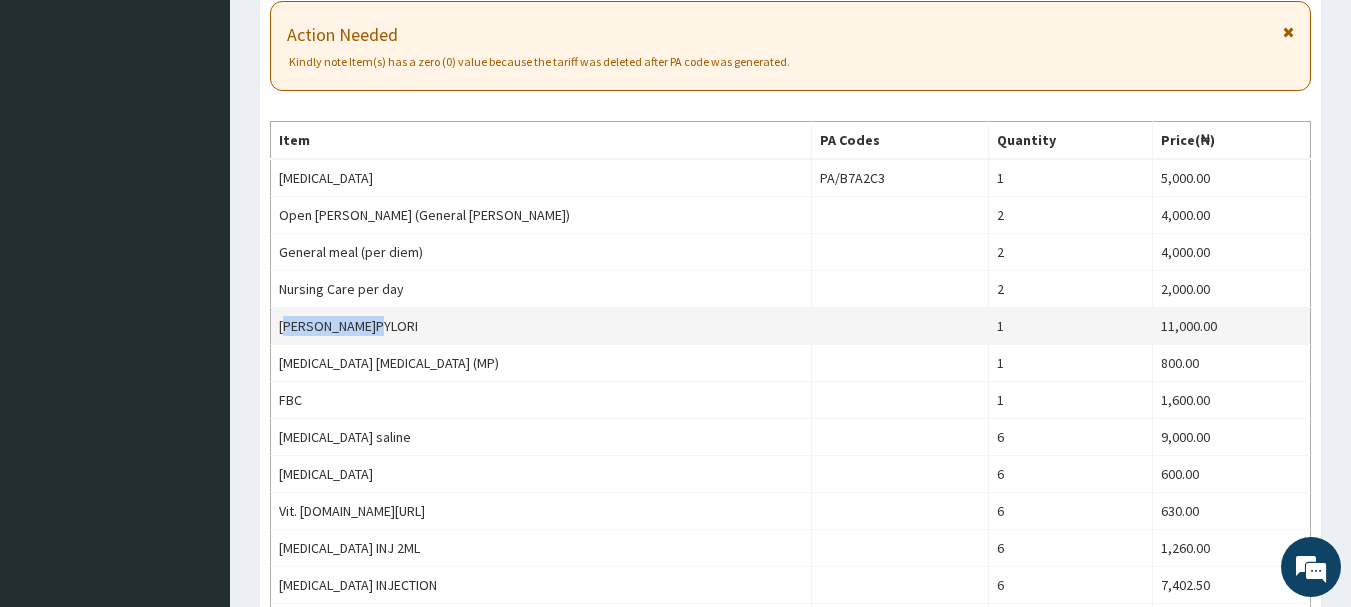 drag, startPoint x: 286, startPoint y: 326, endPoint x: 395, endPoint y: 322, distance: 109.07337 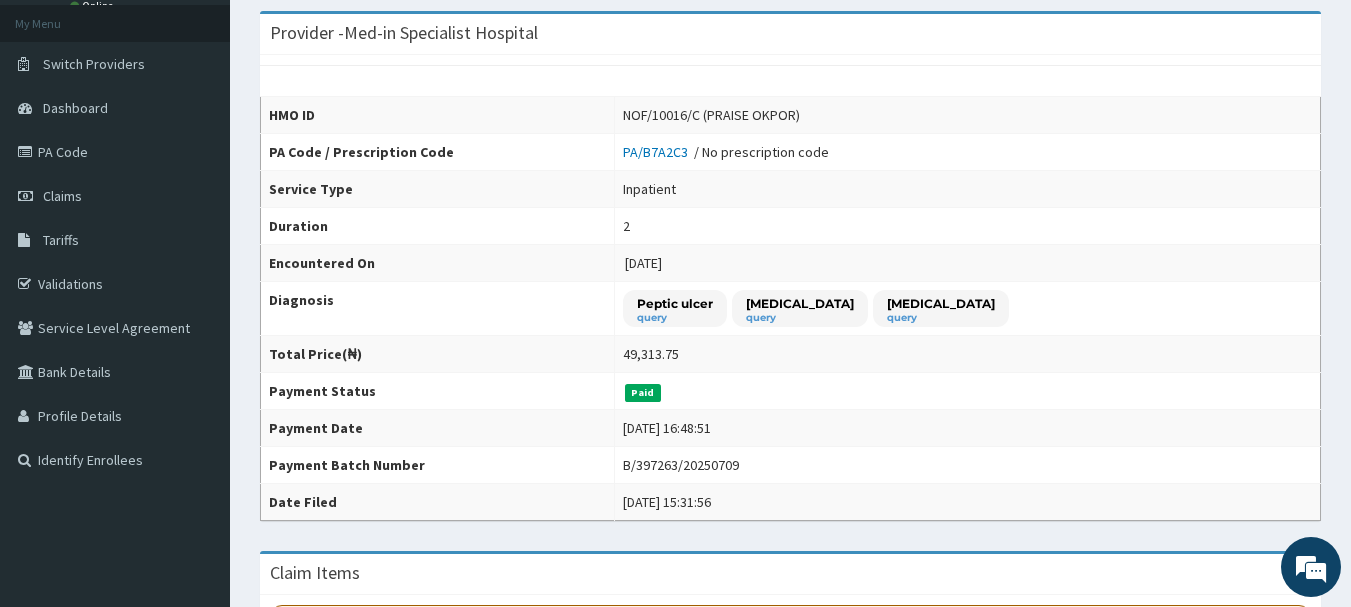 scroll, scrollTop: 0, scrollLeft: 0, axis: both 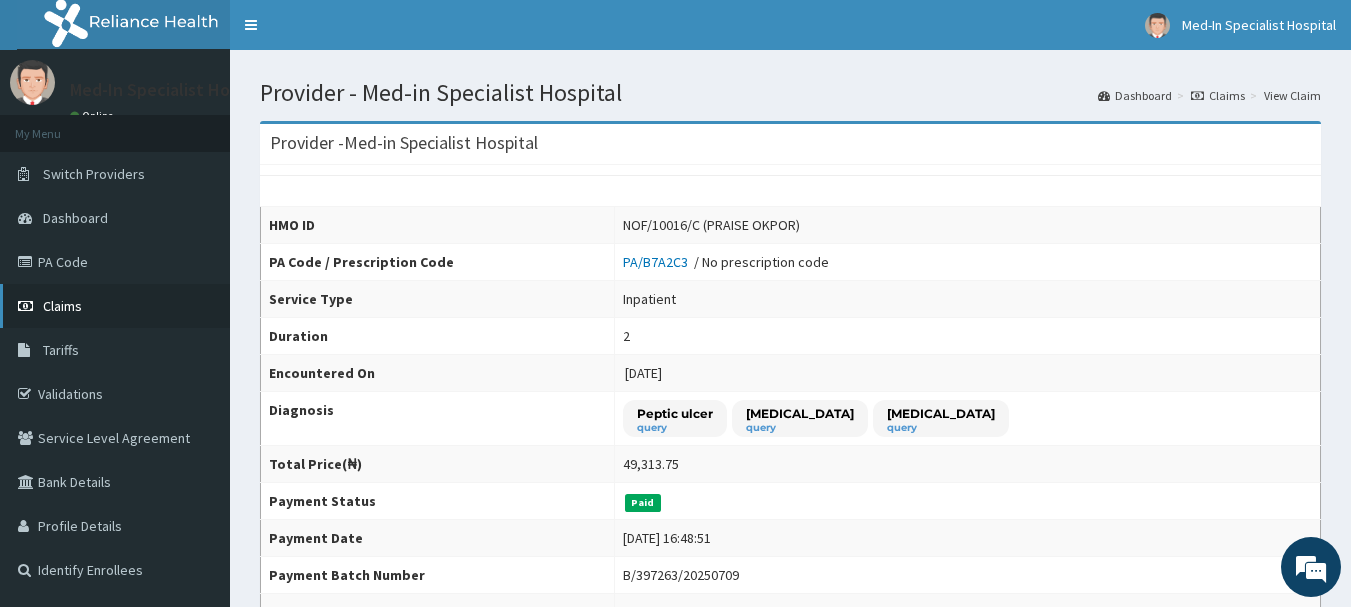 click on "Claims" at bounding box center [62, 306] 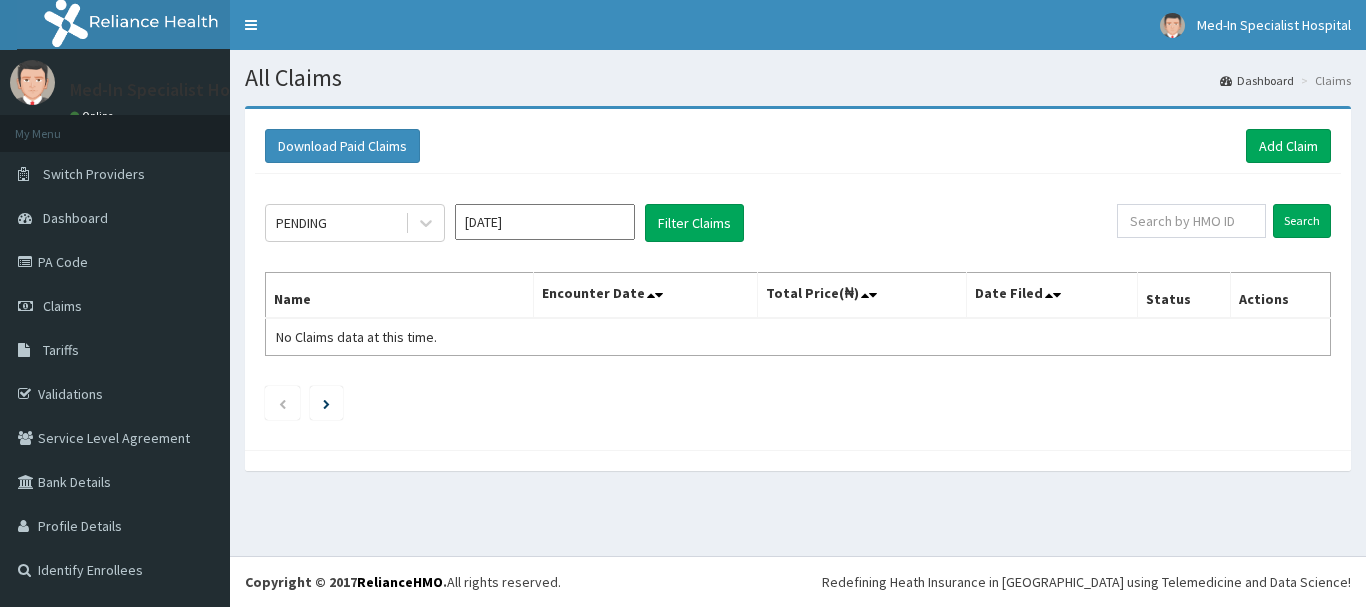 scroll, scrollTop: 0, scrollLeft: 0, axis: both 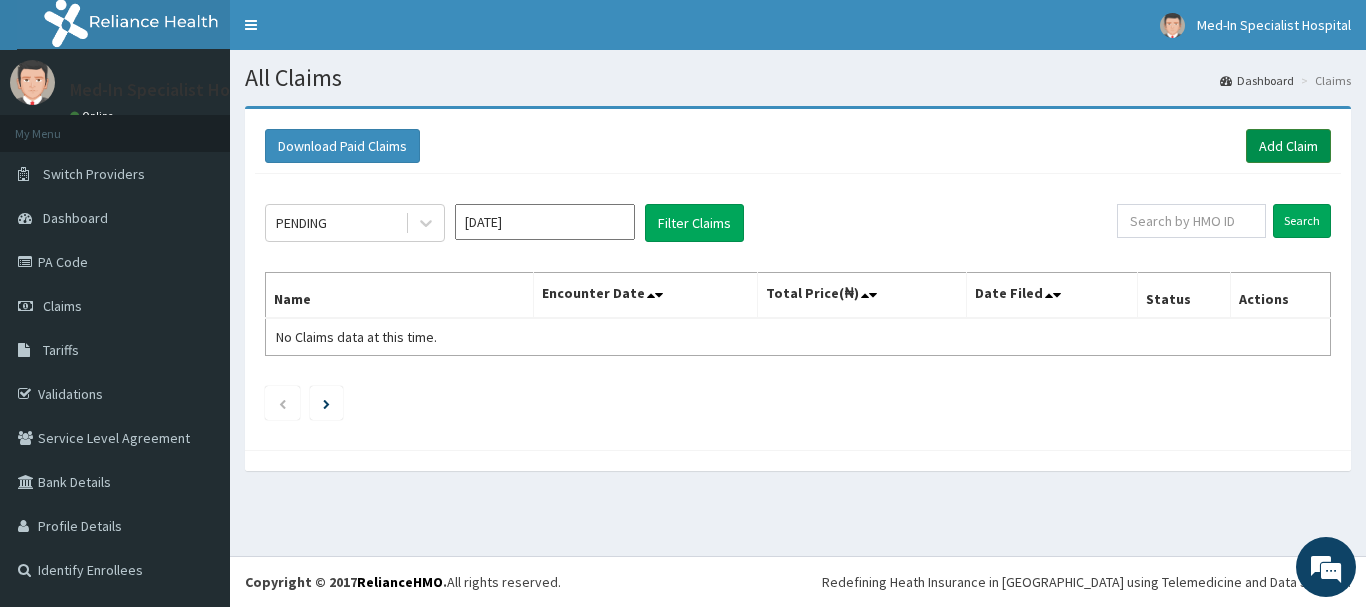 click on "Add Claim" at bounding box center [1288, 146] 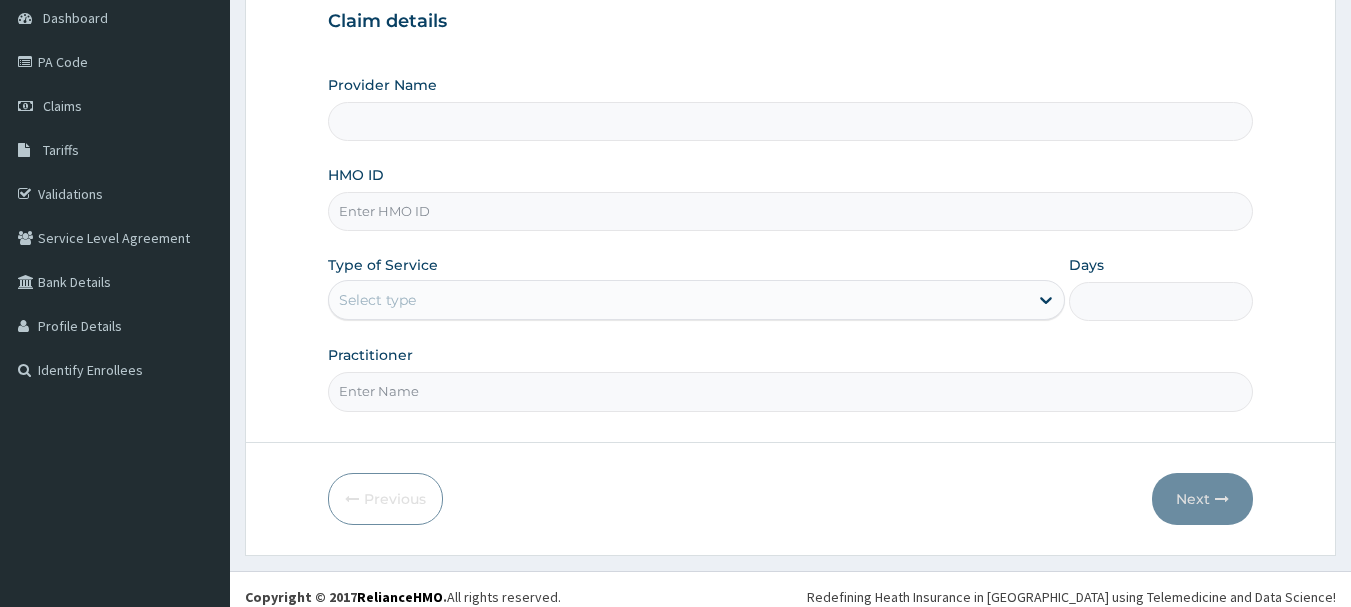 scroll, scrollTop: 200, scrollLeft: 0, axis: vertical 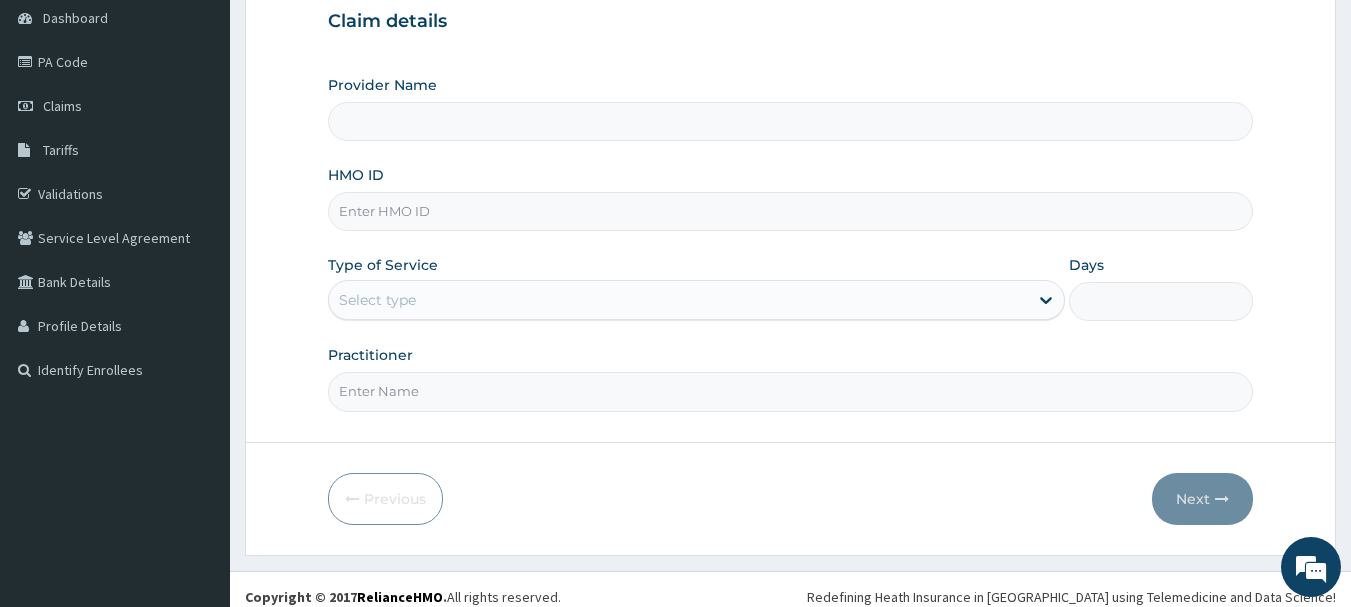 type on "Med-in Specialist Hospital" 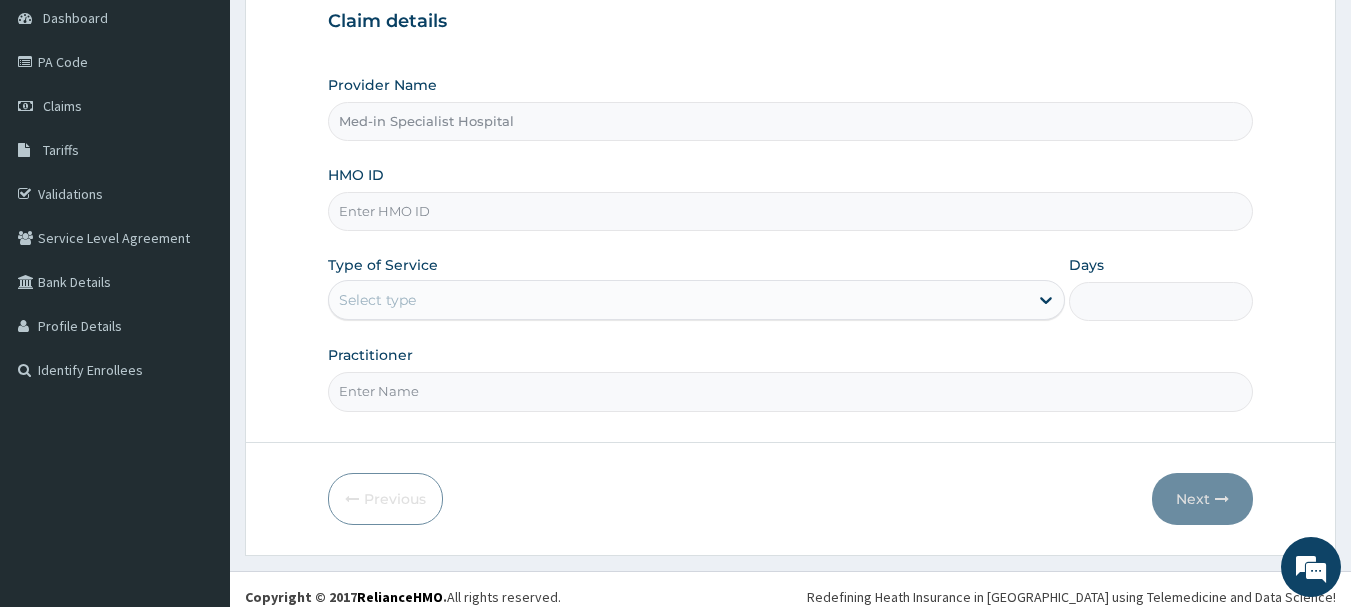 scroll, scrollTop: 1305, scrollLeft: 0, axis: vertical 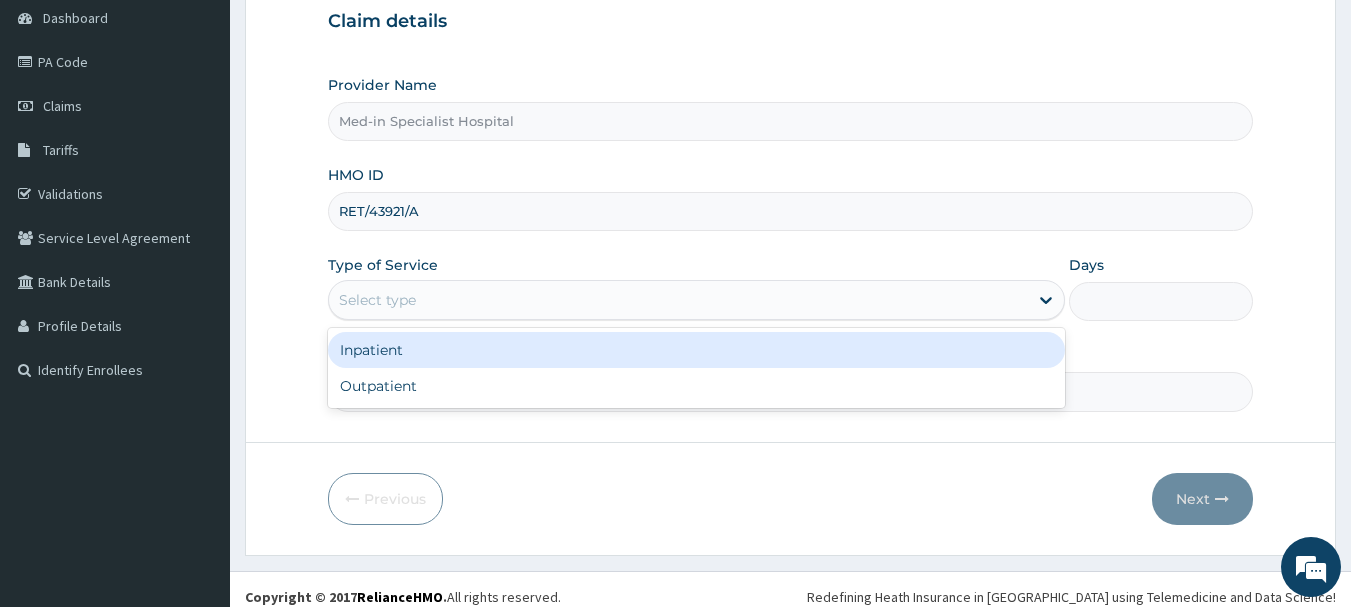 click on "Select type" at bounding box center [696, 300] 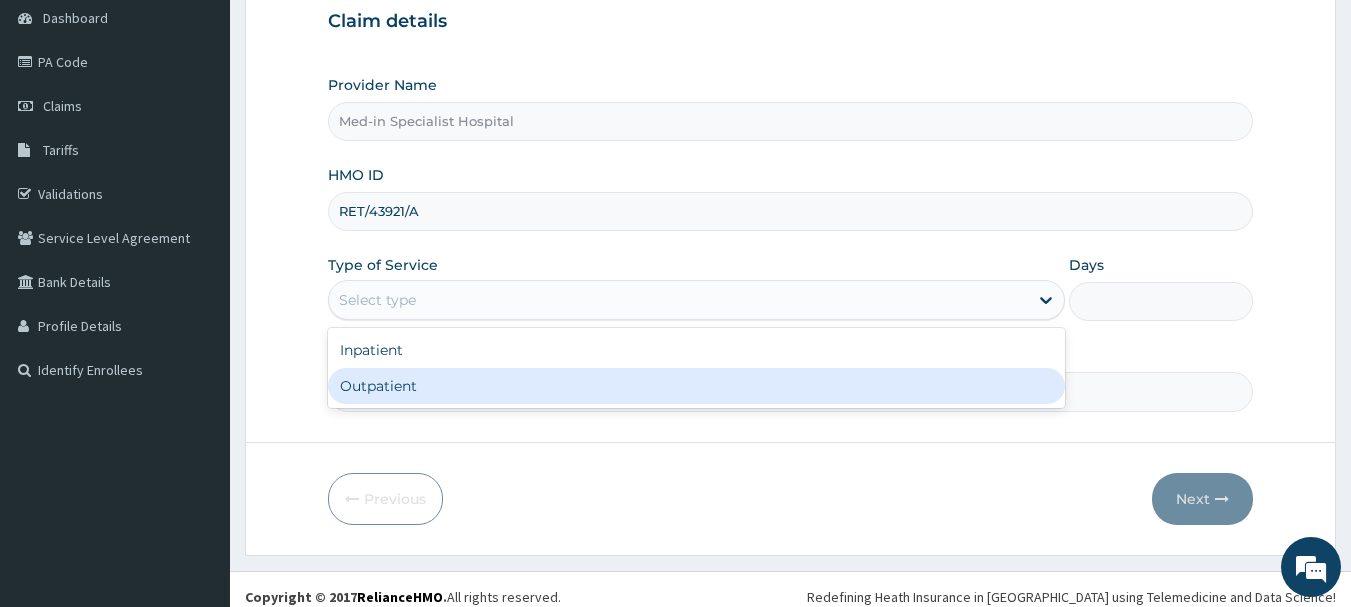 click on "Outpatient" at bounding box center [696, 386] 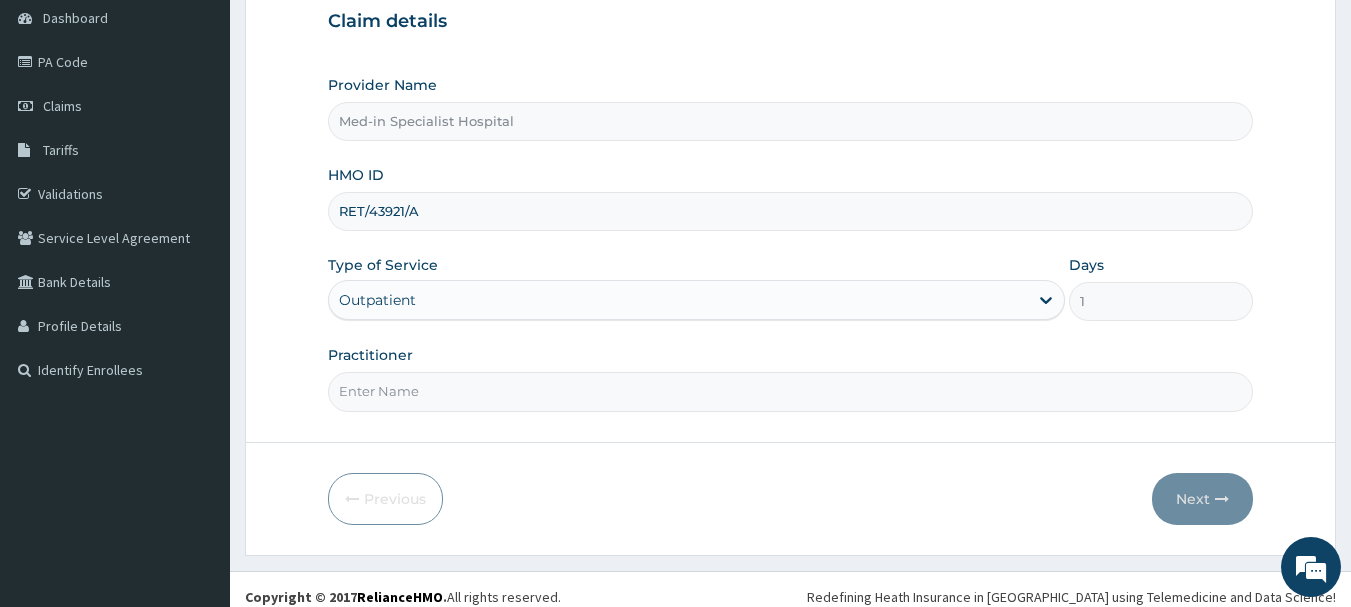 click on "Practitioner" at bounding box center (791, 391) 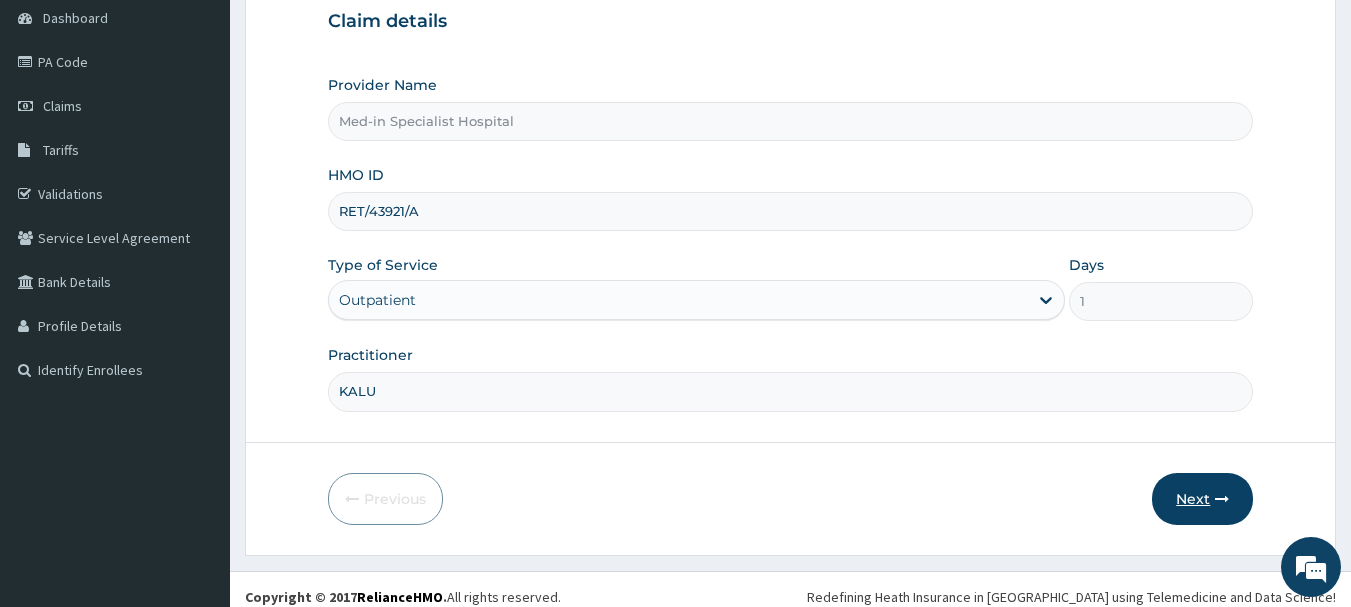 click on "Next" at bounding box center (1202, 499) 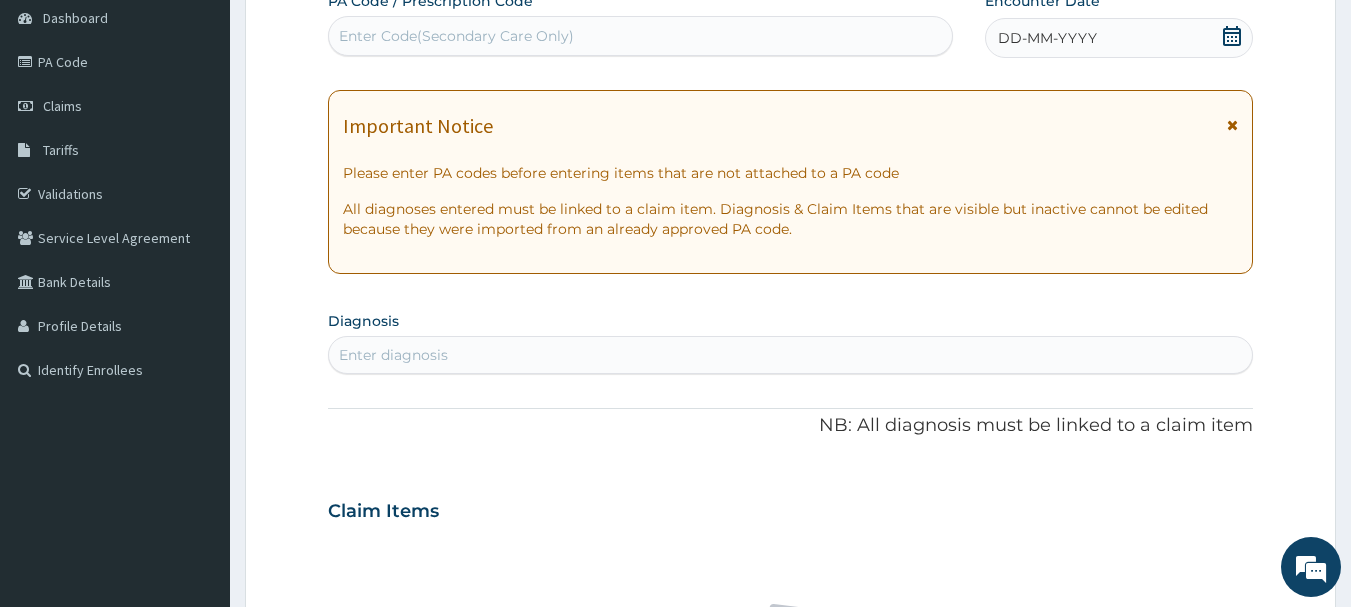 click 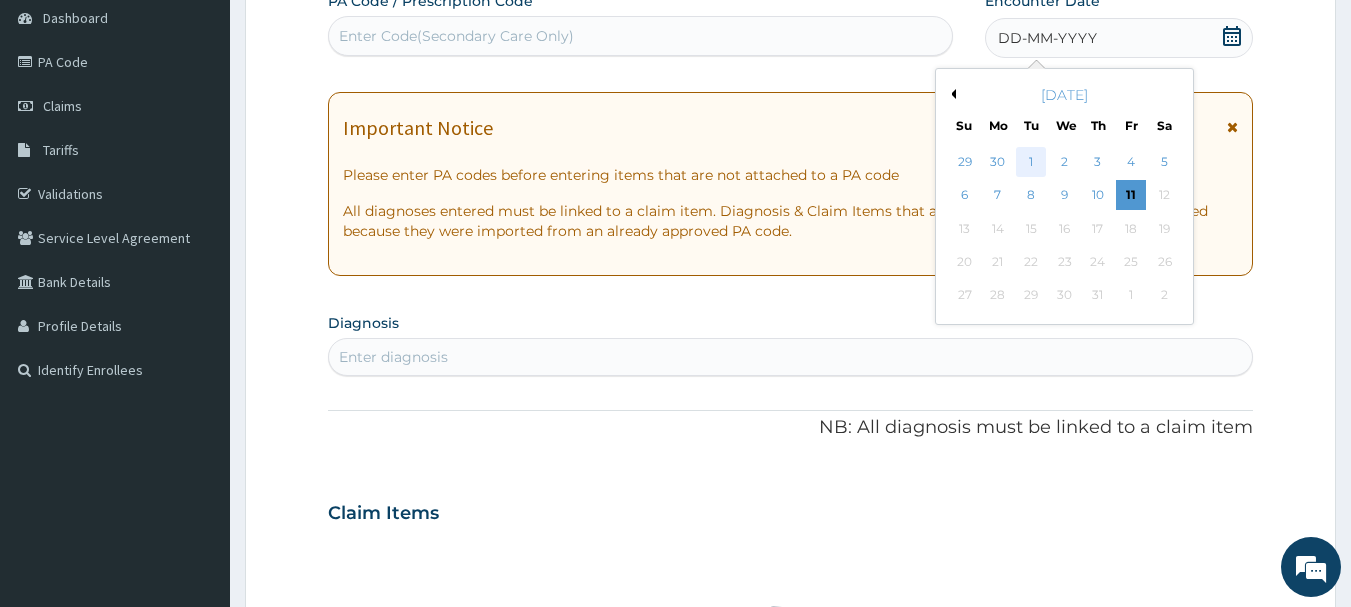 click on "1" at bounding box center [1032, 162] 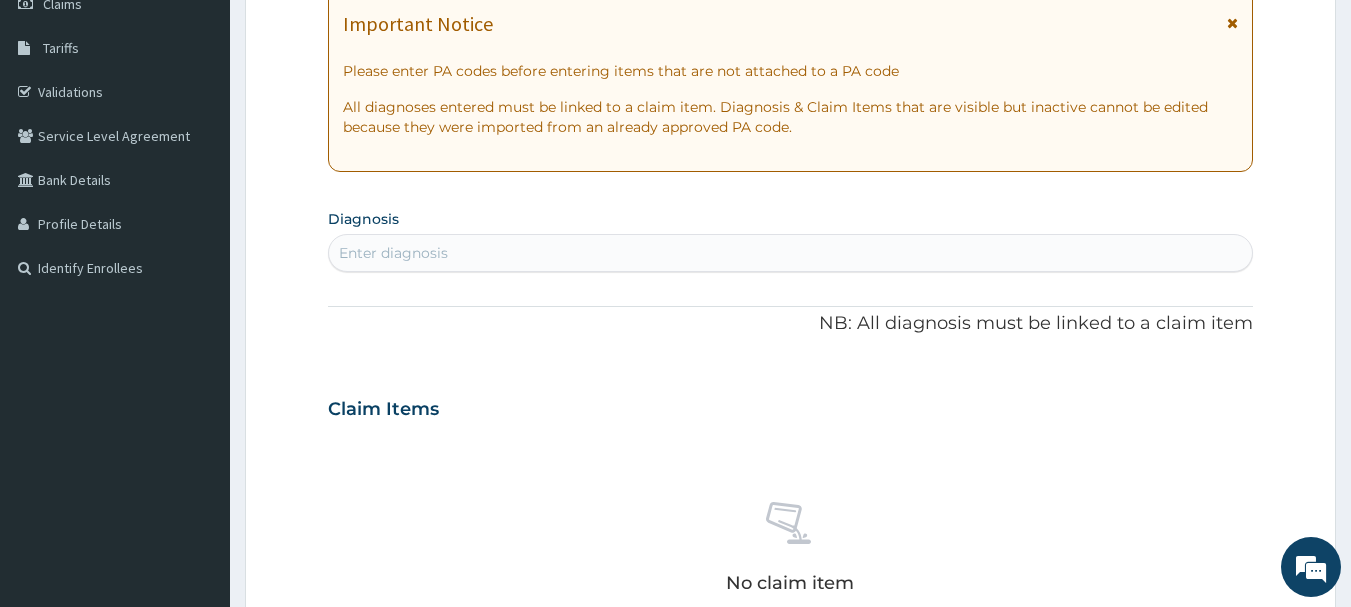 scroll, scrollTop: 500, scrollLeft: 0, axis: vertical 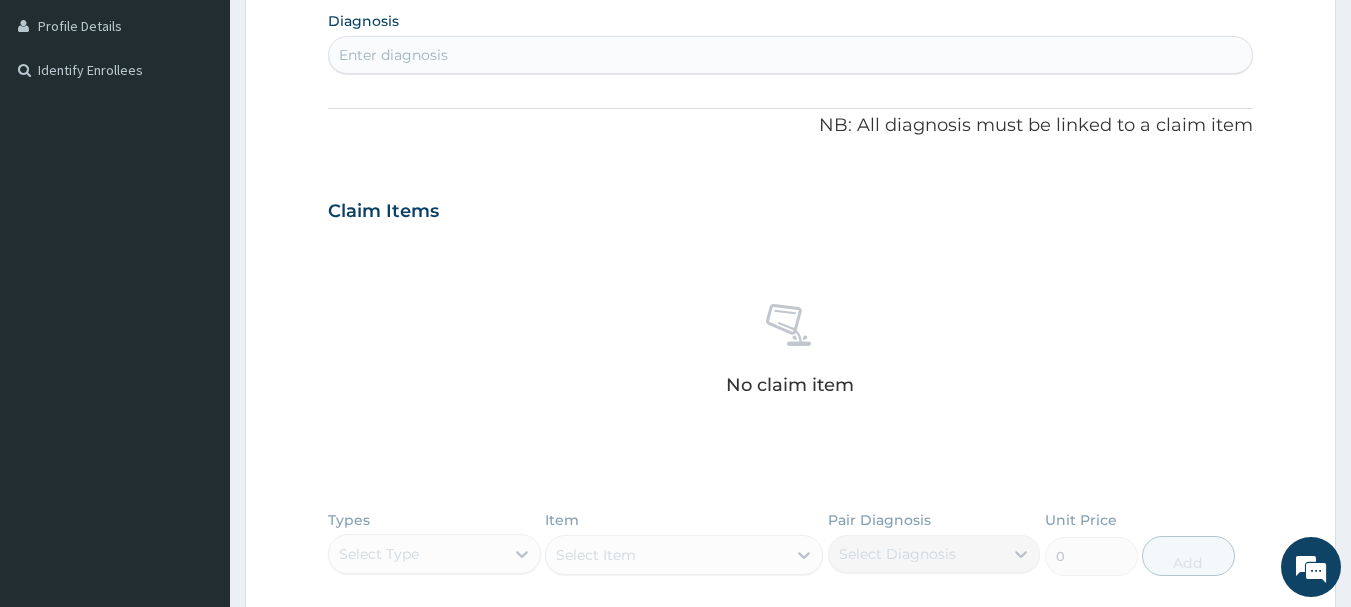 click on "Enter diagnosis" at bounding box center (393, 55) 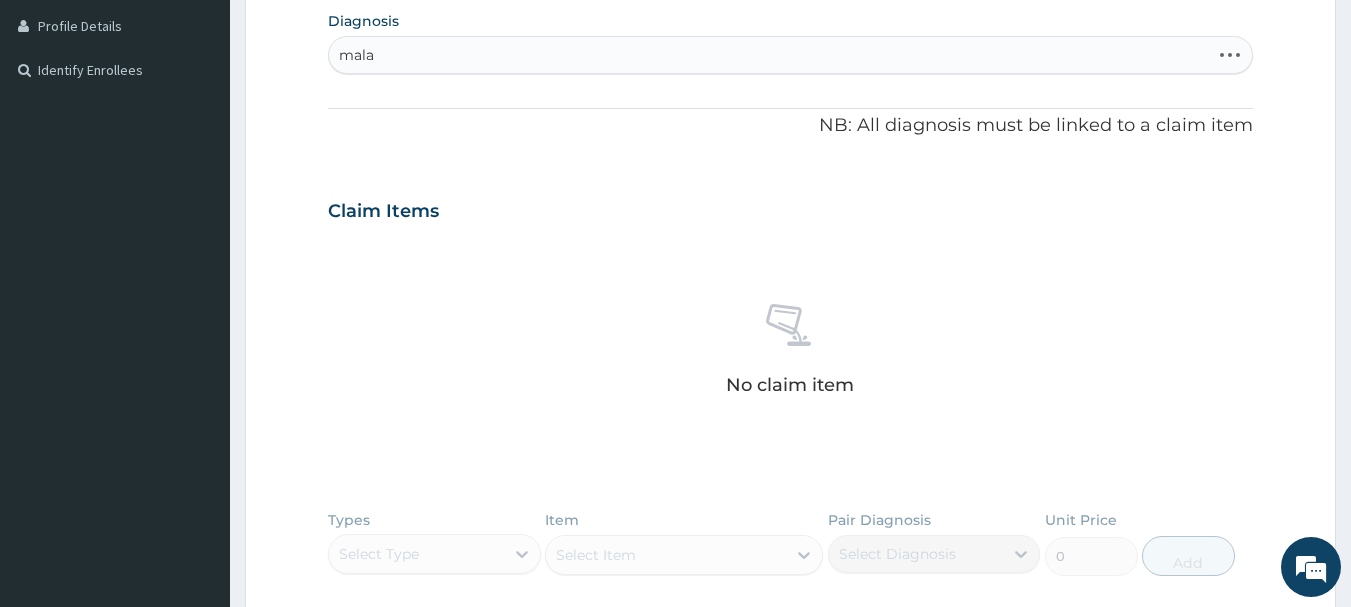 type on "malar" 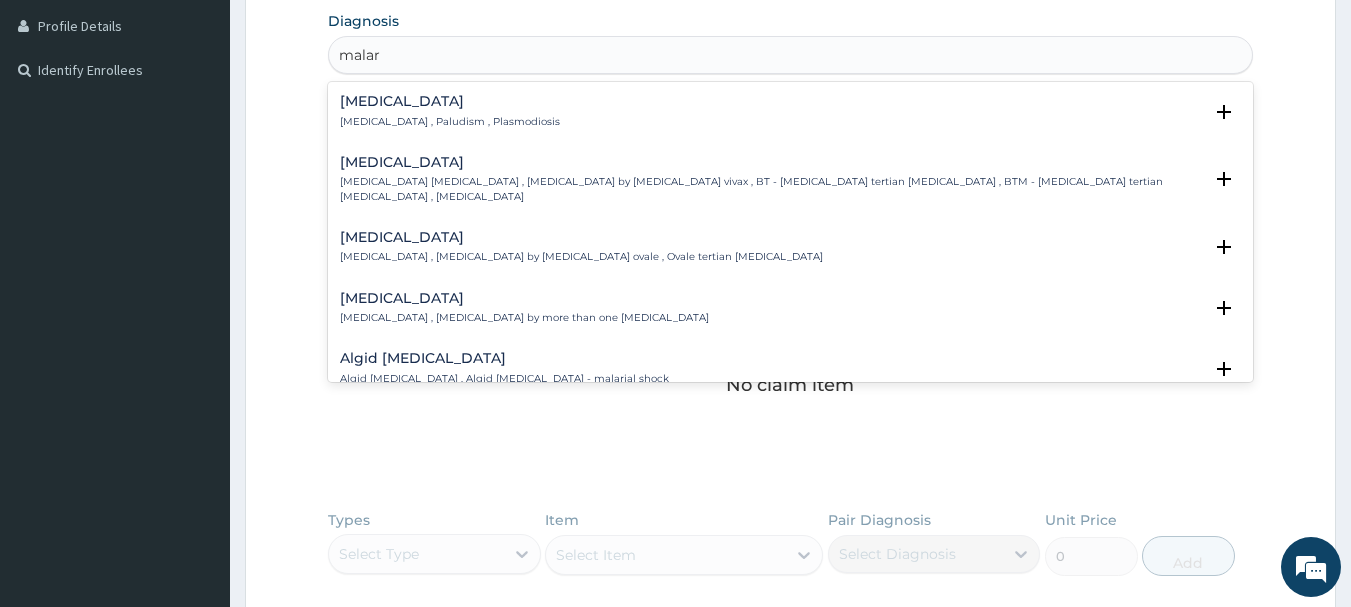click on "Malaria , Paludism , Plasmodiosis" at bounding box center [450, 122] 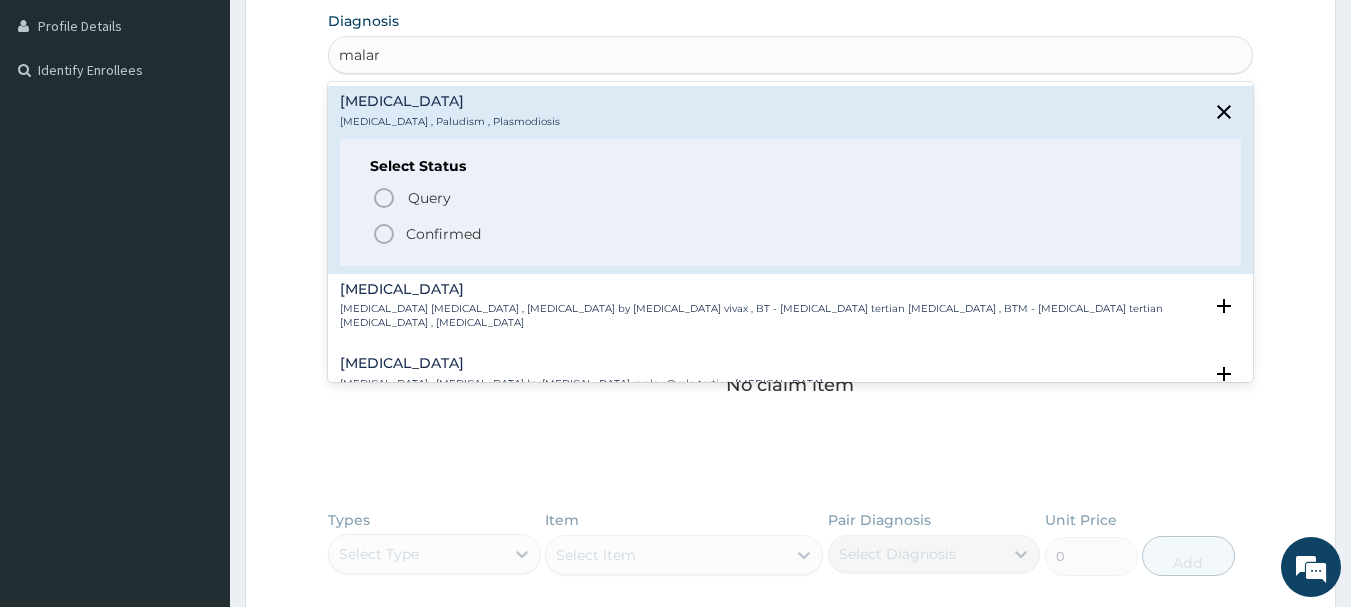 click on "Confirmed" at bounding box center [443, 234] 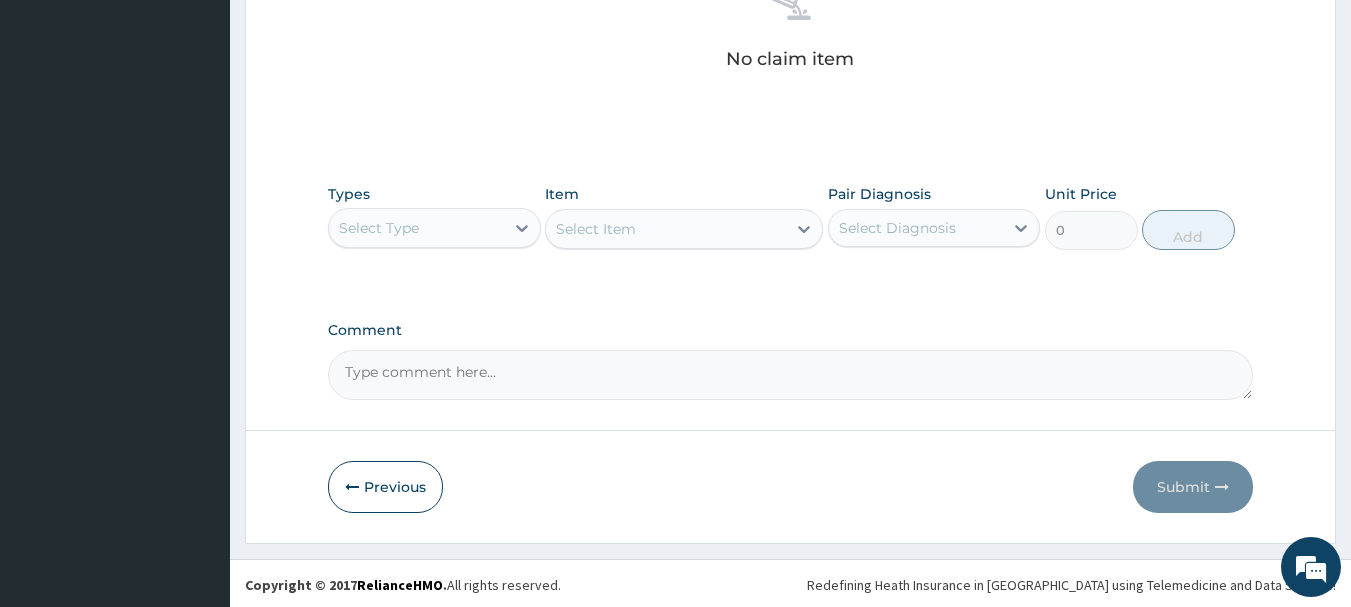 scroll, scrollTop: 835, scrollLeft: 0, axis: vertical 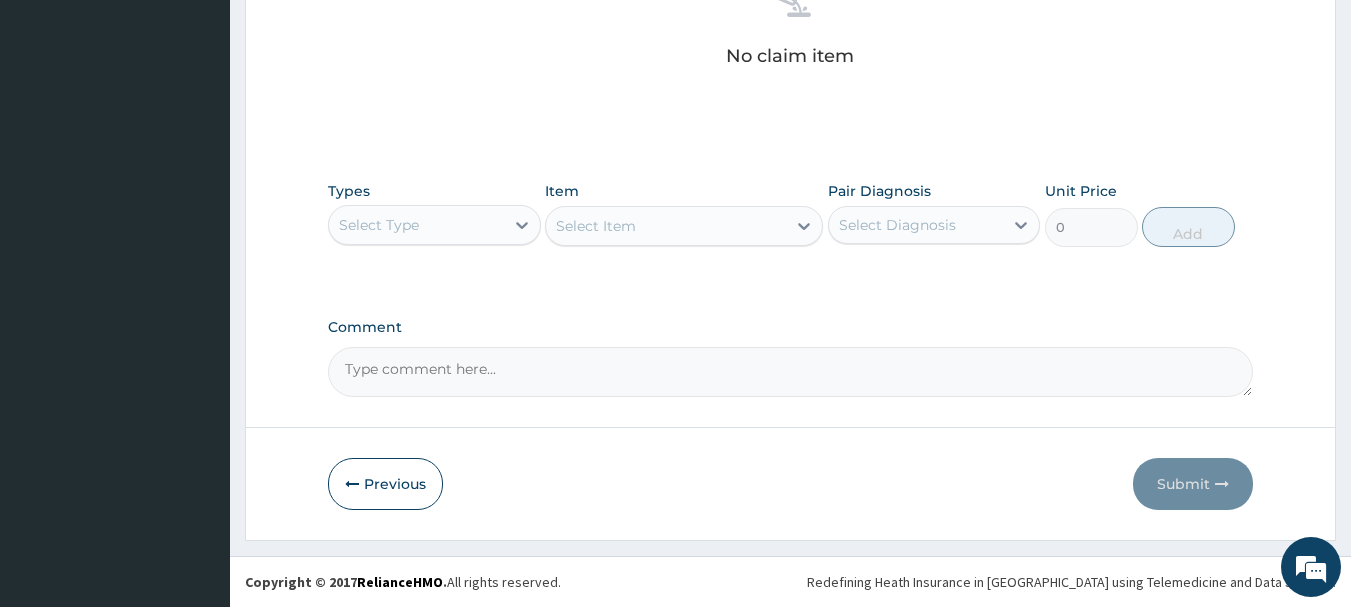 click on "Select Type" at bounding box center (416, 225) 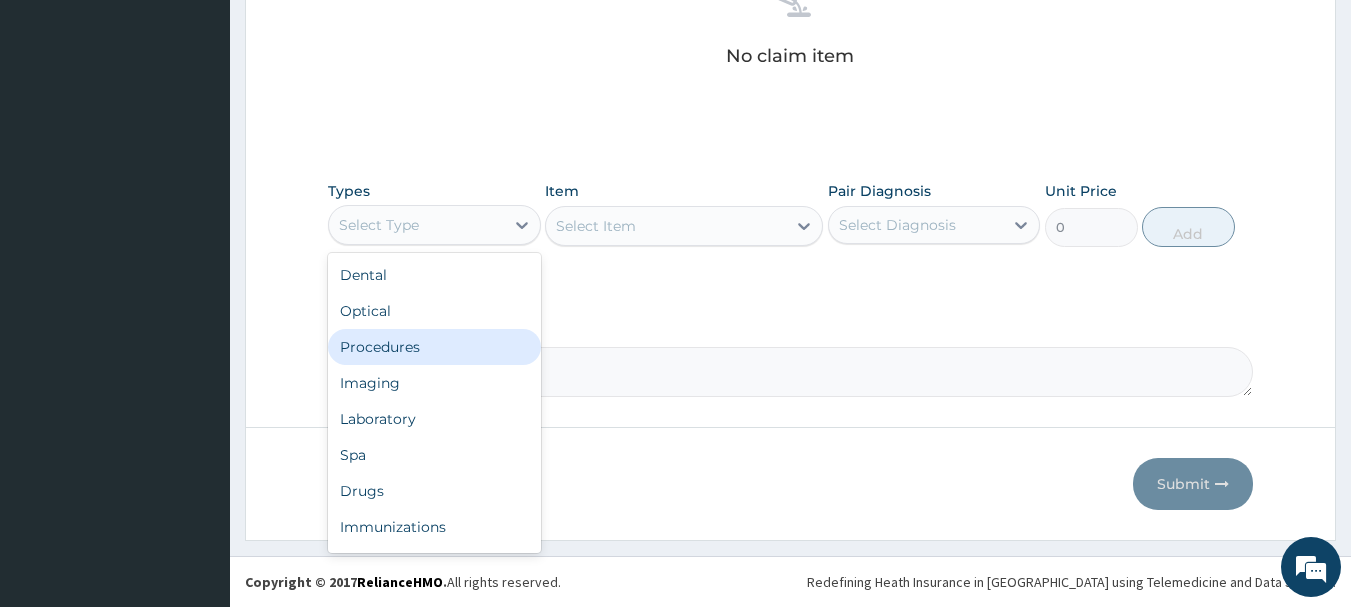 click on "Procedures" at bounding box center [434, 347] 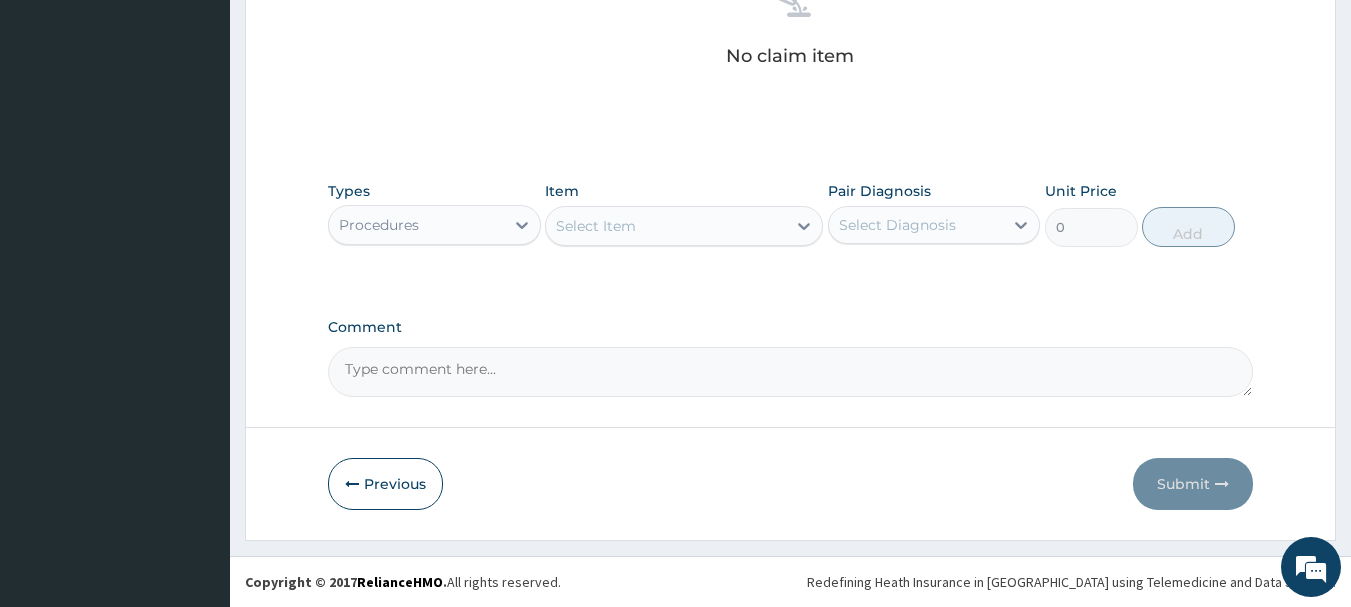 click on "Select Item" at bounding box center (666, 226) 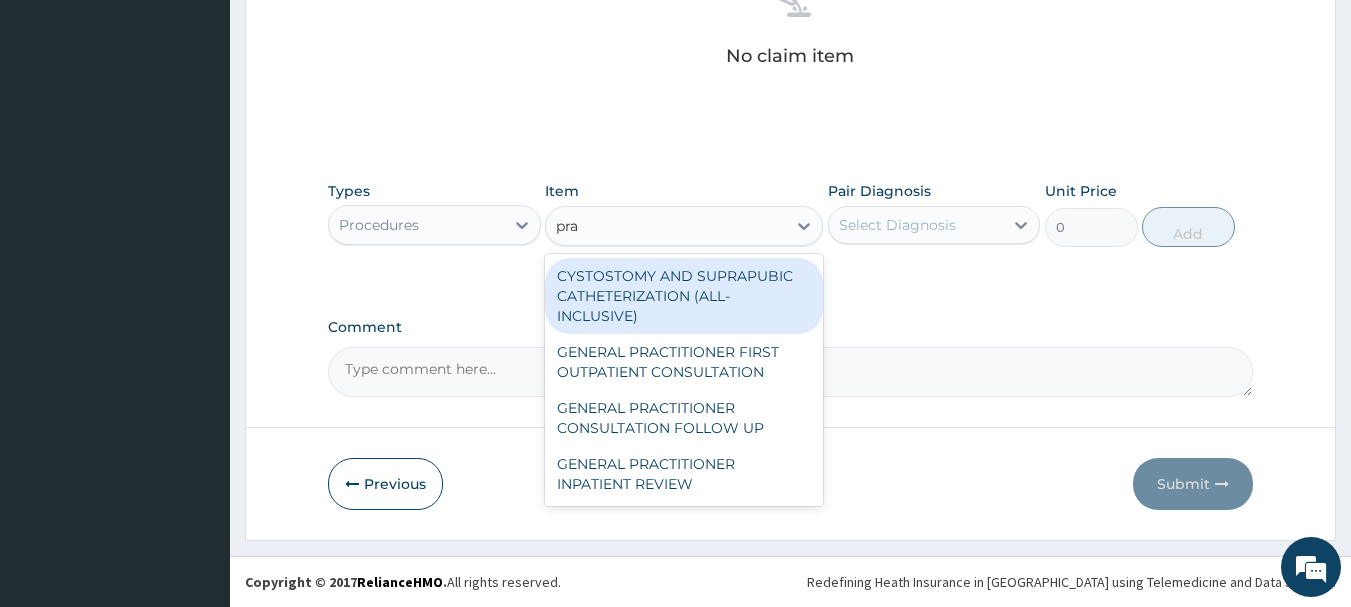 type on "prac" 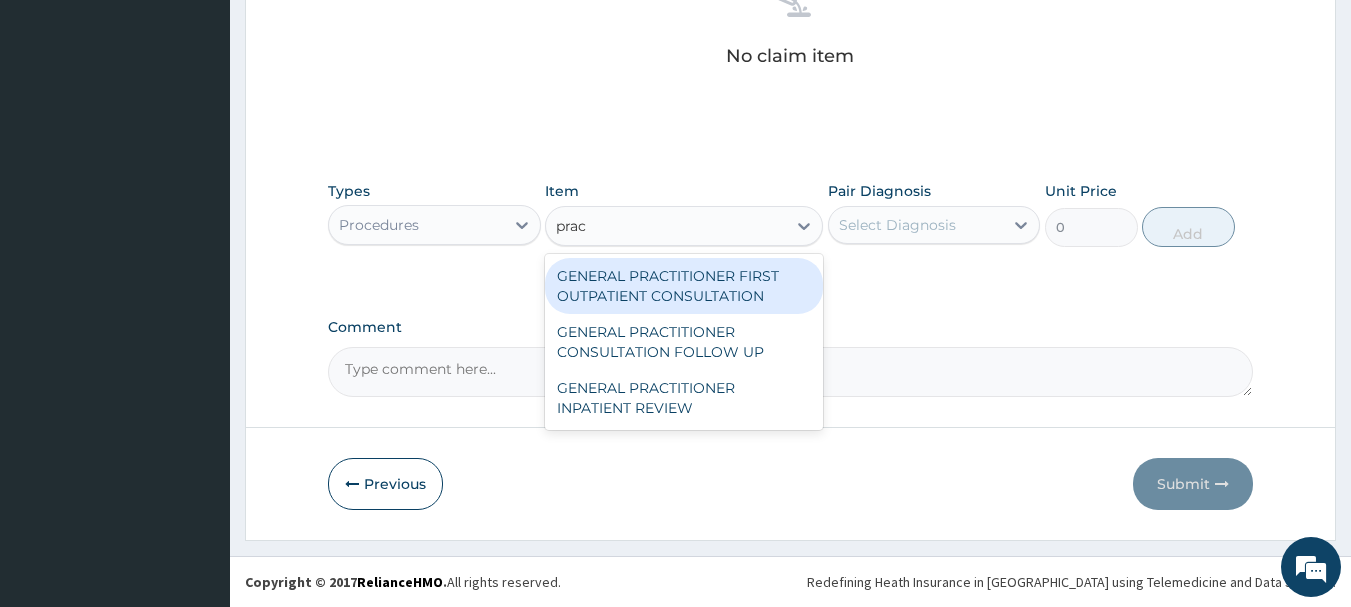 click on "GENERAL PRACTITIONER FIRST OUTPATIENT CONSULTATION" at bounding box center (684, 286) 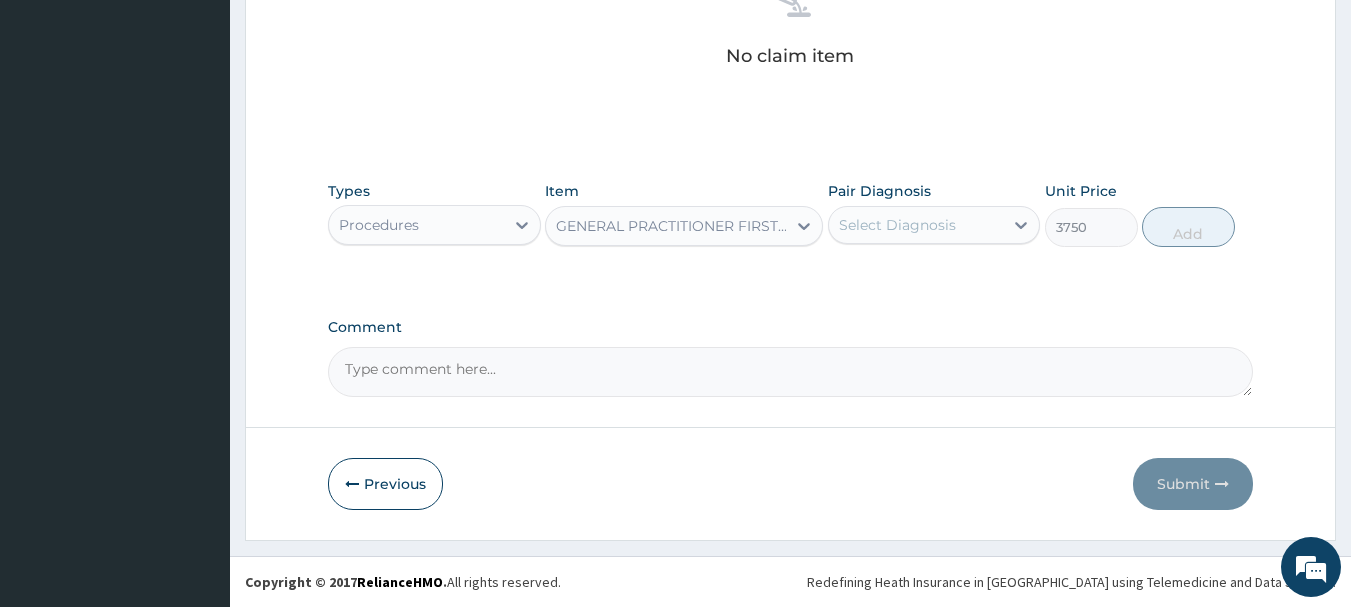 click on "GENERAL PRACTITIONER FIRST OUTPATIENT CONSULTATION" at bounding box center (672, 226) 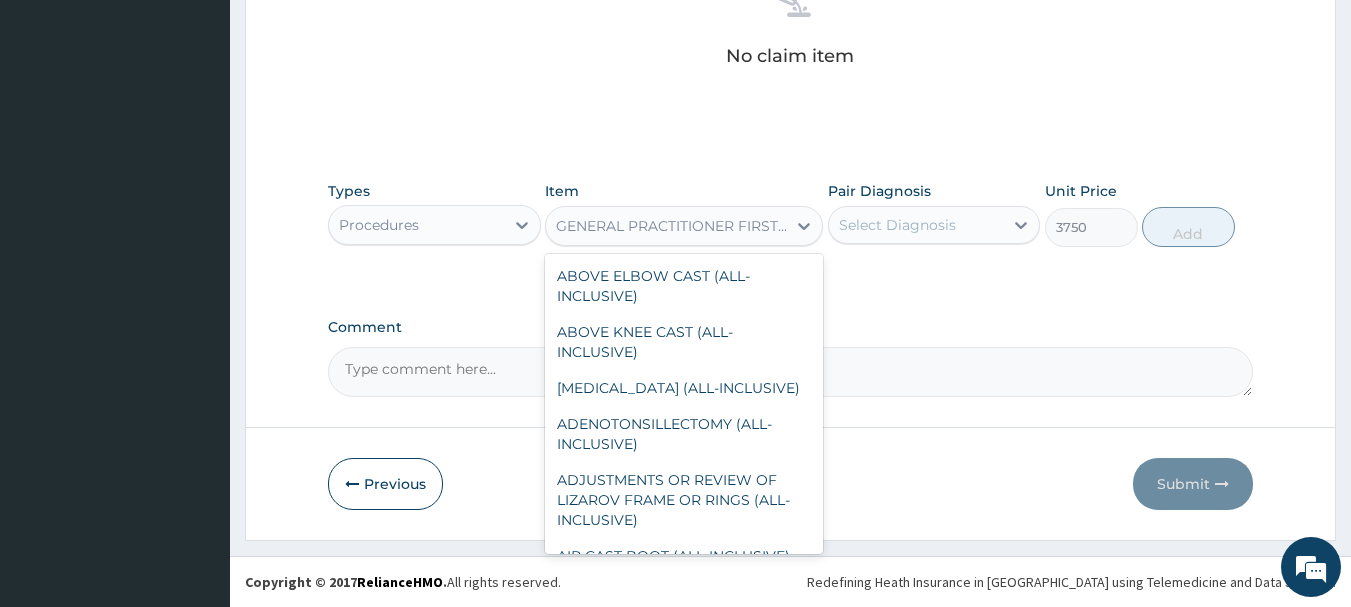 scroll, scrollTop: 21219, scrollLeft: 0, axis: vertical 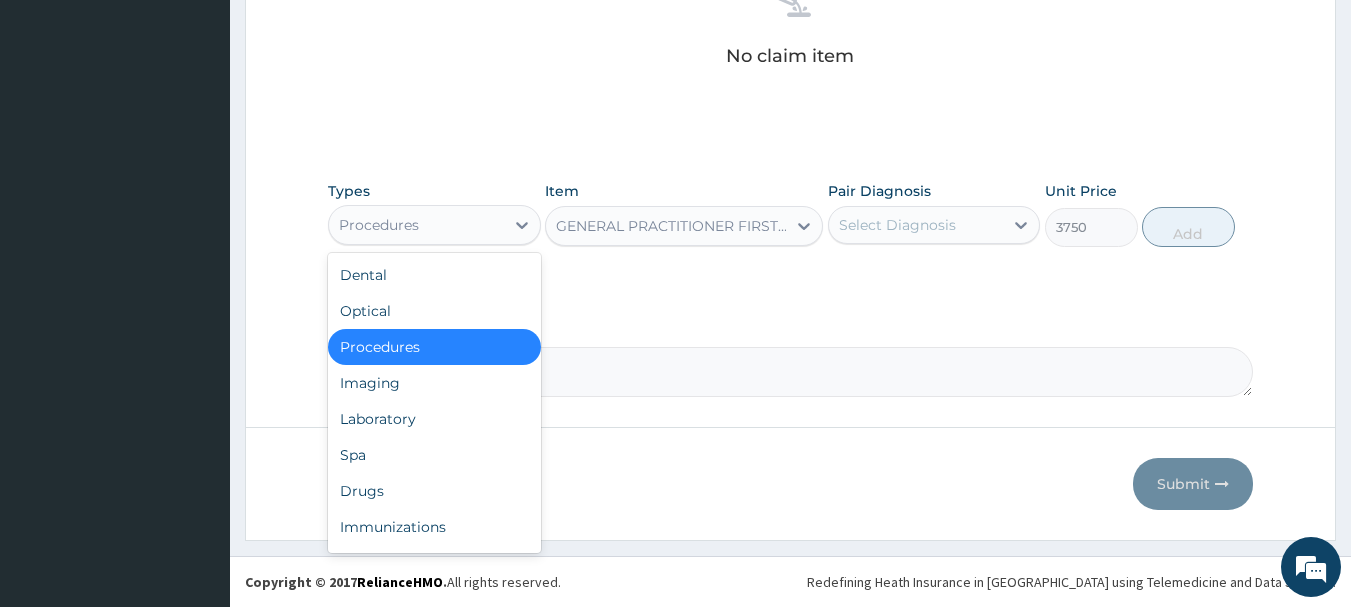 click on "Procedures" at bounding box center (379, 225) 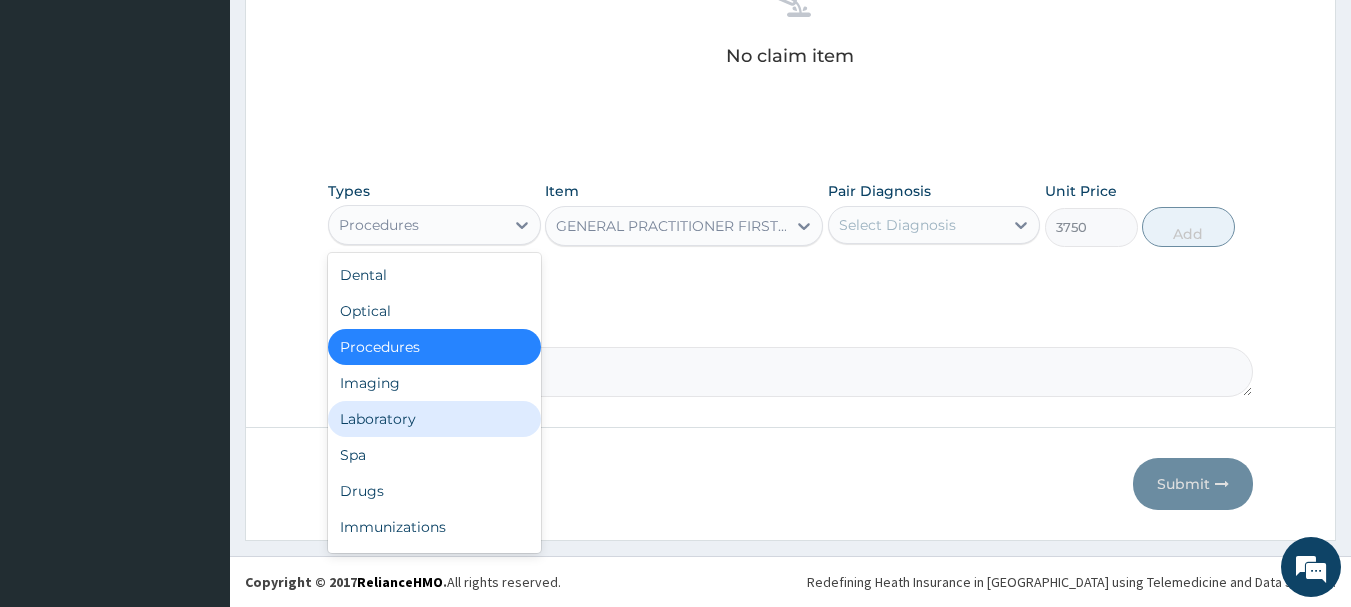 click on "Laboratory" at bounding box center (434, 419) 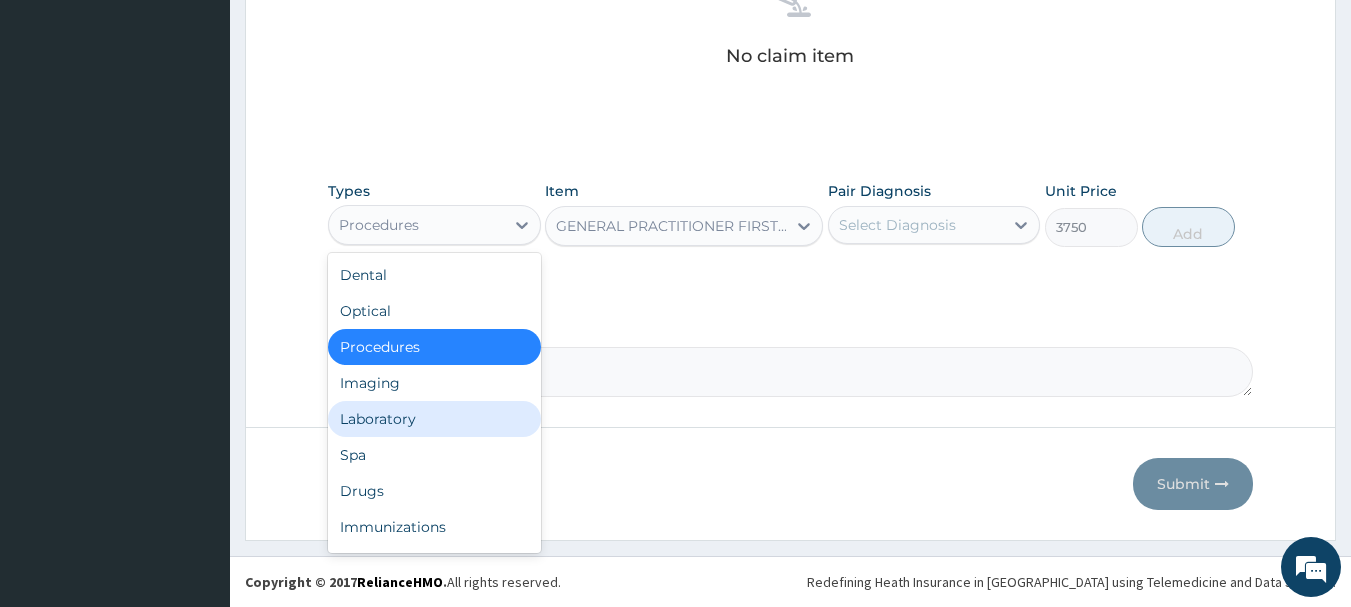 type on "0" 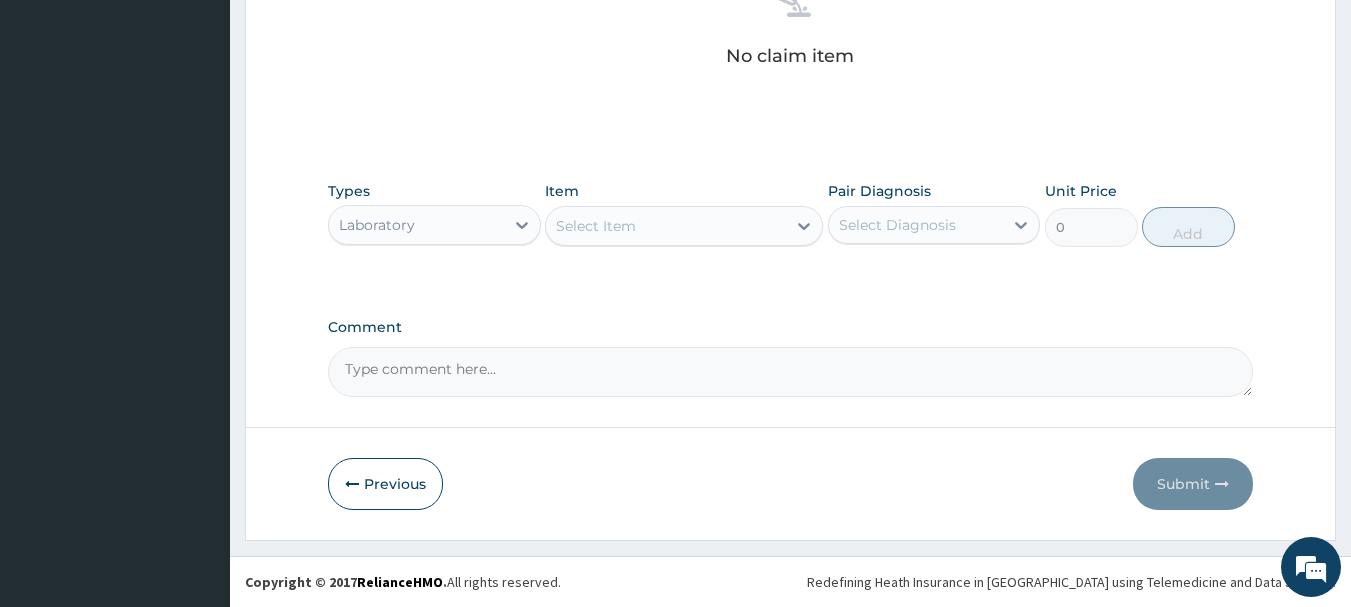 click on "Select Item" at bounding box center (666, 226) 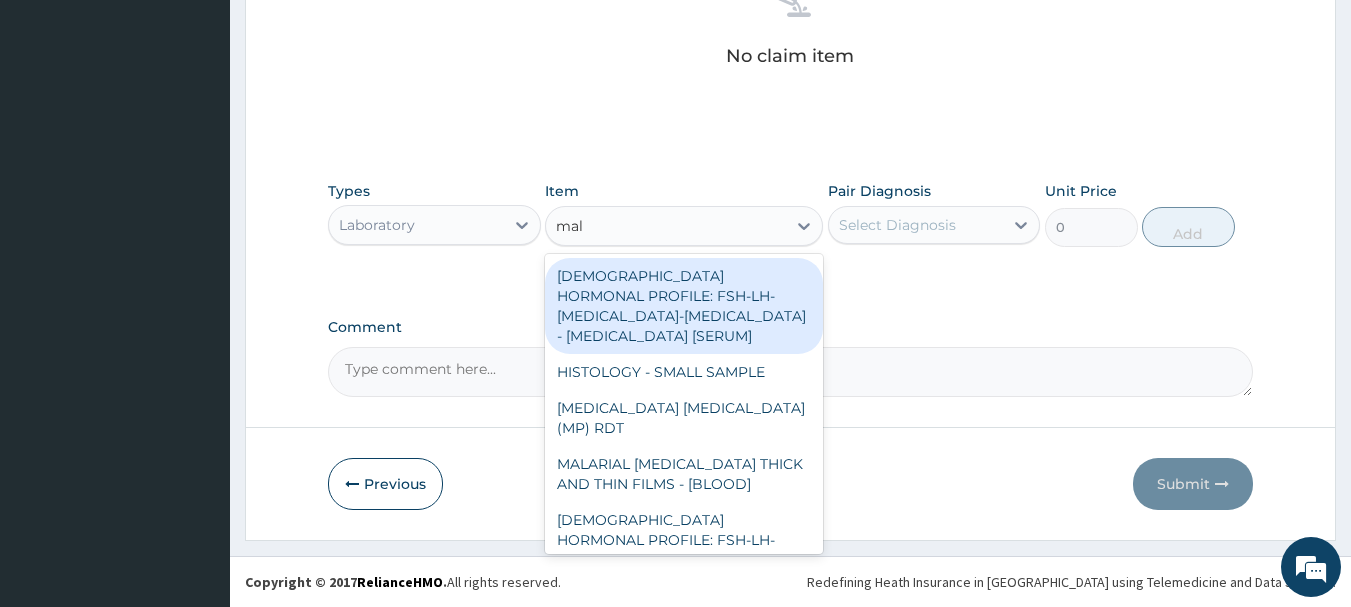 type on "mala" 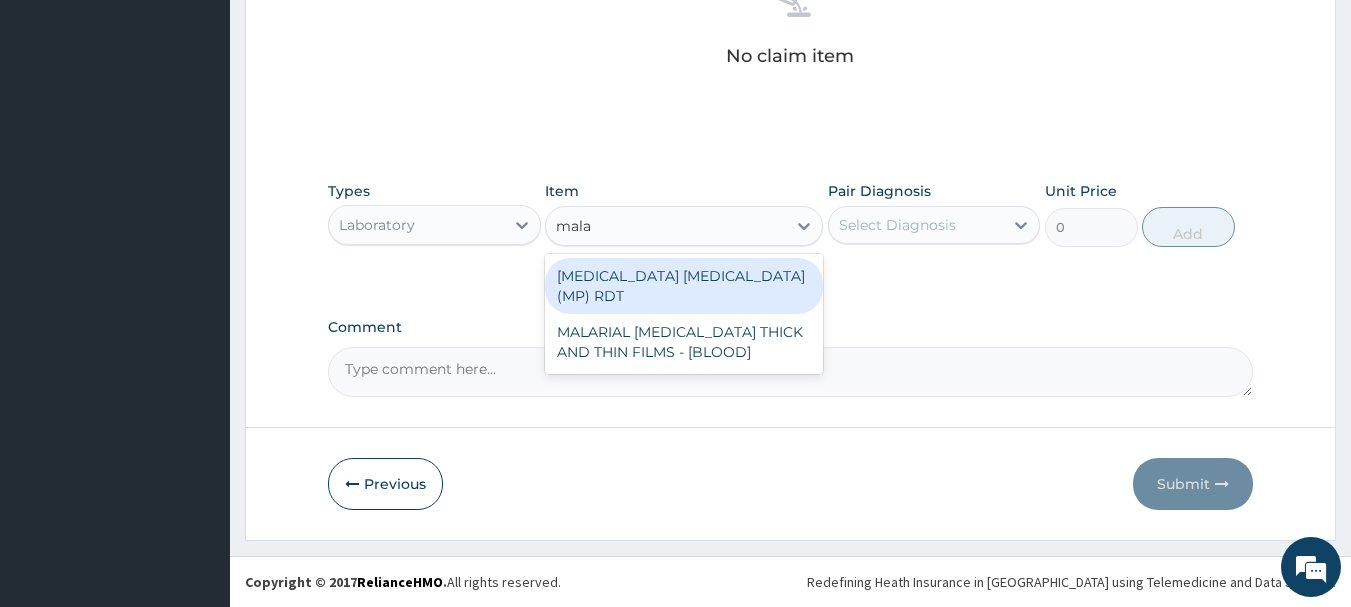 click on "MALARIA PARASITE (MP) RDT" at bounding box center (684, 286) 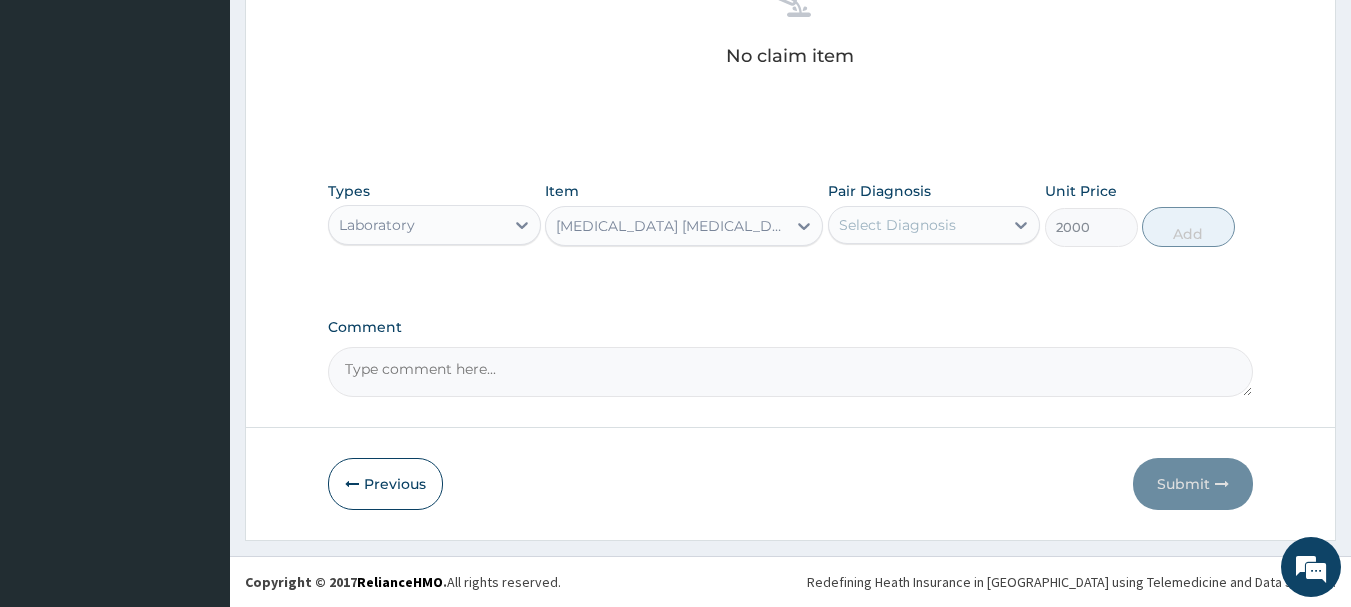 click on "MALARIA PARASITE (MP) RDT" at bounding box center (672, 226) 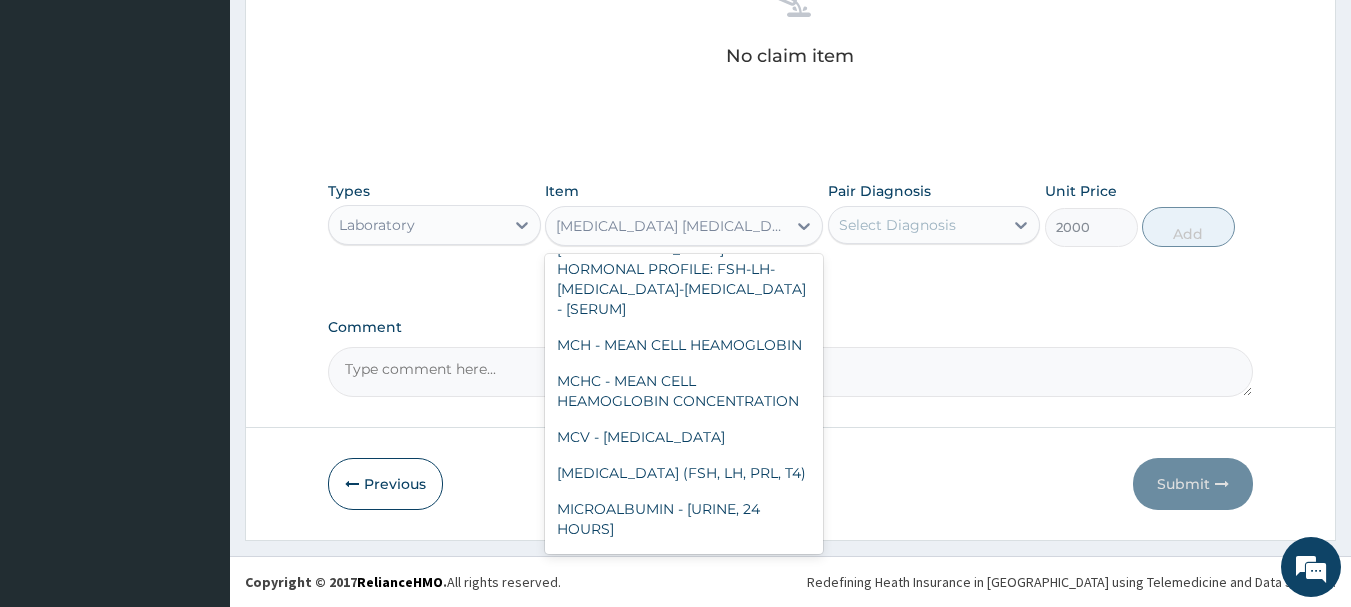 scroll, scrollTop: 8492, scrollLeft: 0, axis: vertical 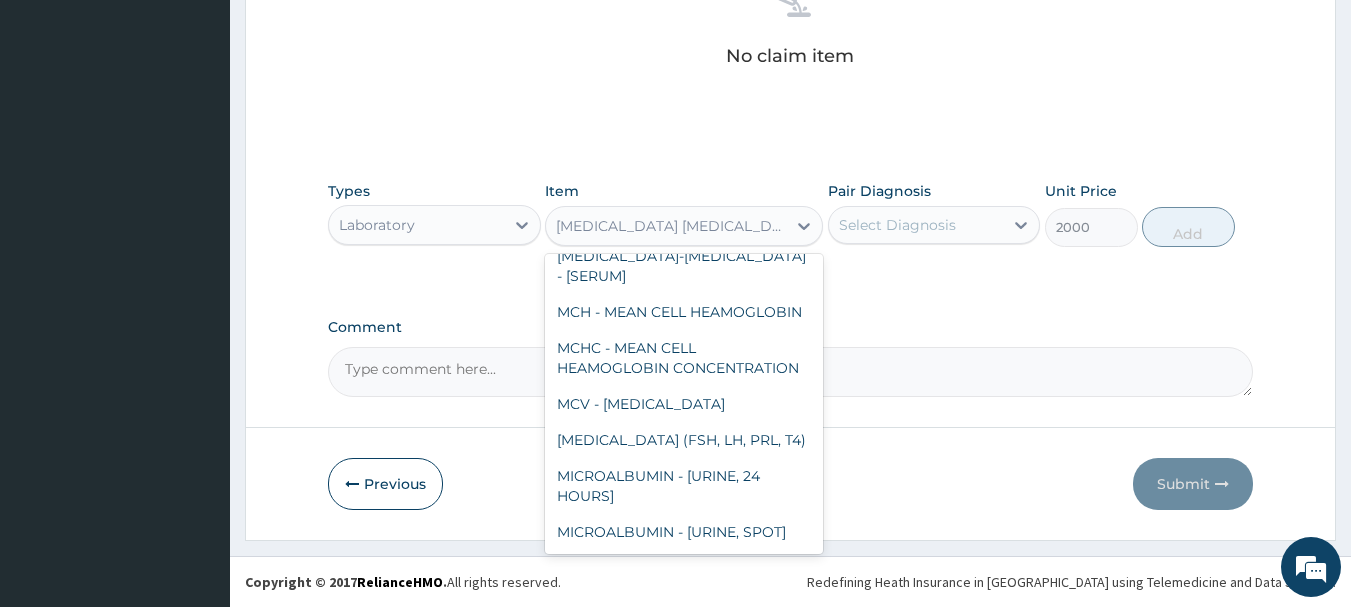 click on "MALARIAL PARASITE THICK AND THIN FILMS - [BLOOD]" at bounding box center [684, 170] 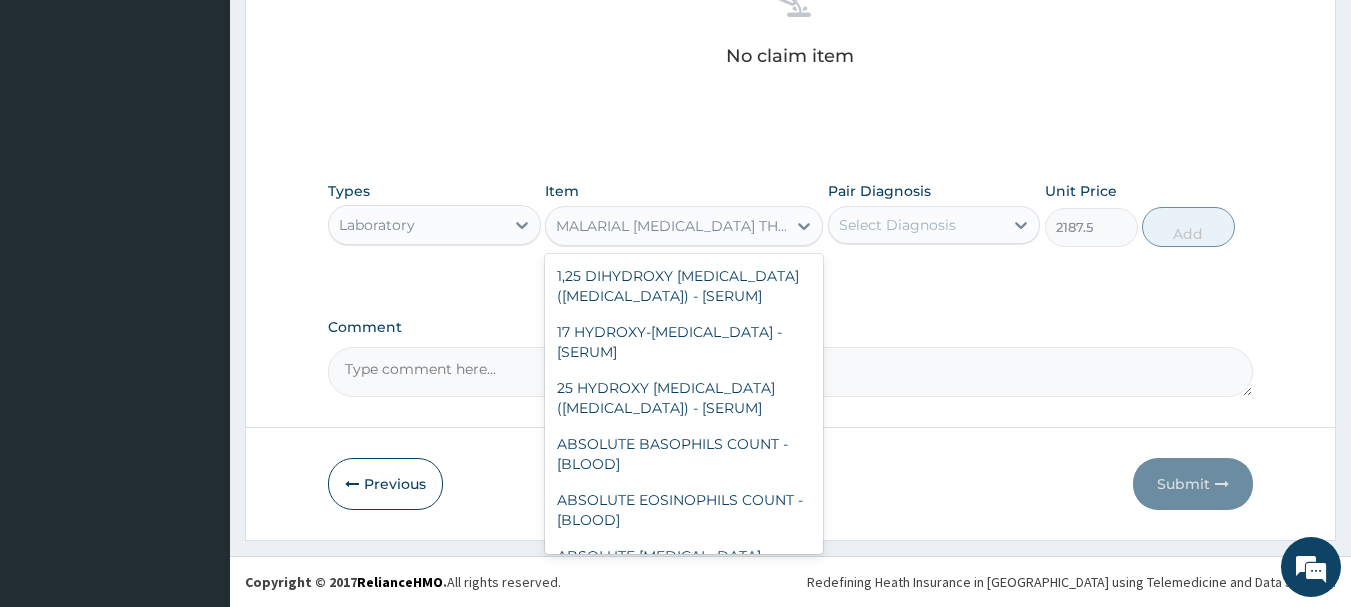 click on "MALARIAL PARASITE THICK AND THIN FILMS - [BLOOD]" at bounding box center (672, 226) 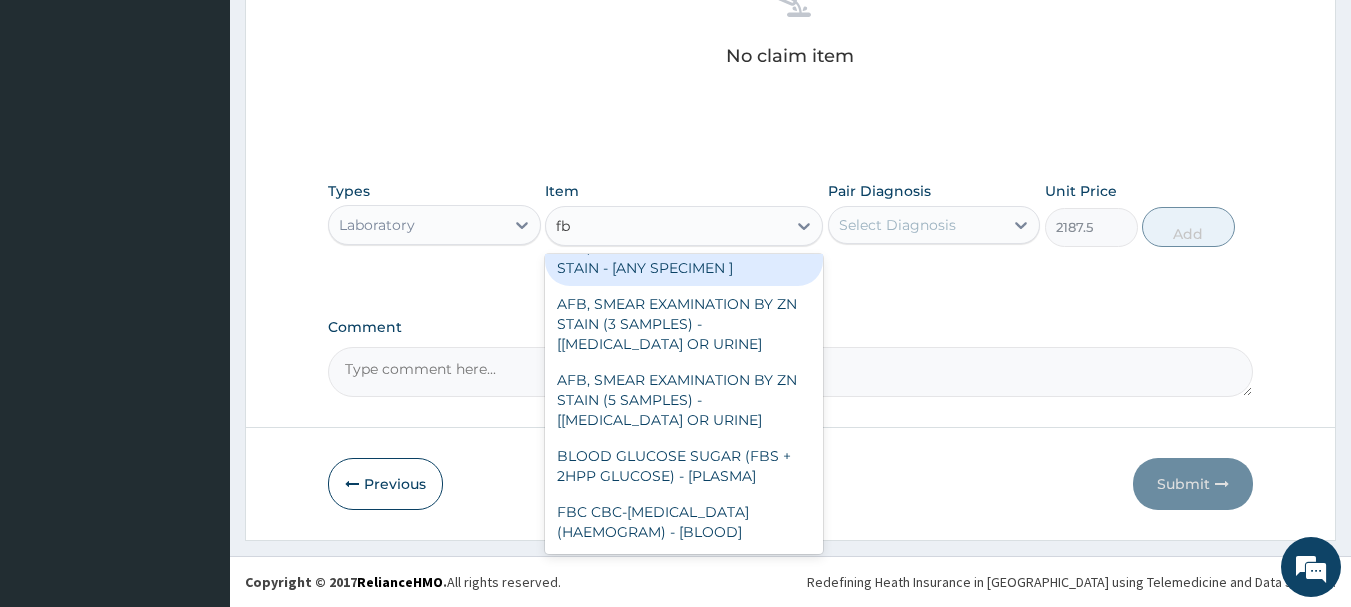 scroll, scrollTop: 48, scrollLeft: 0, axis: vertical 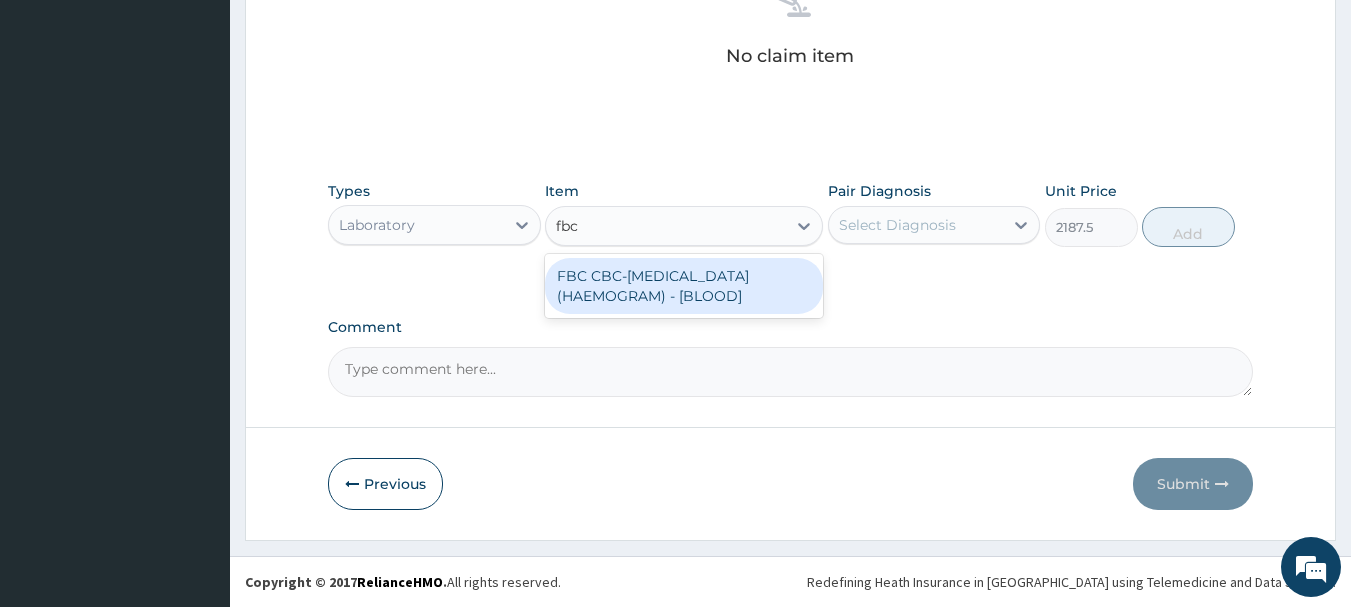 click on "FBC CBC-[MEDICAL_DATA] (HAEMOGRAM) - [BLOOD]" at bounding box center (684, 286) 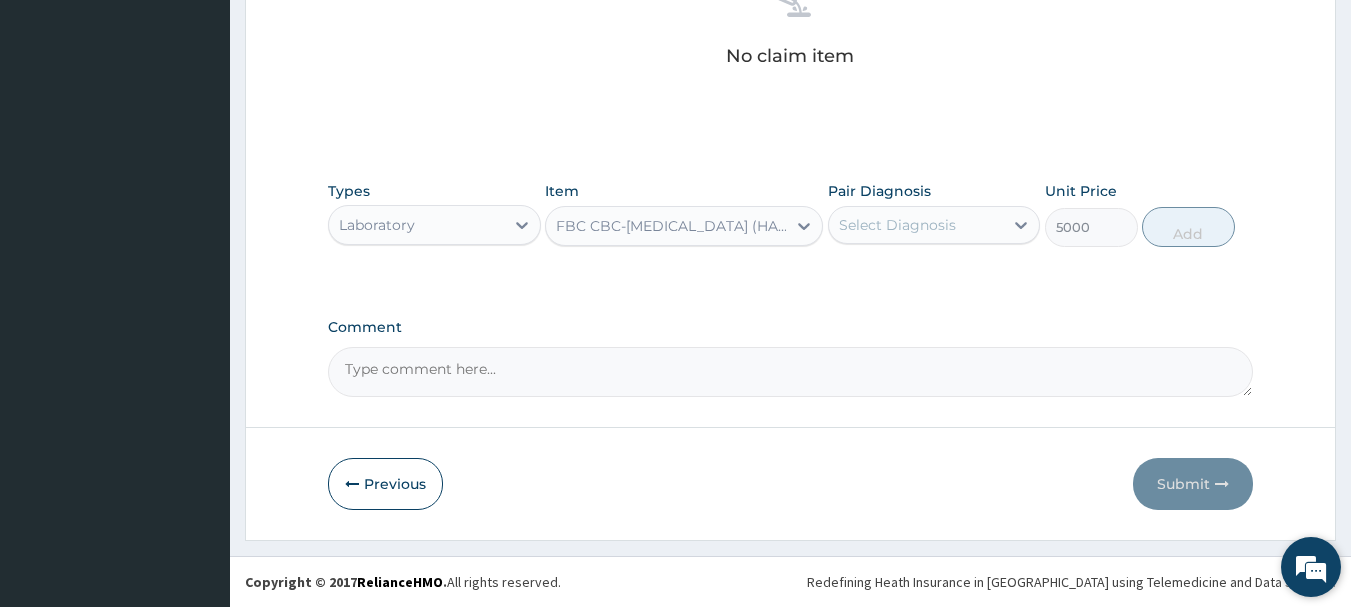 click at bounding box center [1311, 567] 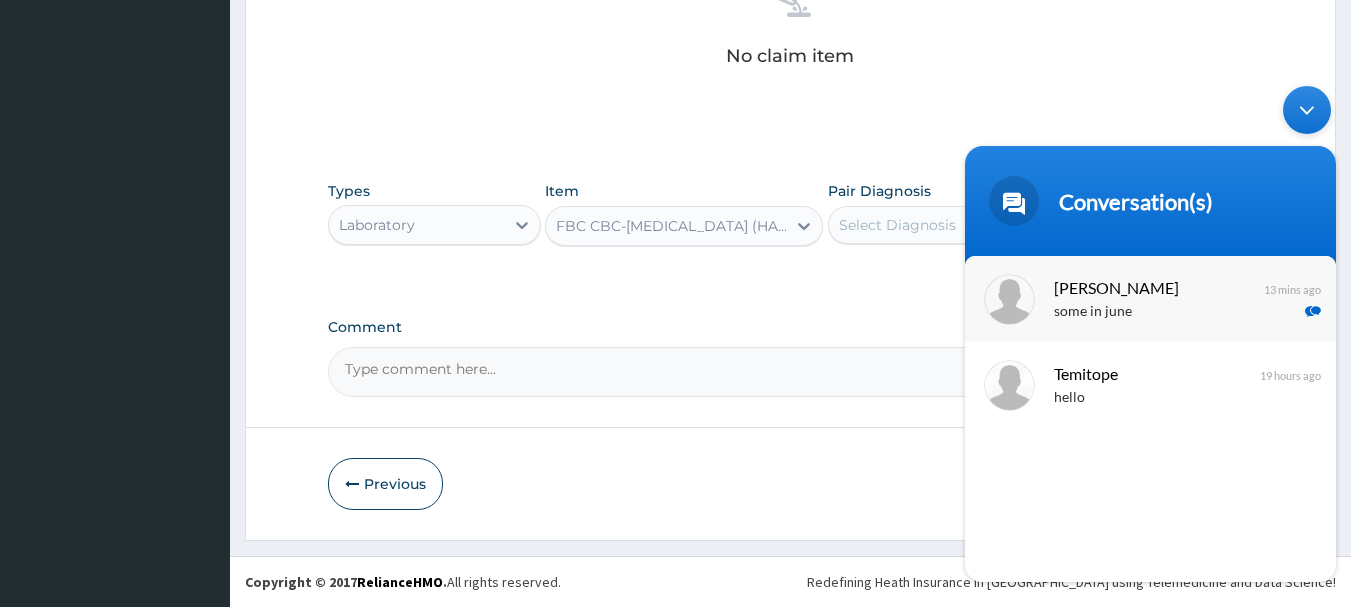 click on "some in june" at bounding box center (1180, 312) 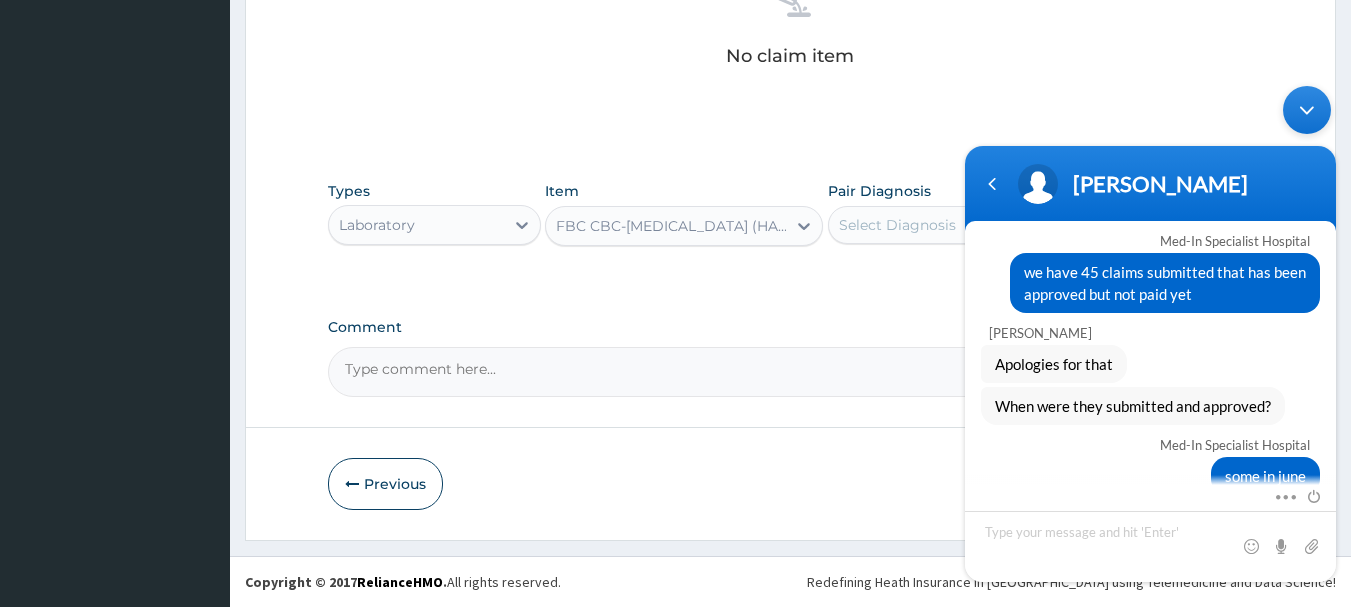 scroll, scrollTop: 1350, scrollLeft: 0, axis: vertical 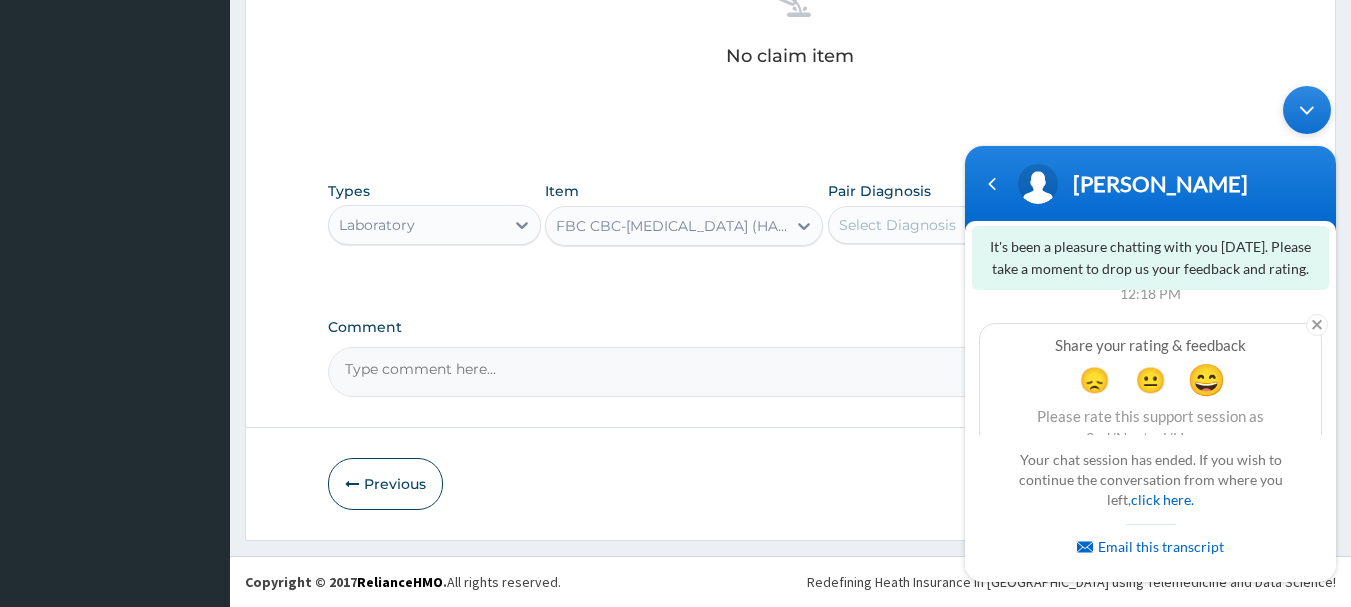 click on "😄" at bounding box center [1206, 379] 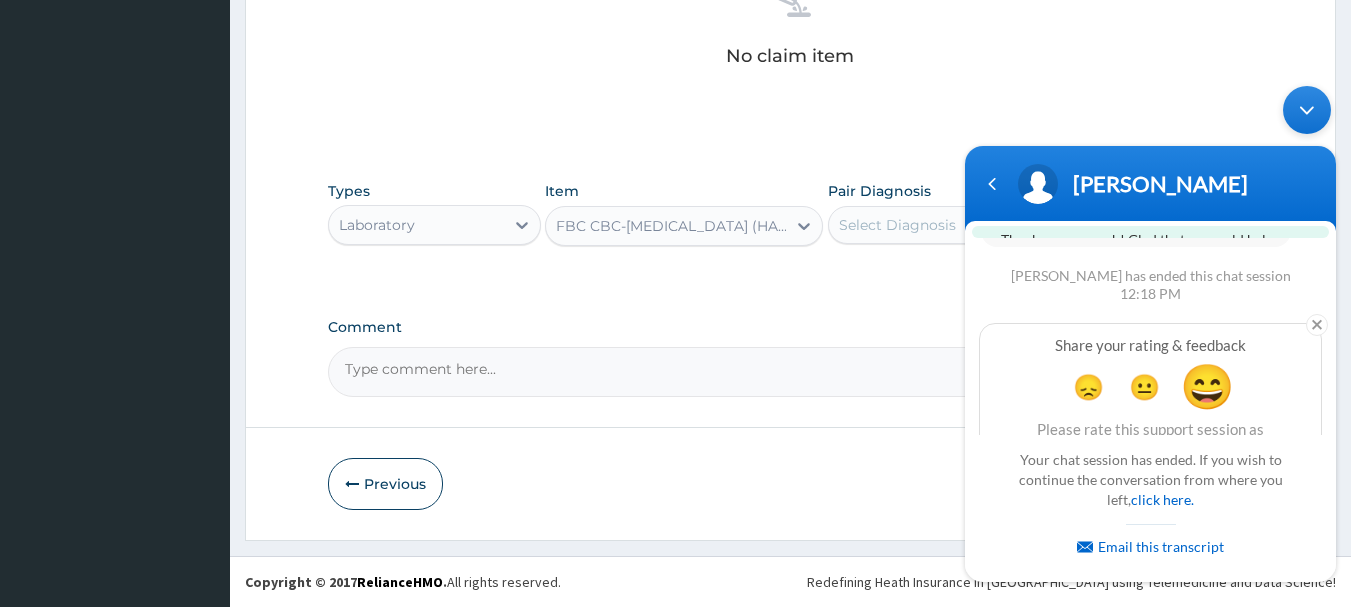 scroll, scrollTop: 2220, scrollLeft: 0, axis: vertical 